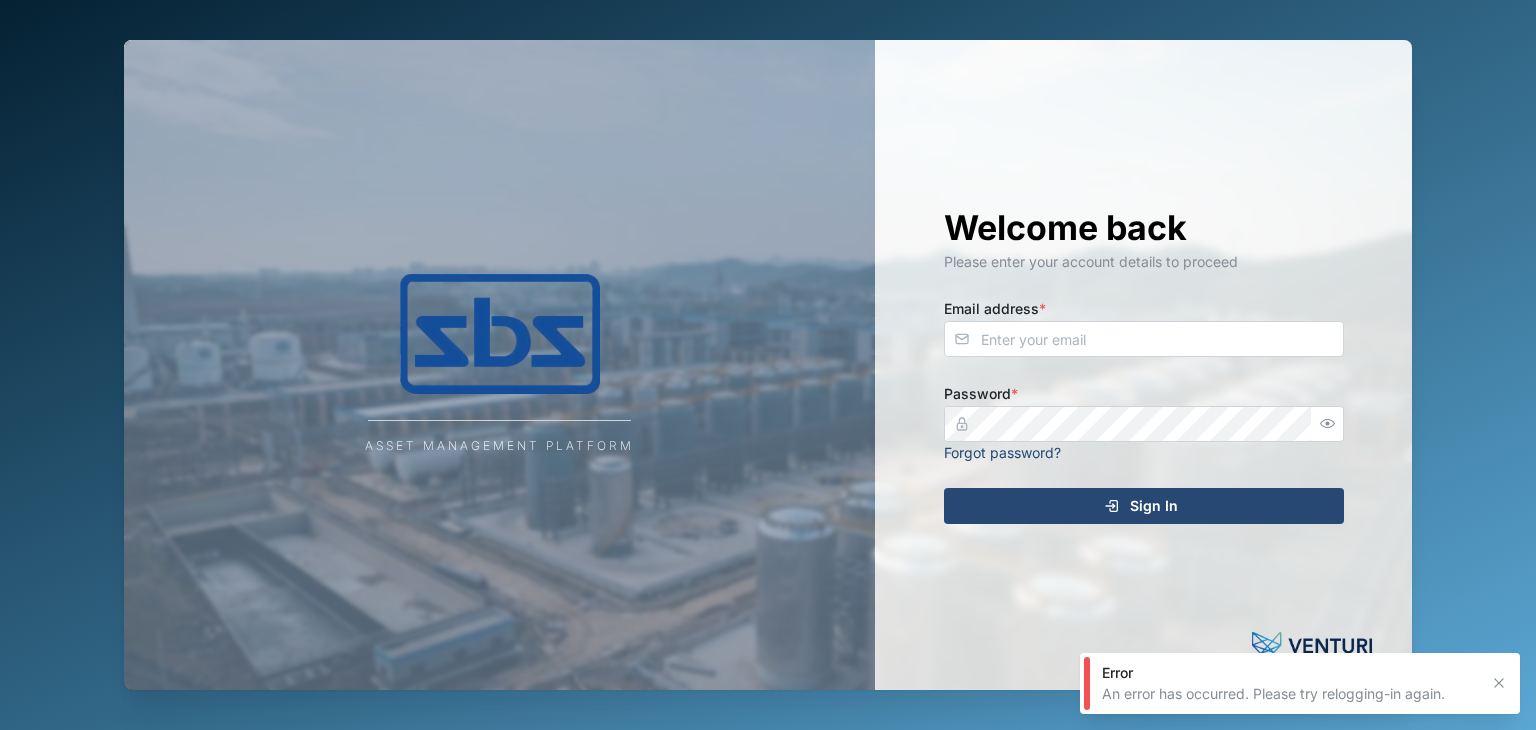scroll, scrollTop: 0, scrollLeft: 0, axis: both 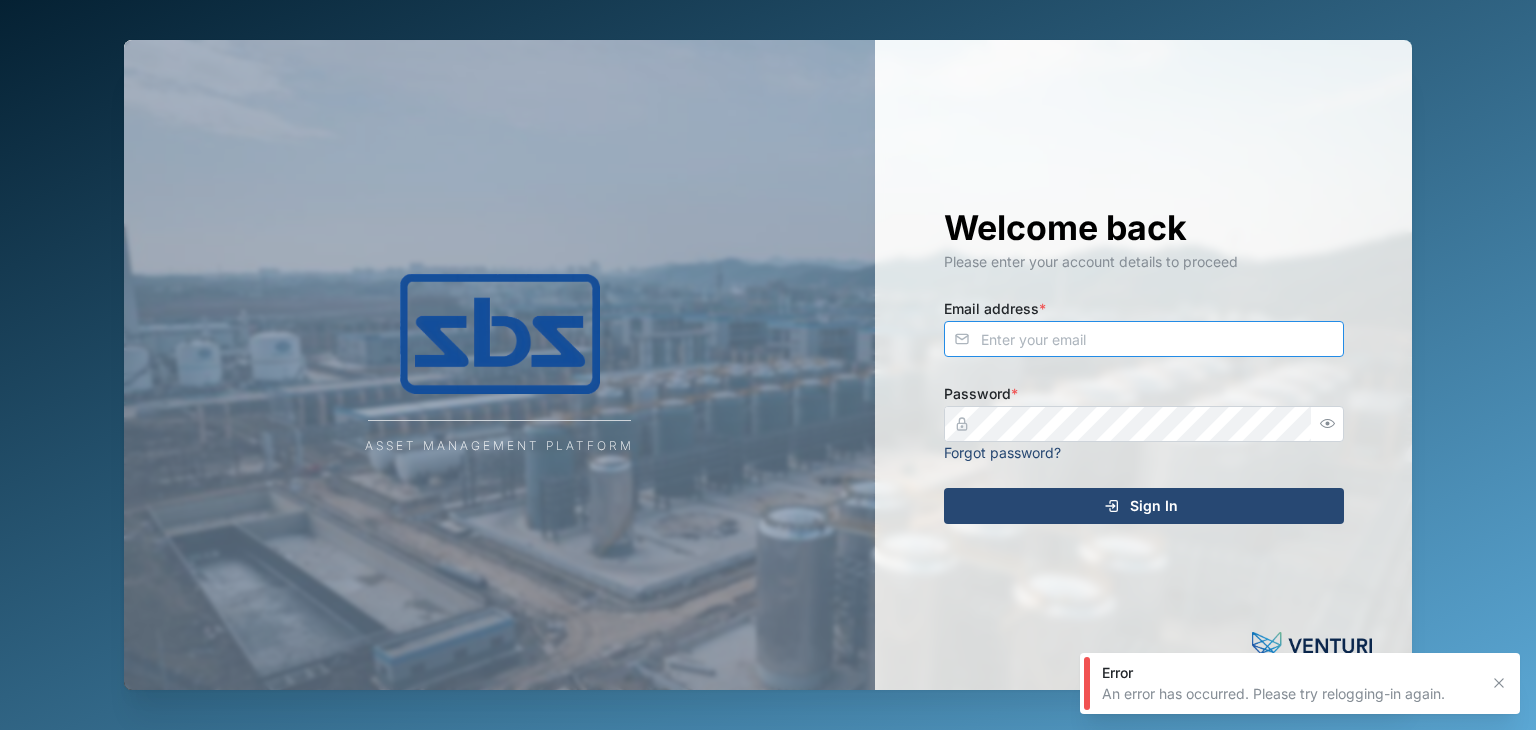 type on "[EMAIL]" 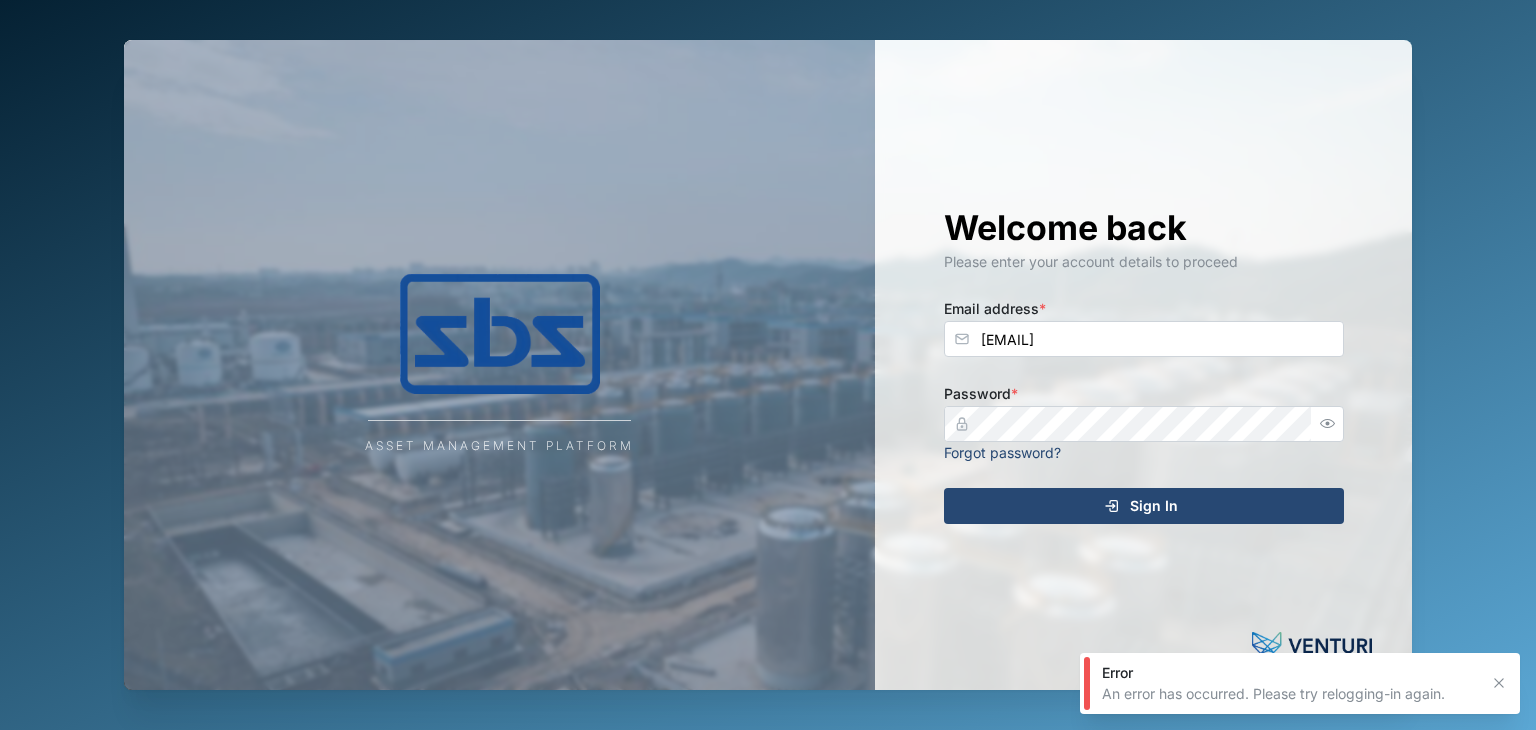 click on "Sign In" at bounding box center [1141, 506] 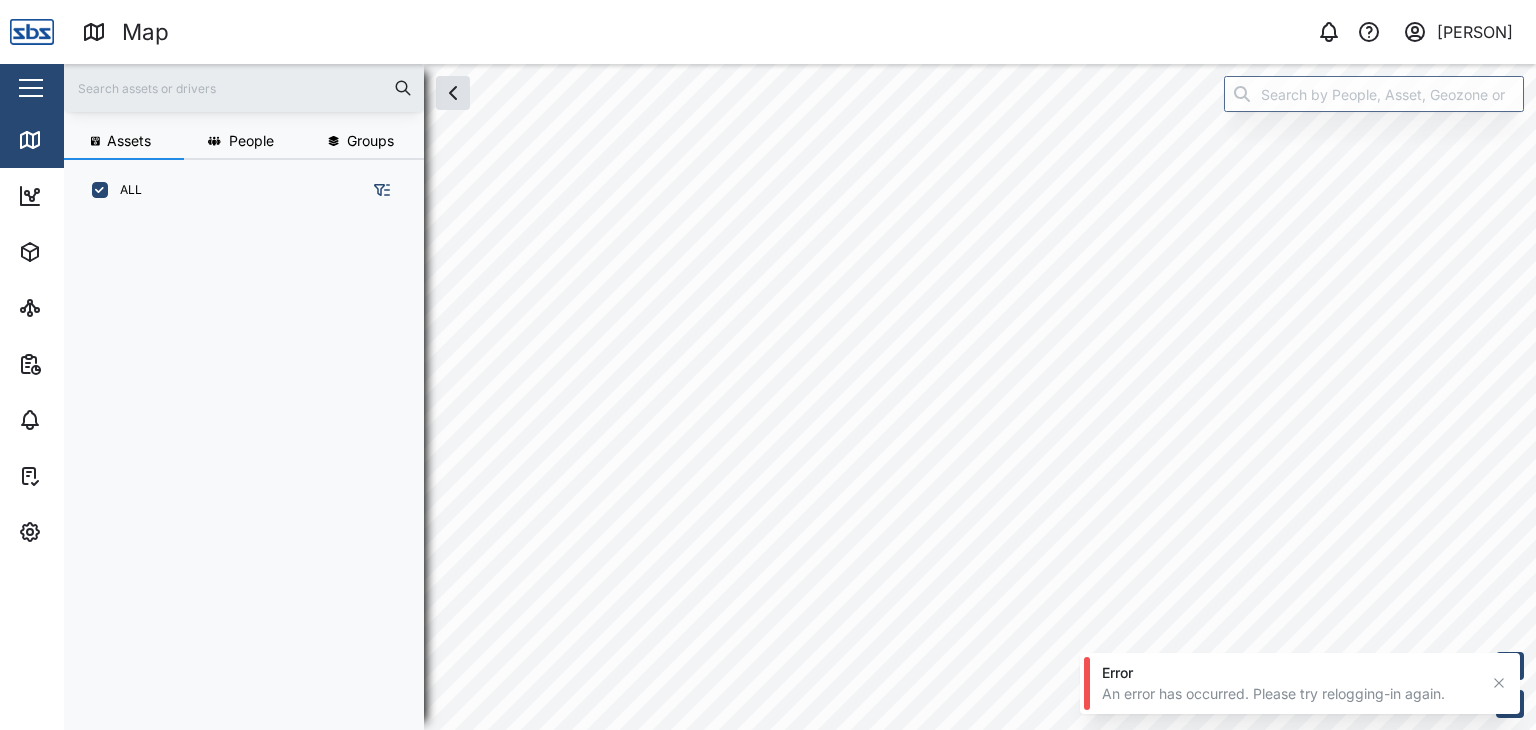 scroll, scrollTop: 16, scrollLeft: 16, axis: both 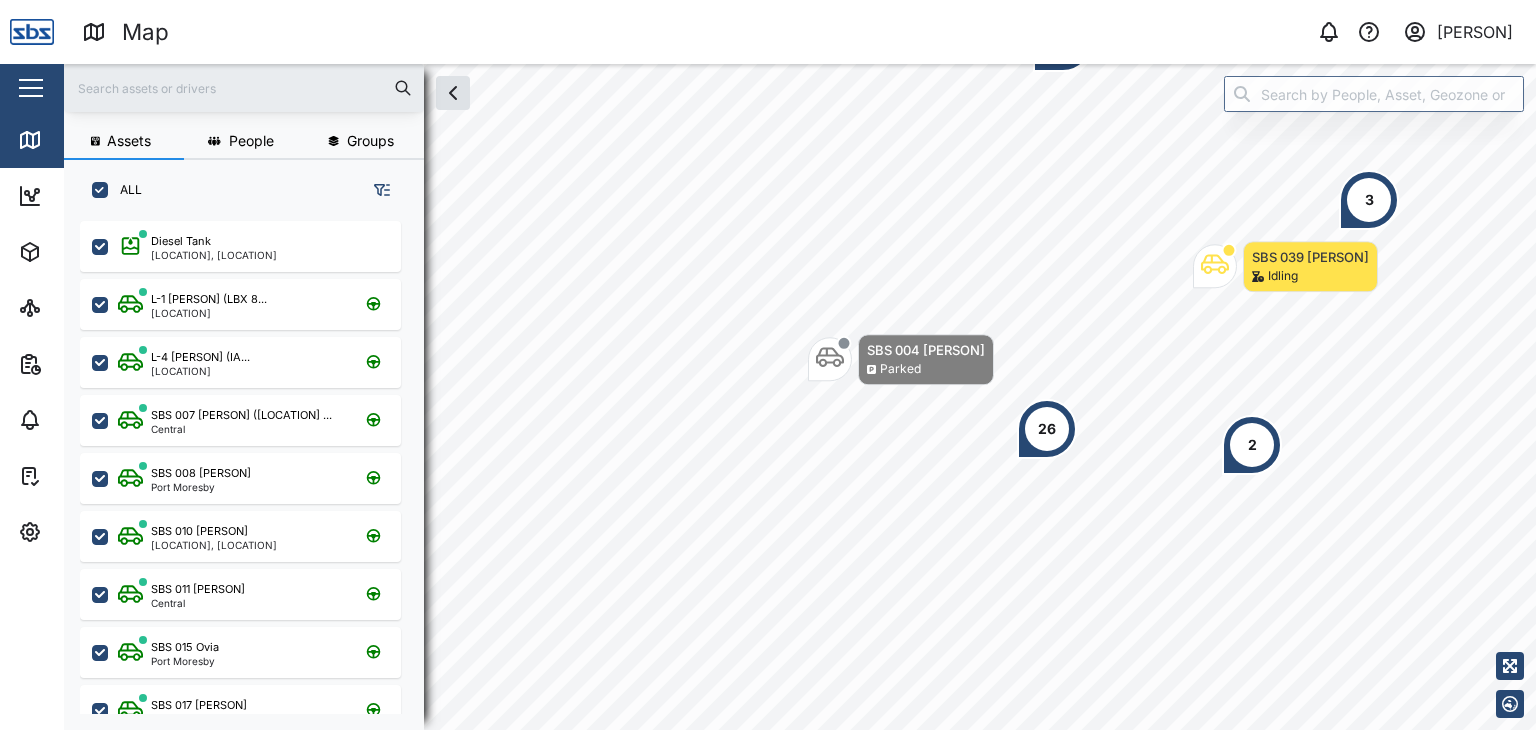 click at bounding box center [244, 88] 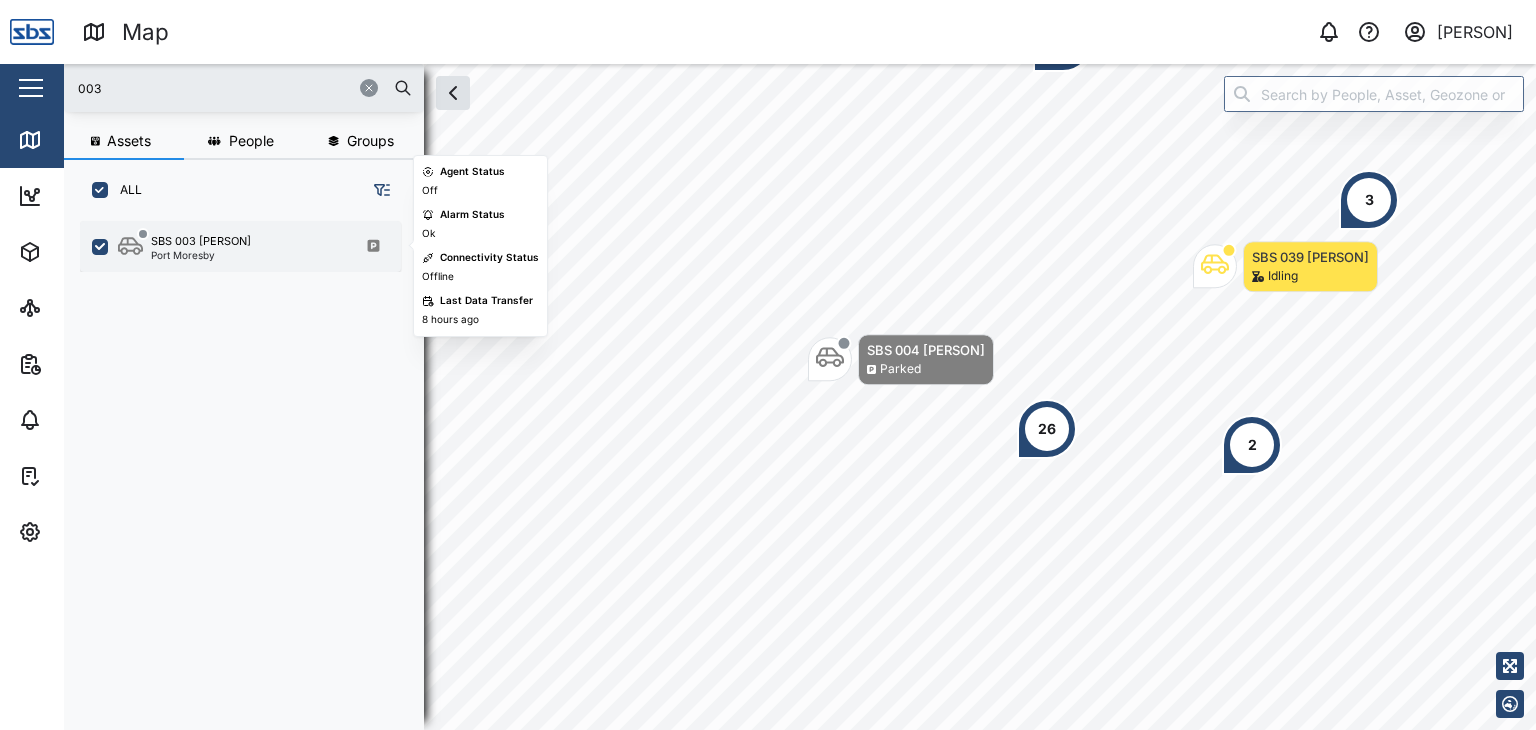 click on "SBS 003 Vijay
Port Moresby" at bounding box center [240, 246] 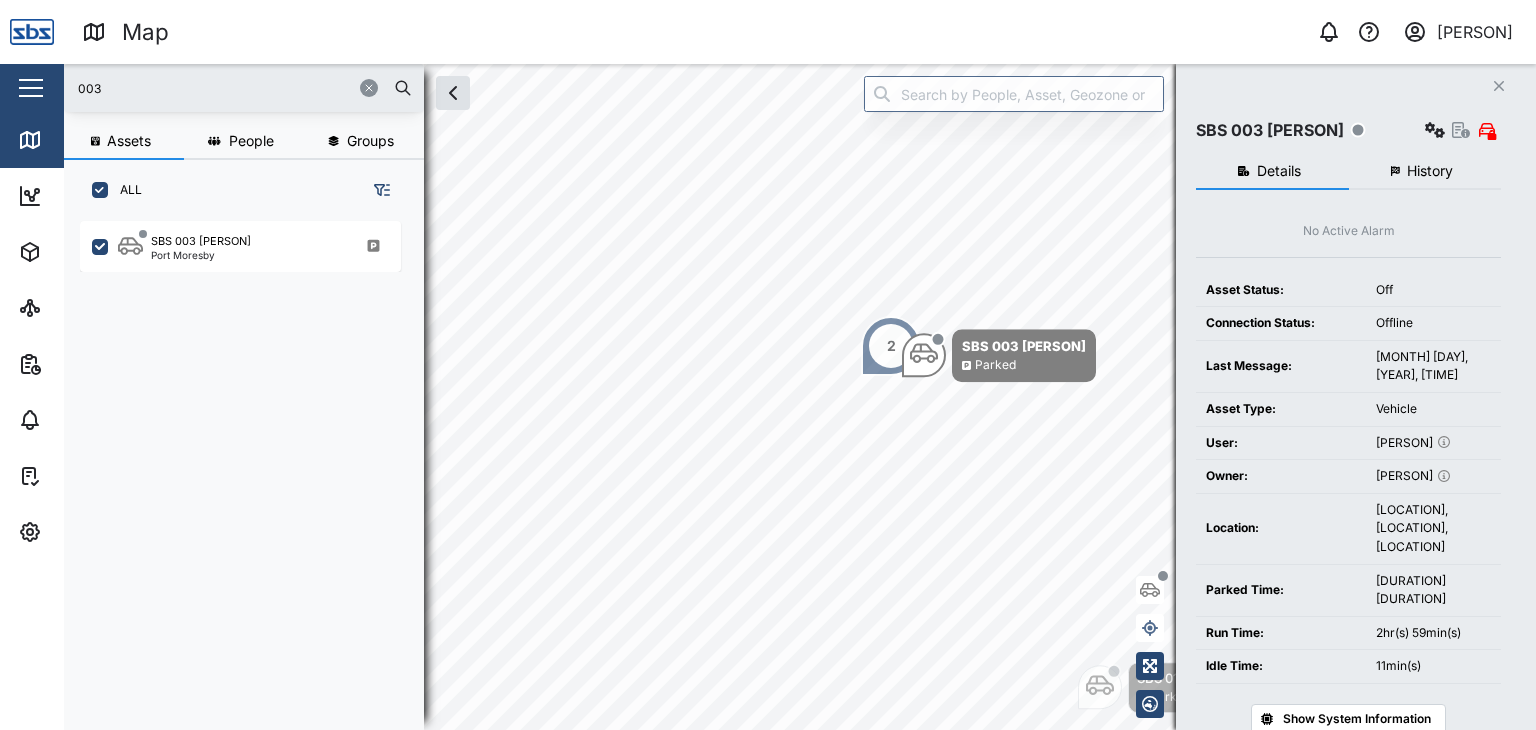 click on "2" at bounding box center (891, 346) 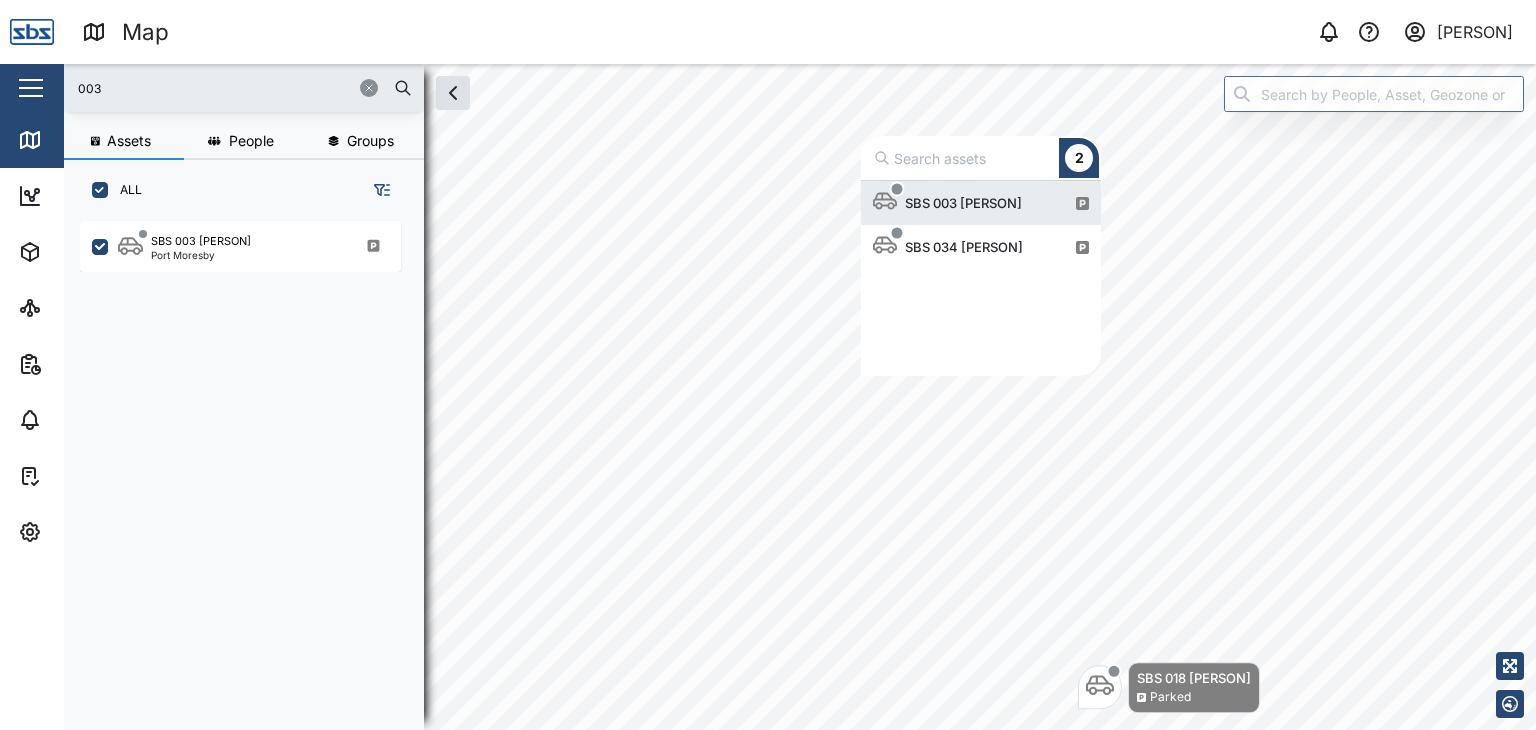 scroll, scrollTop: 16, scrollLeft: 16, axis: both 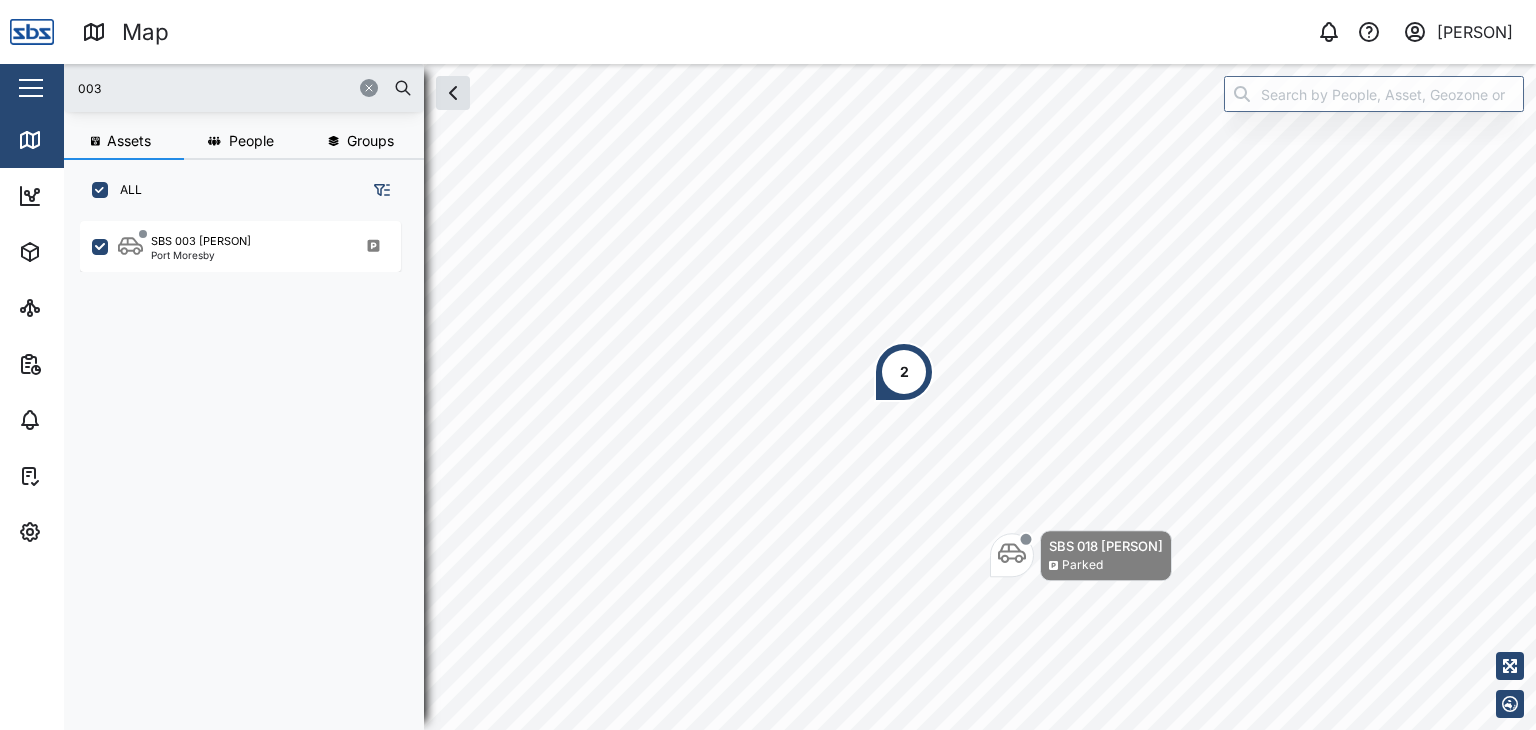 drag, startPoint x: 116, startPoint y: 88, endPoint x: 60, endPoint y: 88, distance: 56 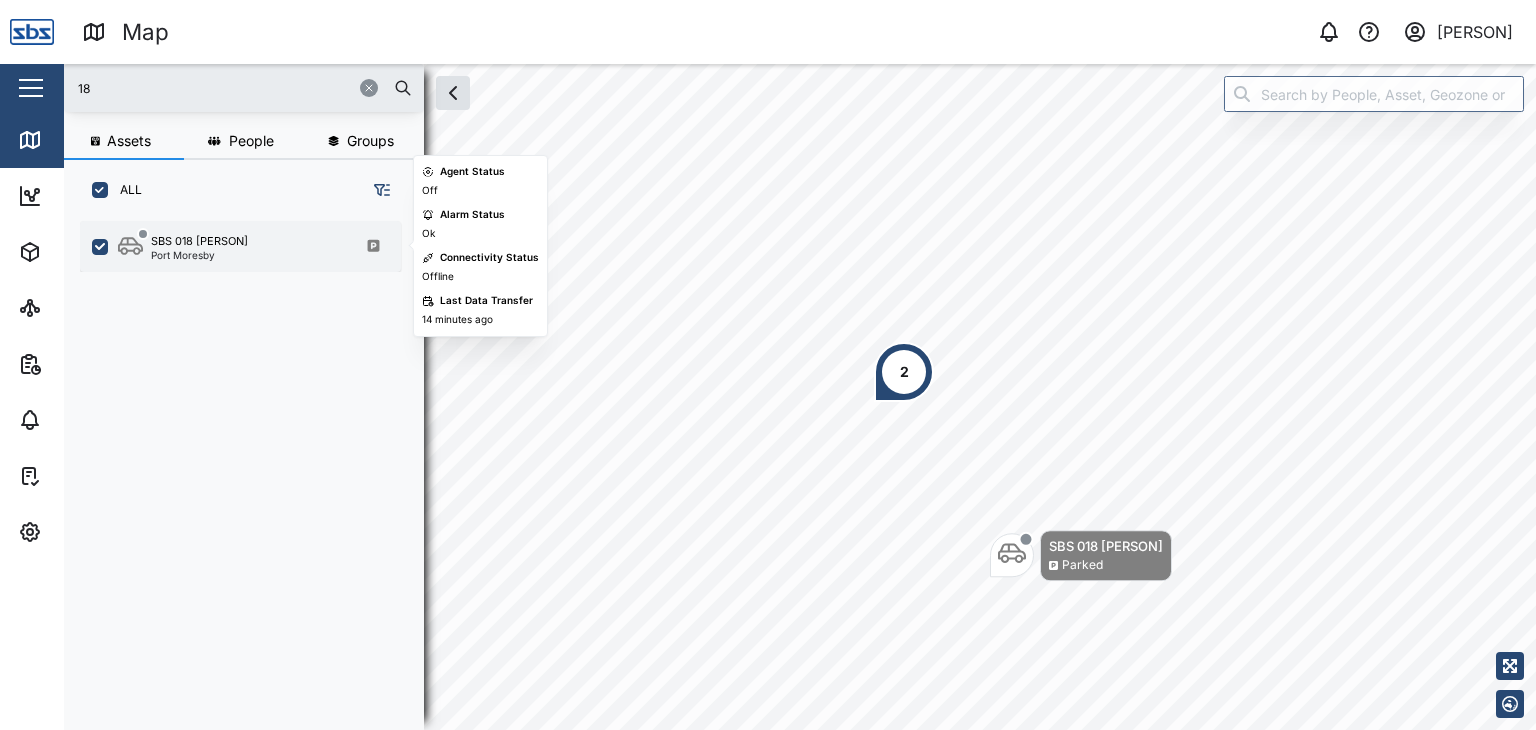 click on "SBS 018 Steven G
Port Moresby" at bounding box center (240, 246) 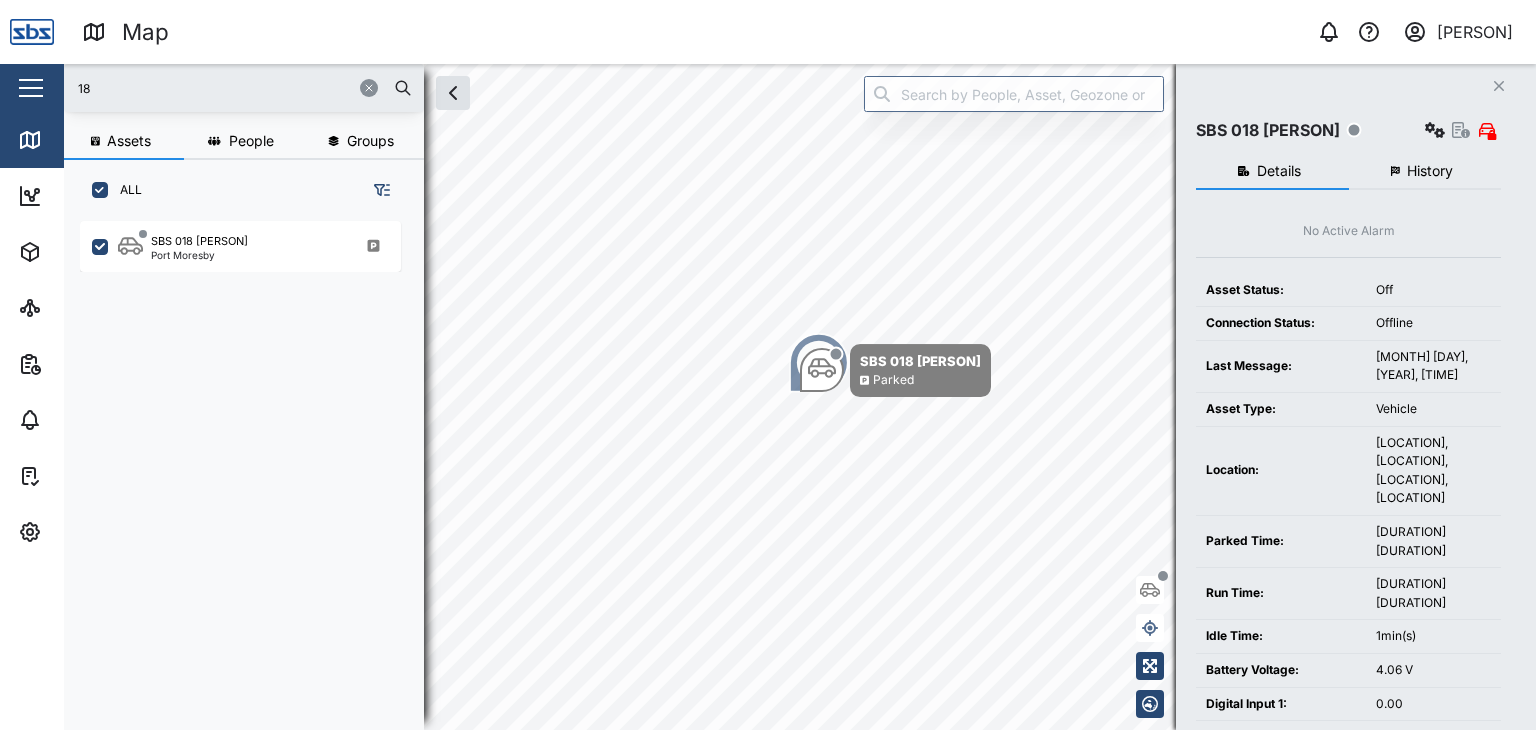 drag, startPoint x: 125, startPoint y: 83, endPoint x: 60, endPoint y: 84, distance: 65.00769 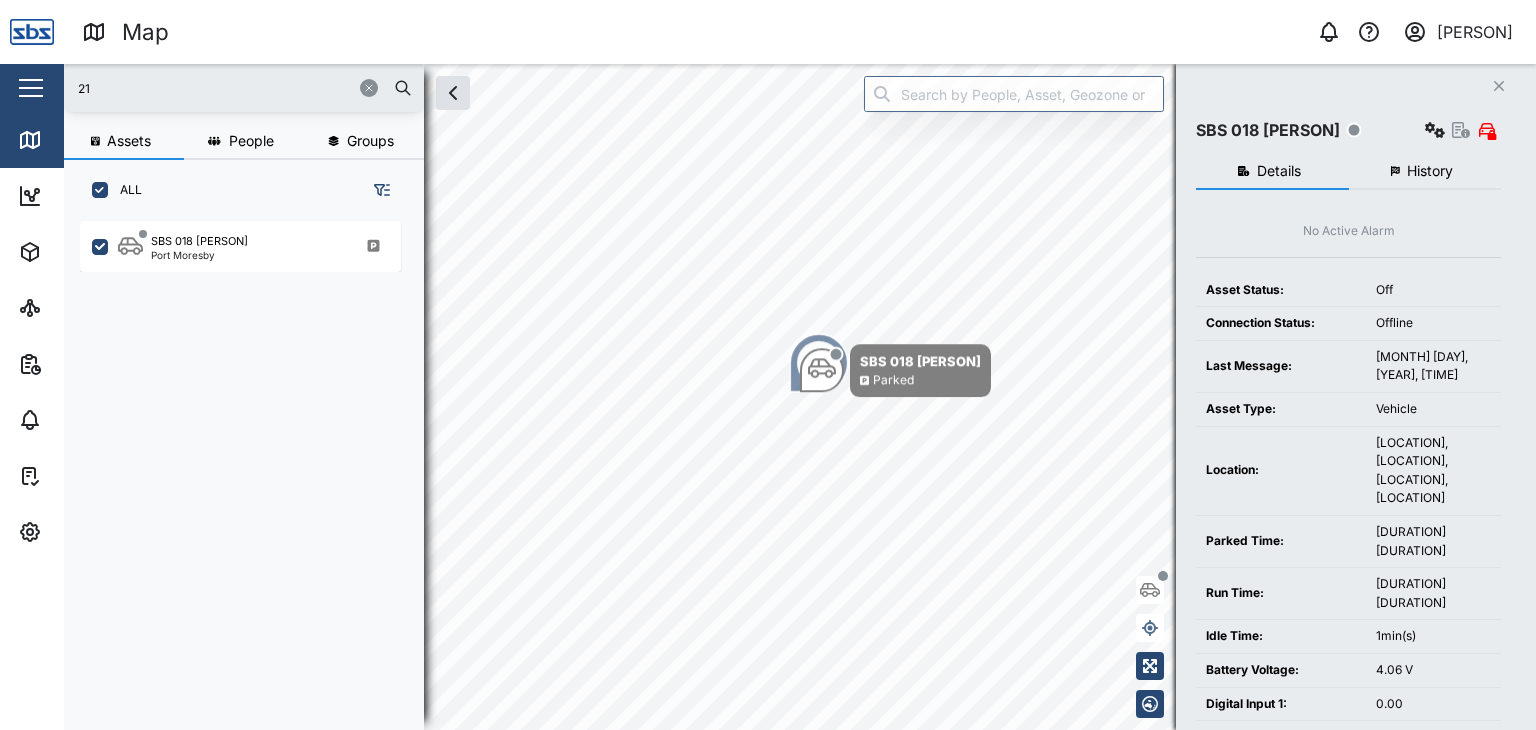 type on "21" 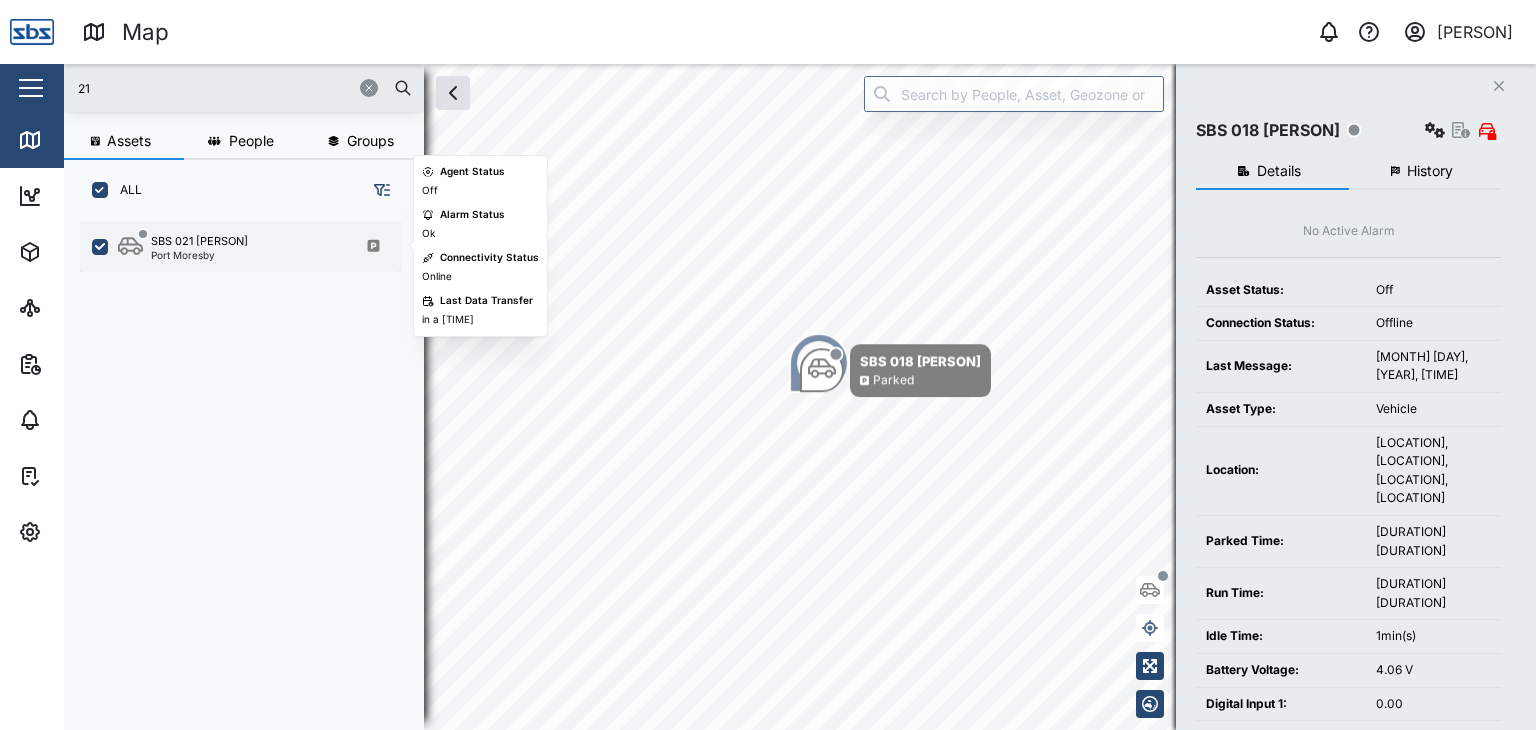 click on "SBS 021 Igo Hegoi" at bounding box center (199, 241) 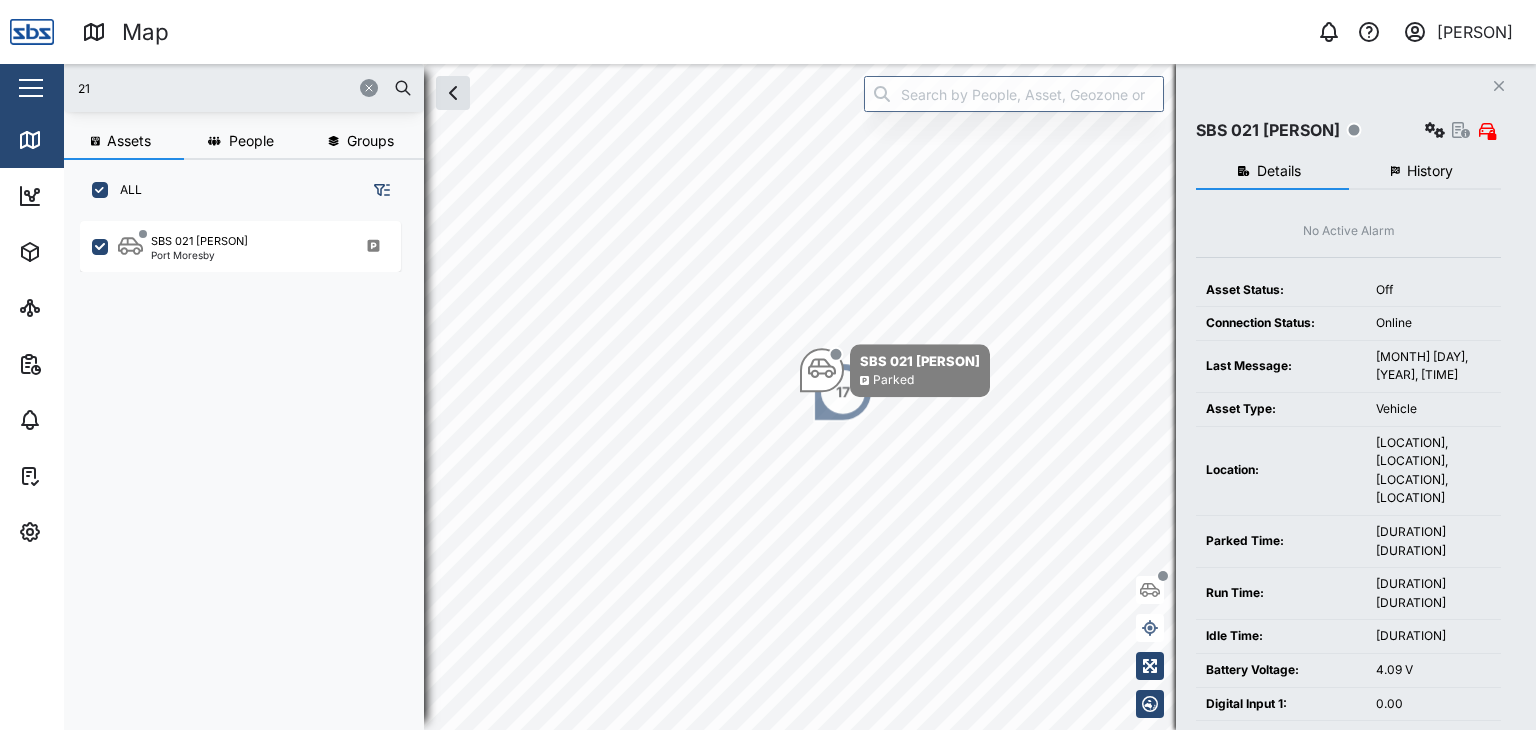 click on "History" at bounding box center (1425, 172) 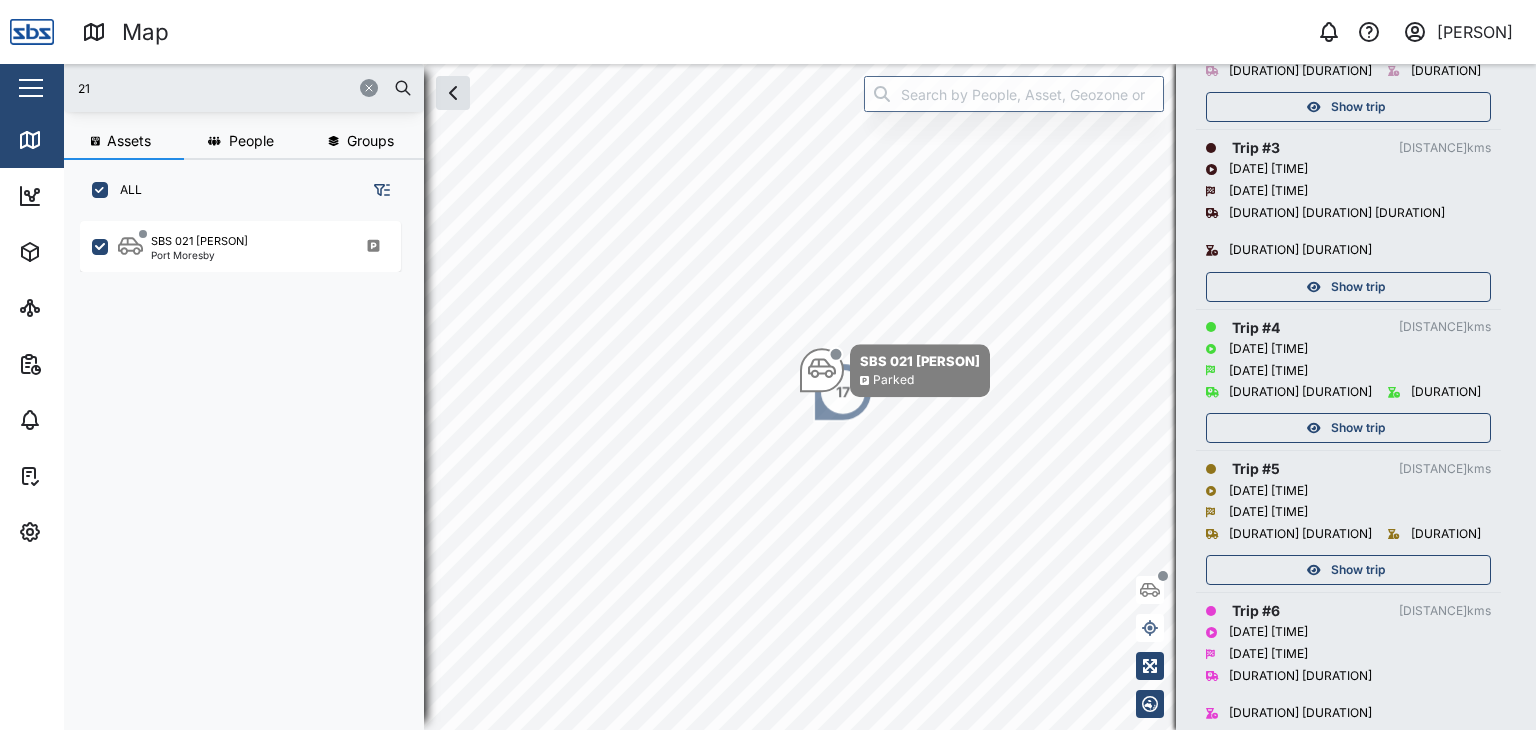 scroll, scrollTop: 0, scrollLeft: 0, axis: both 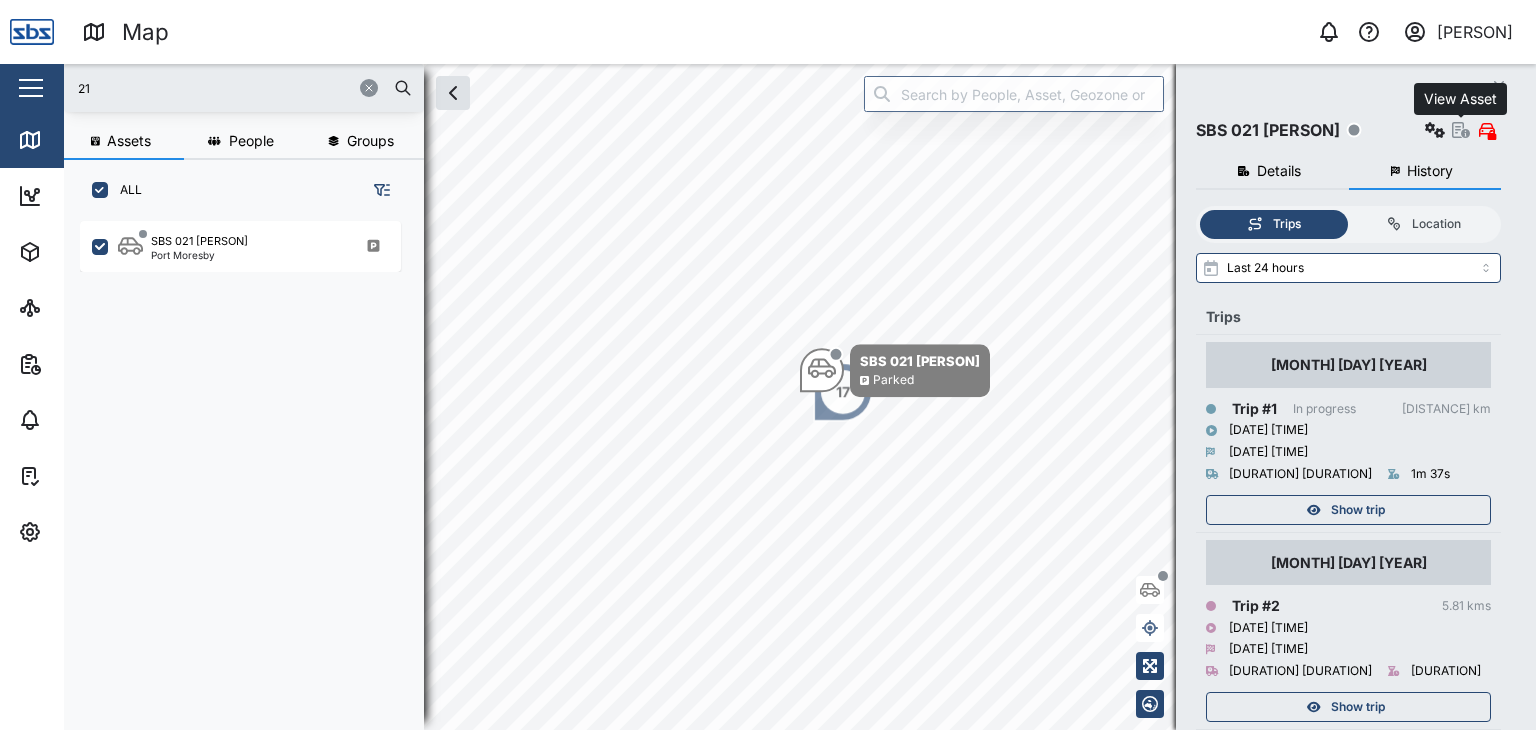 click 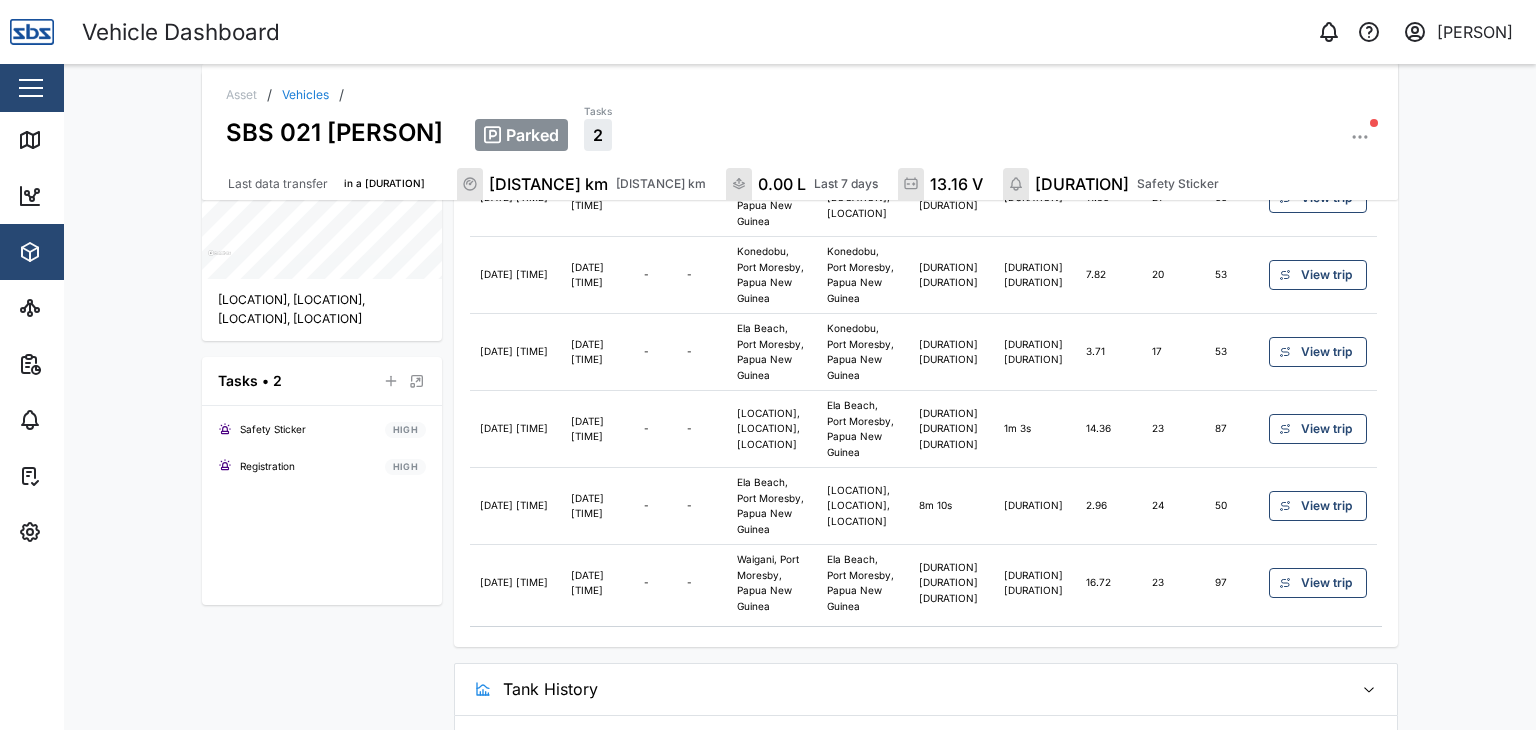 scroll, scrollTop: 792, scrollLeft: 0, axis: vertical 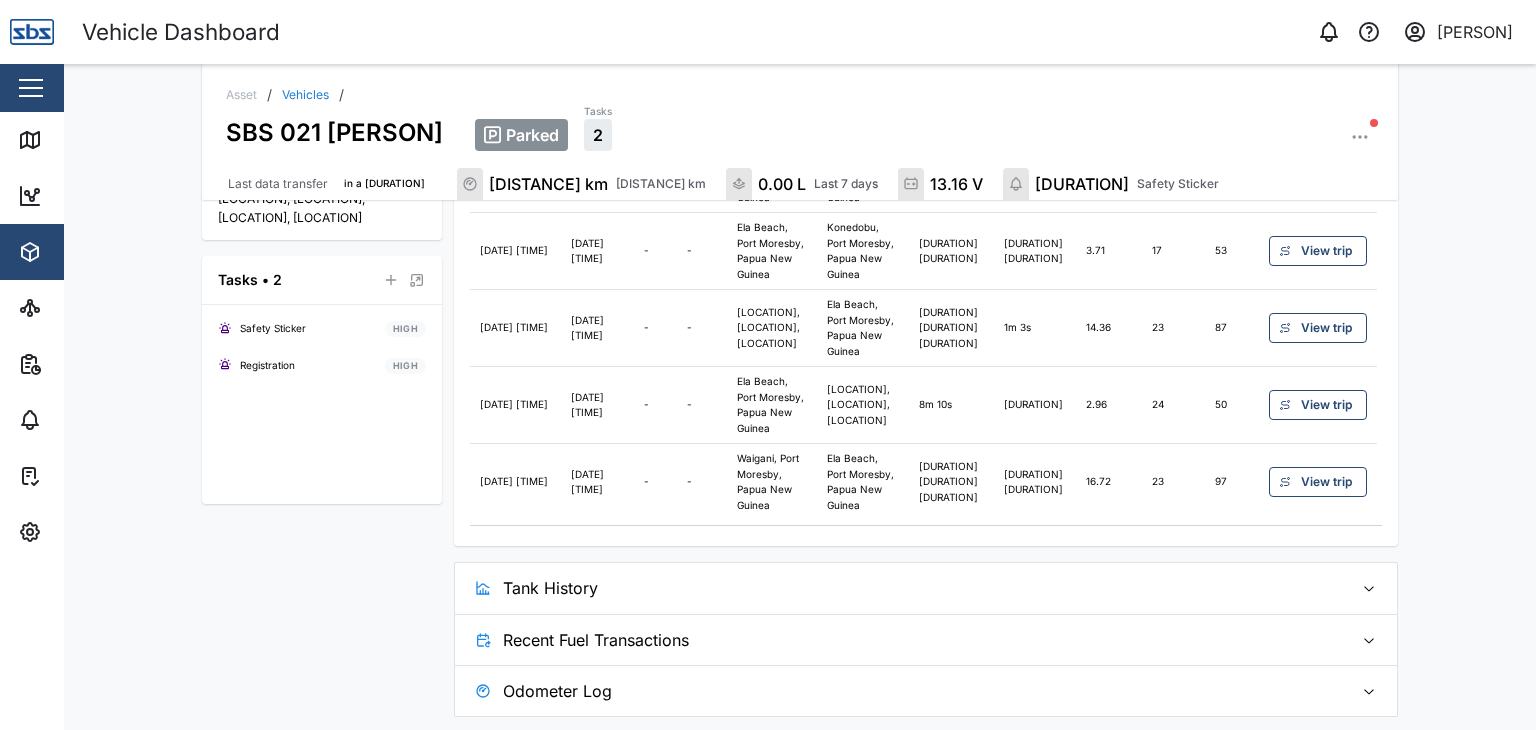click on "Tank History" at bounding box center [920, 588] 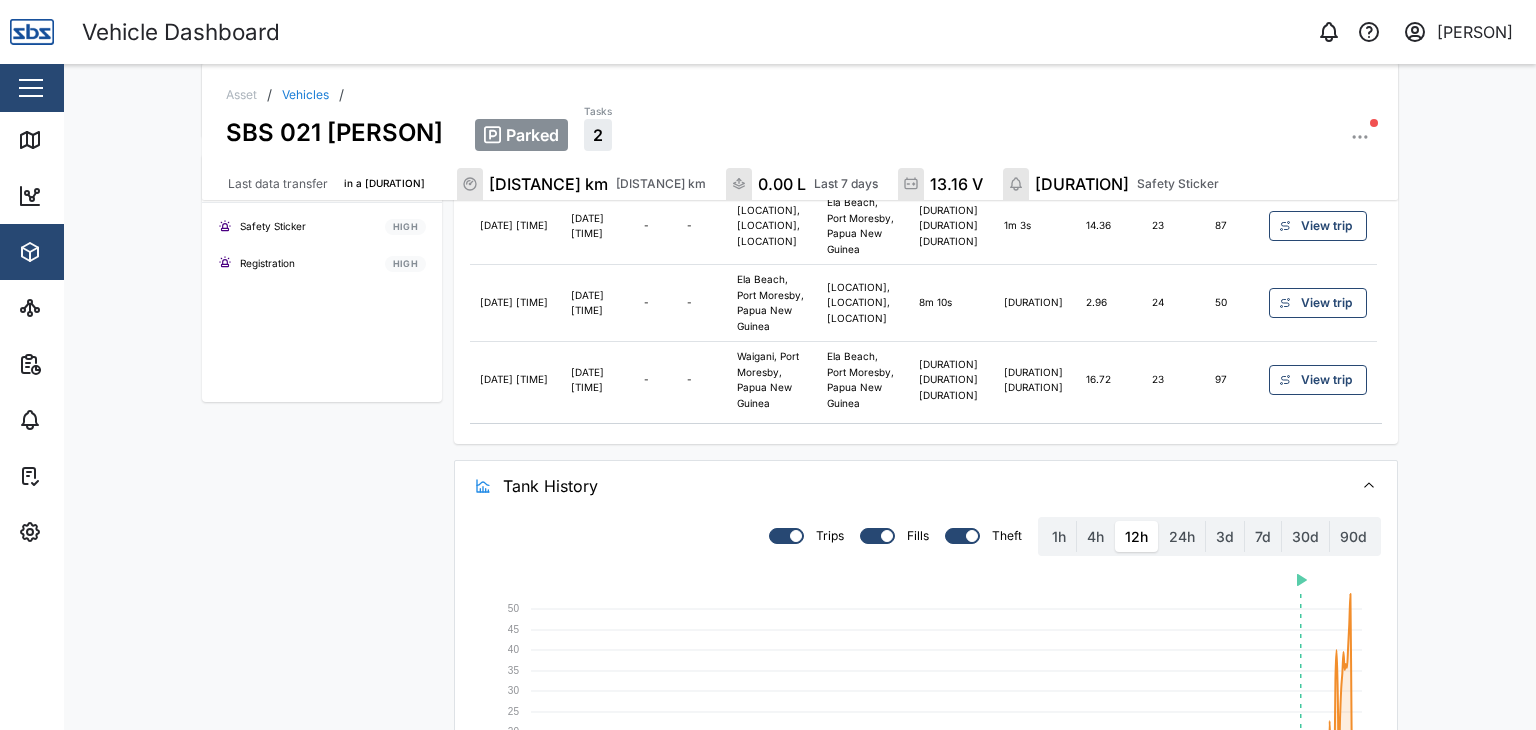 scroll, scrollTop: 1161, scrollLeft: 0, axis: vertical 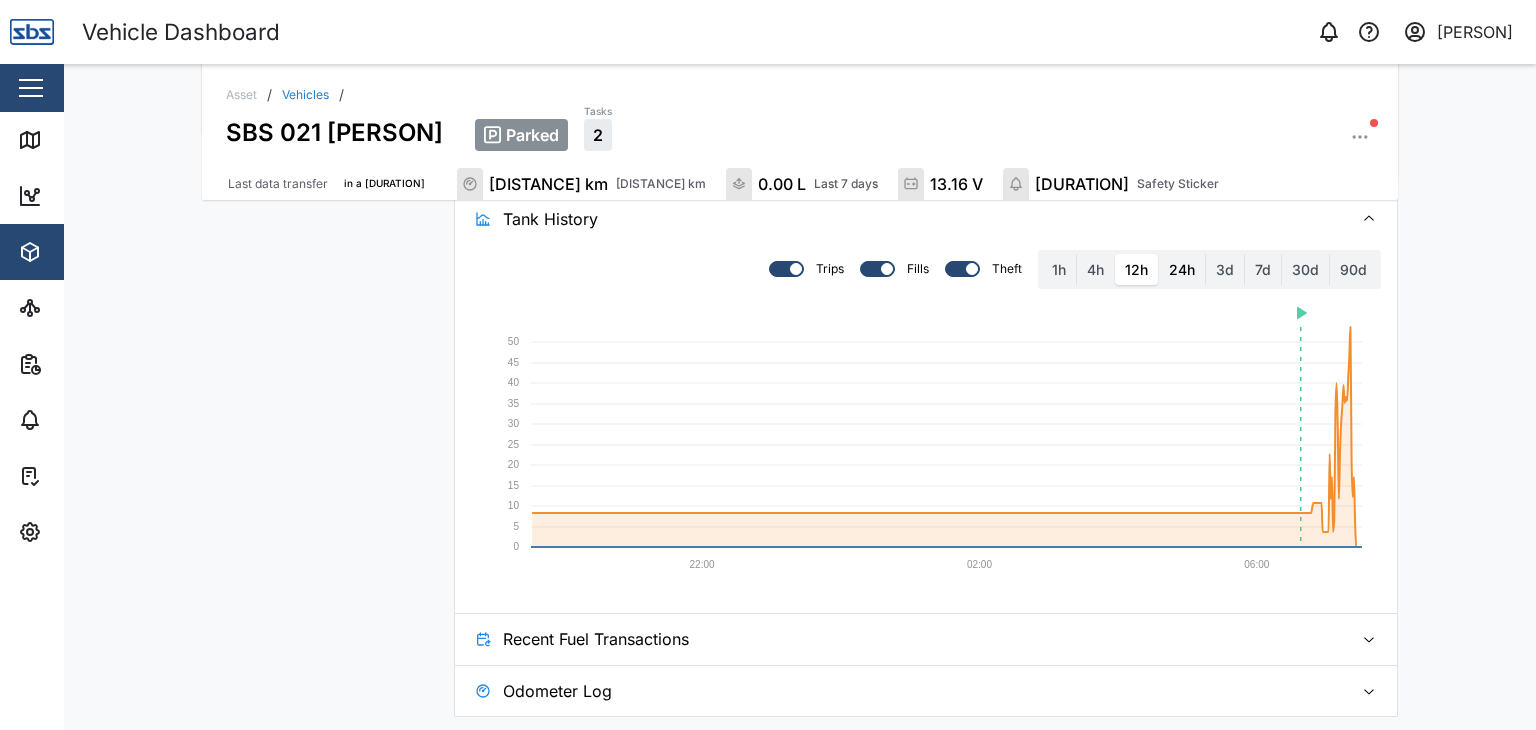 click on "24h" at bounding box center (1182, 270) 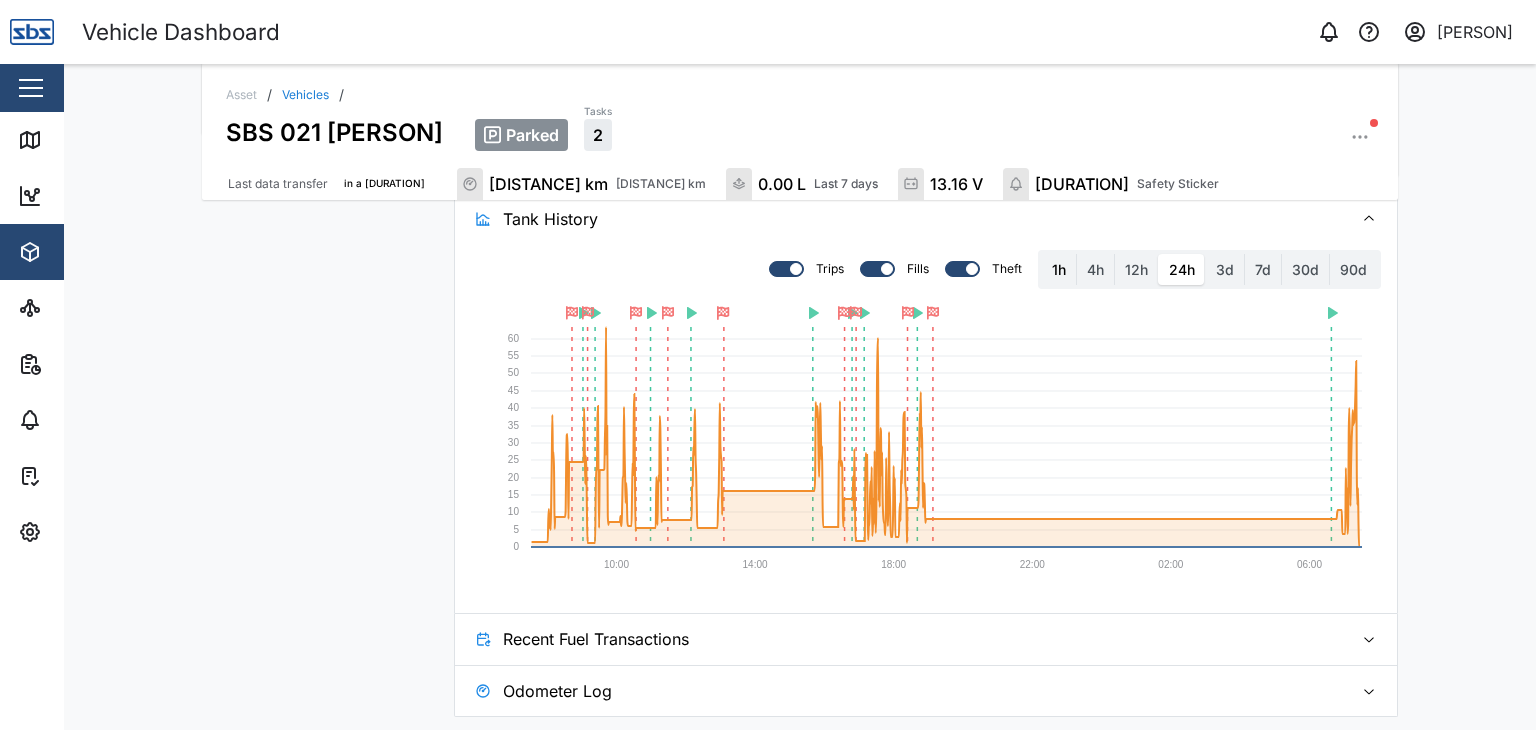 click on "1h" at bounding box center [1059, 270] 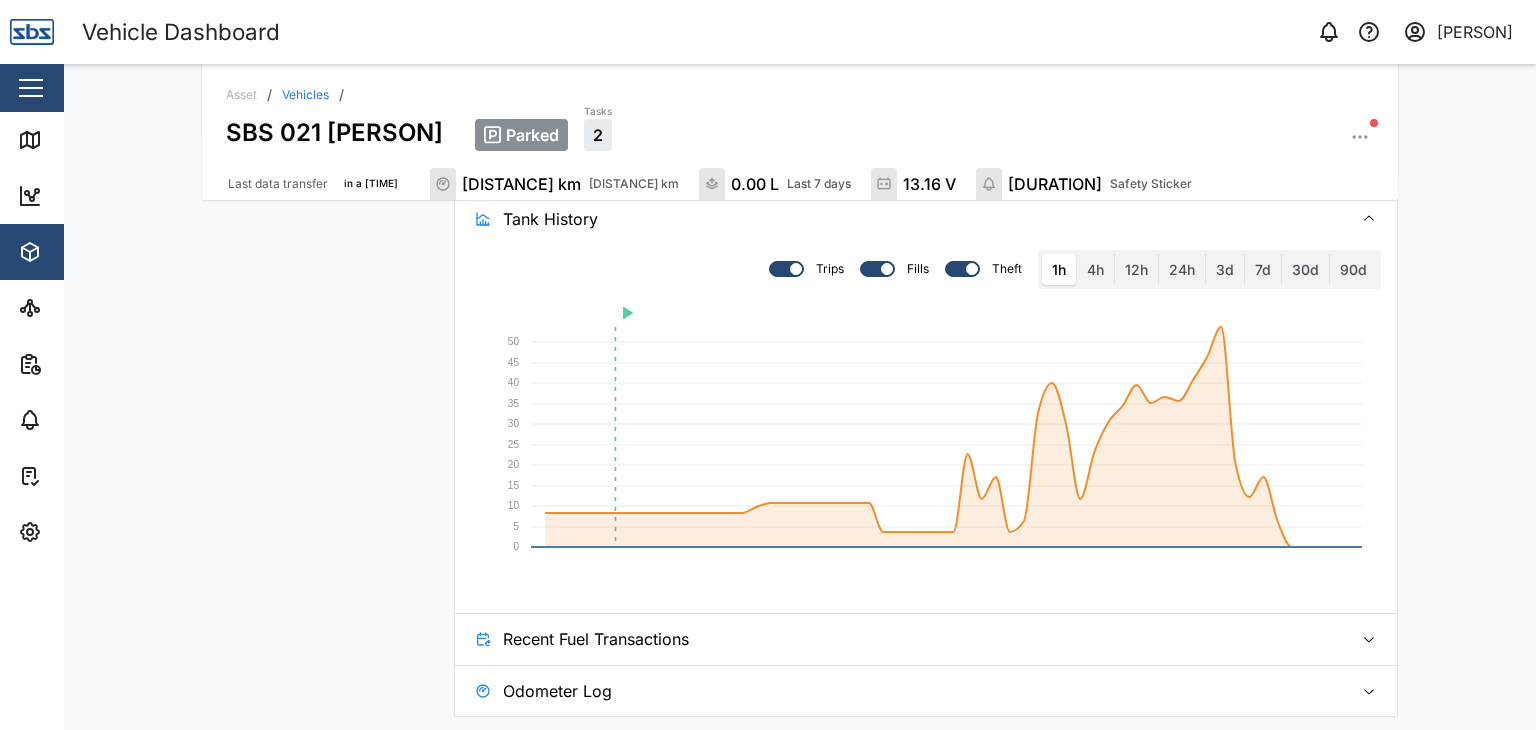 click 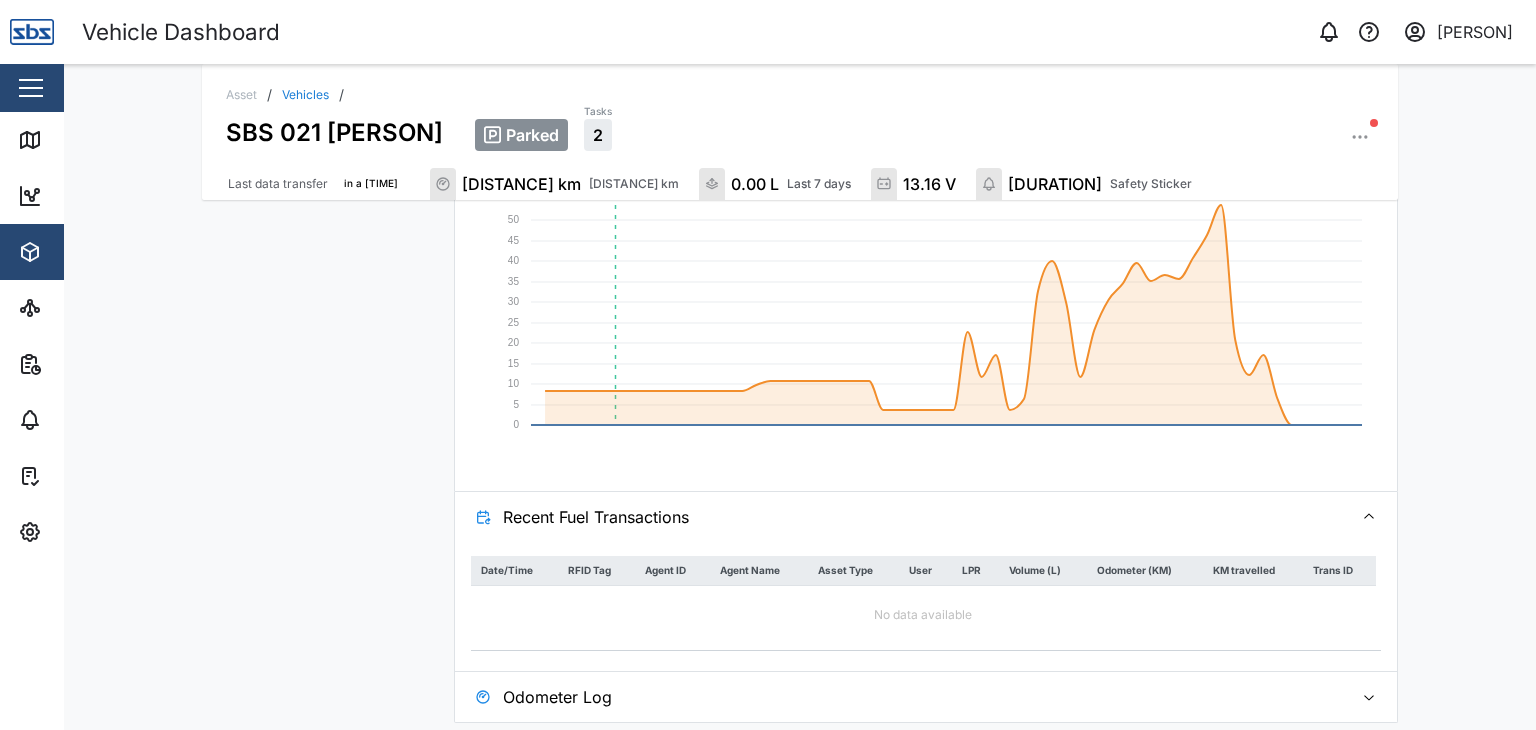scroll, scrollTop: 1289, scrollLeft: 0, axis: vertical 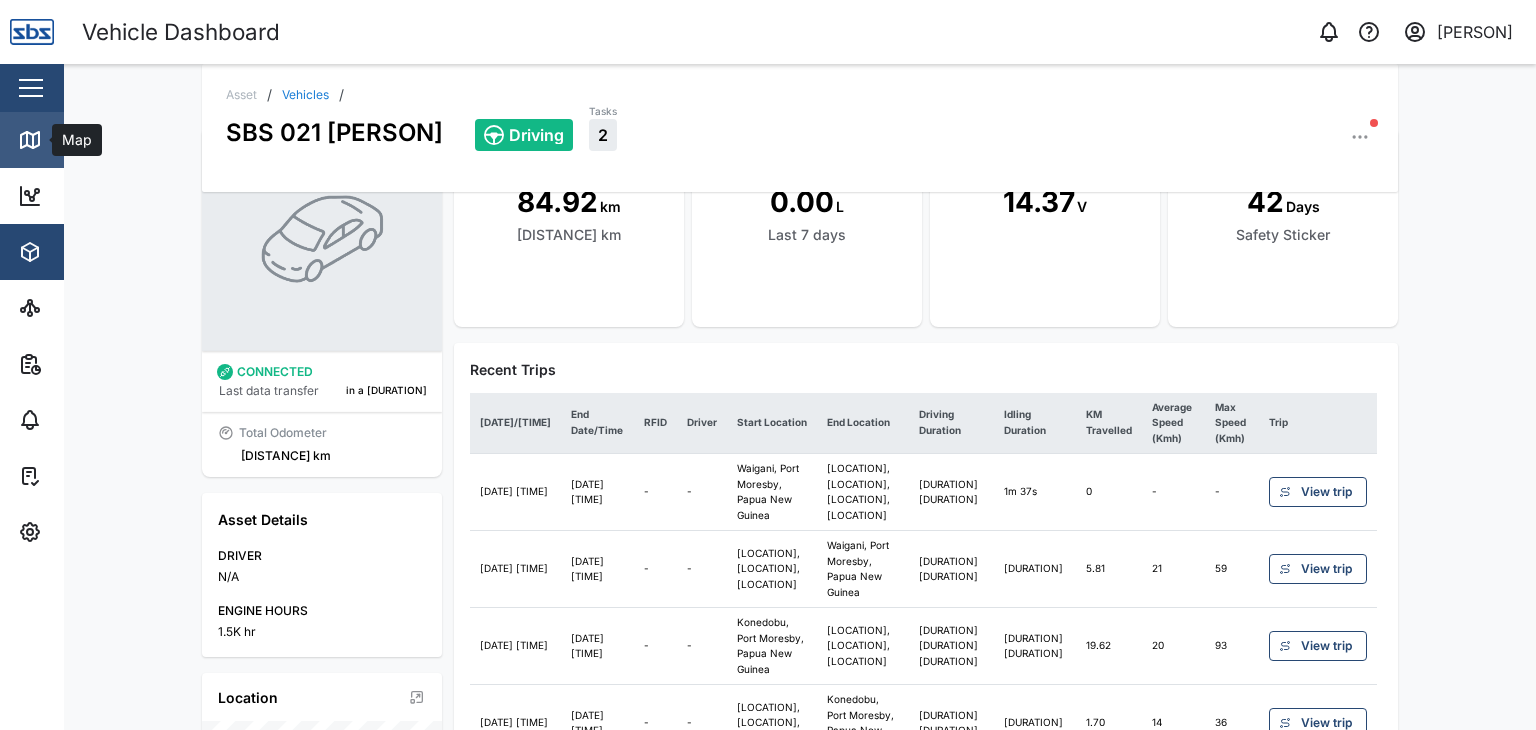 click on "Map" at bounding box center [57, 140] 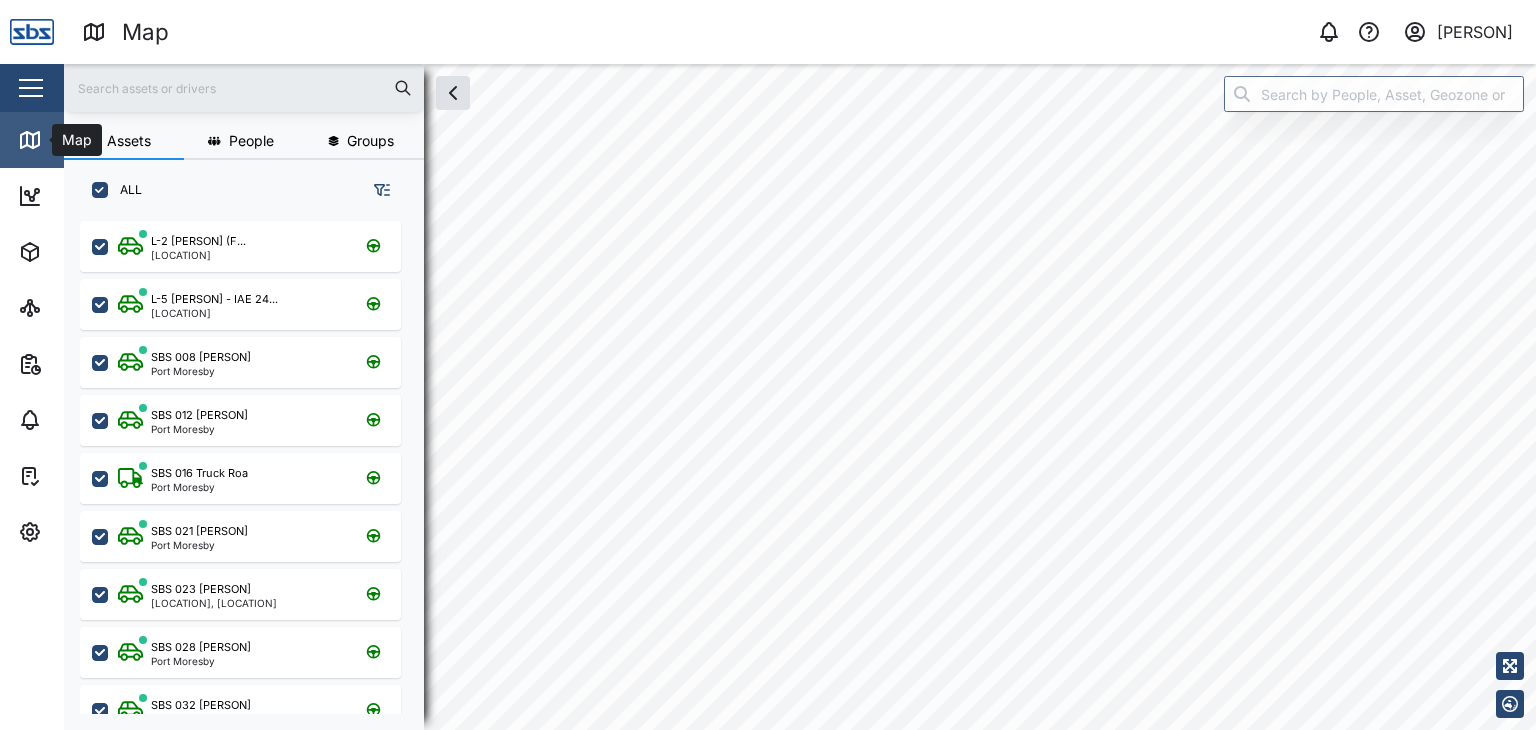 scroll, scrollTop: 16, scrollLeft: 16, axis: both 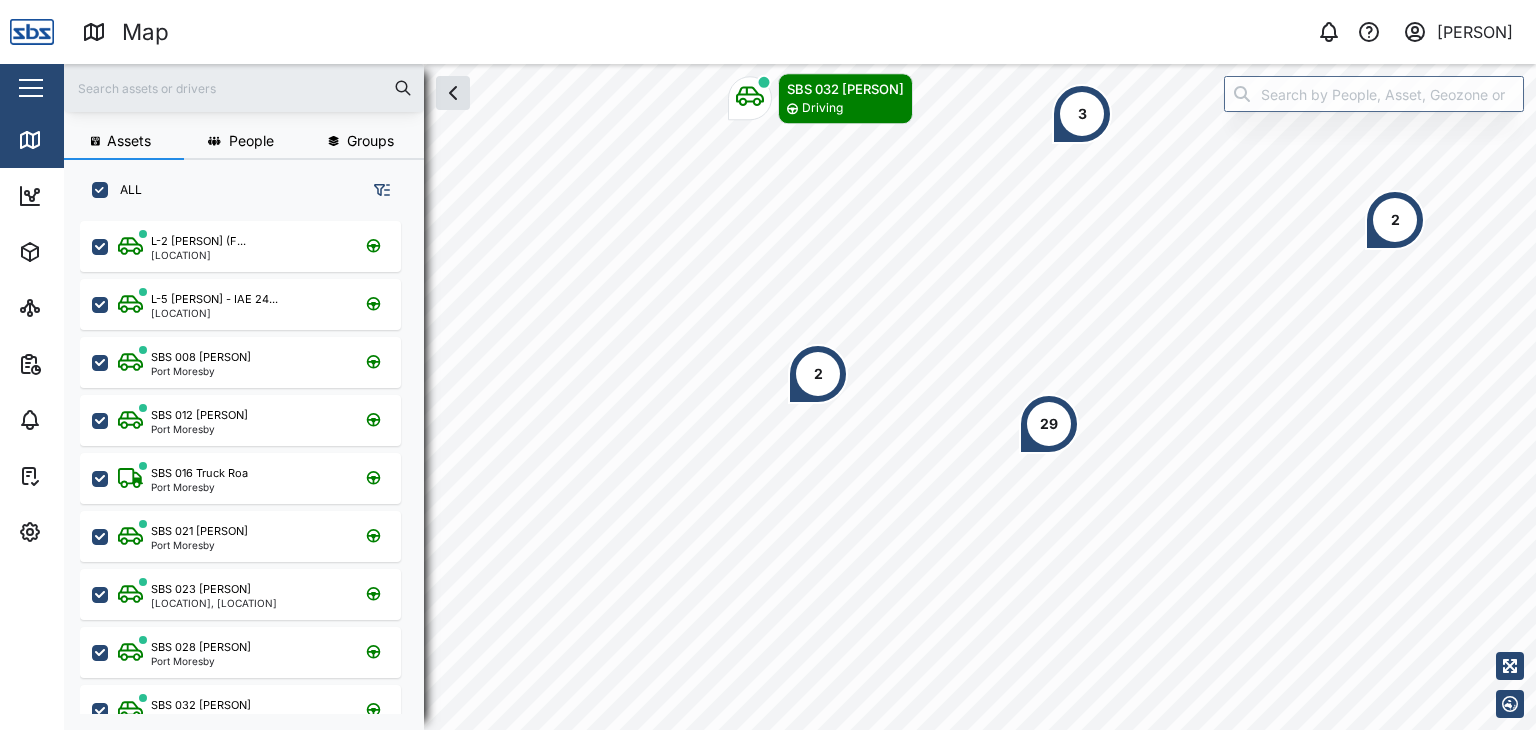 click at bounding box center (244, 88) 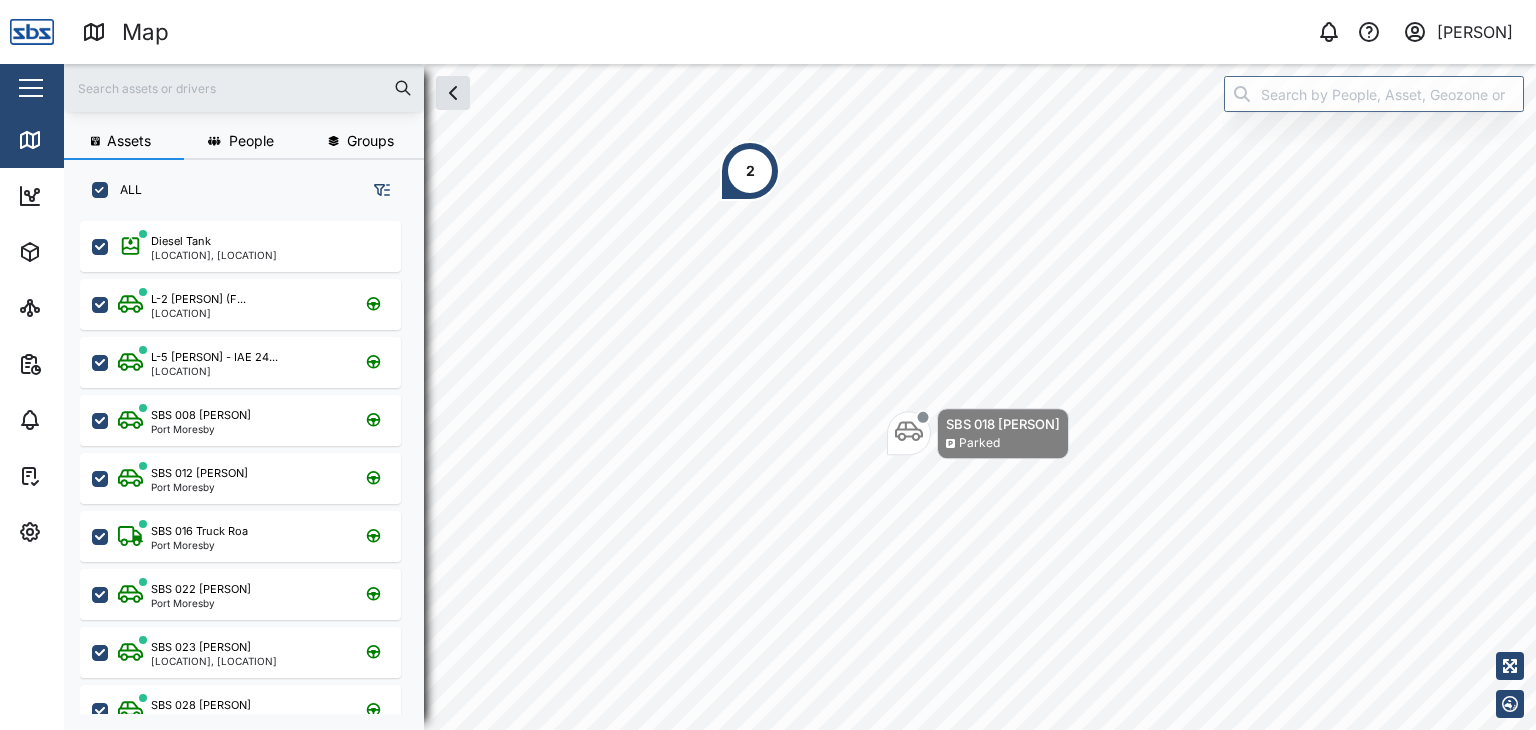 click on "2" at bounding box center [750, 171] 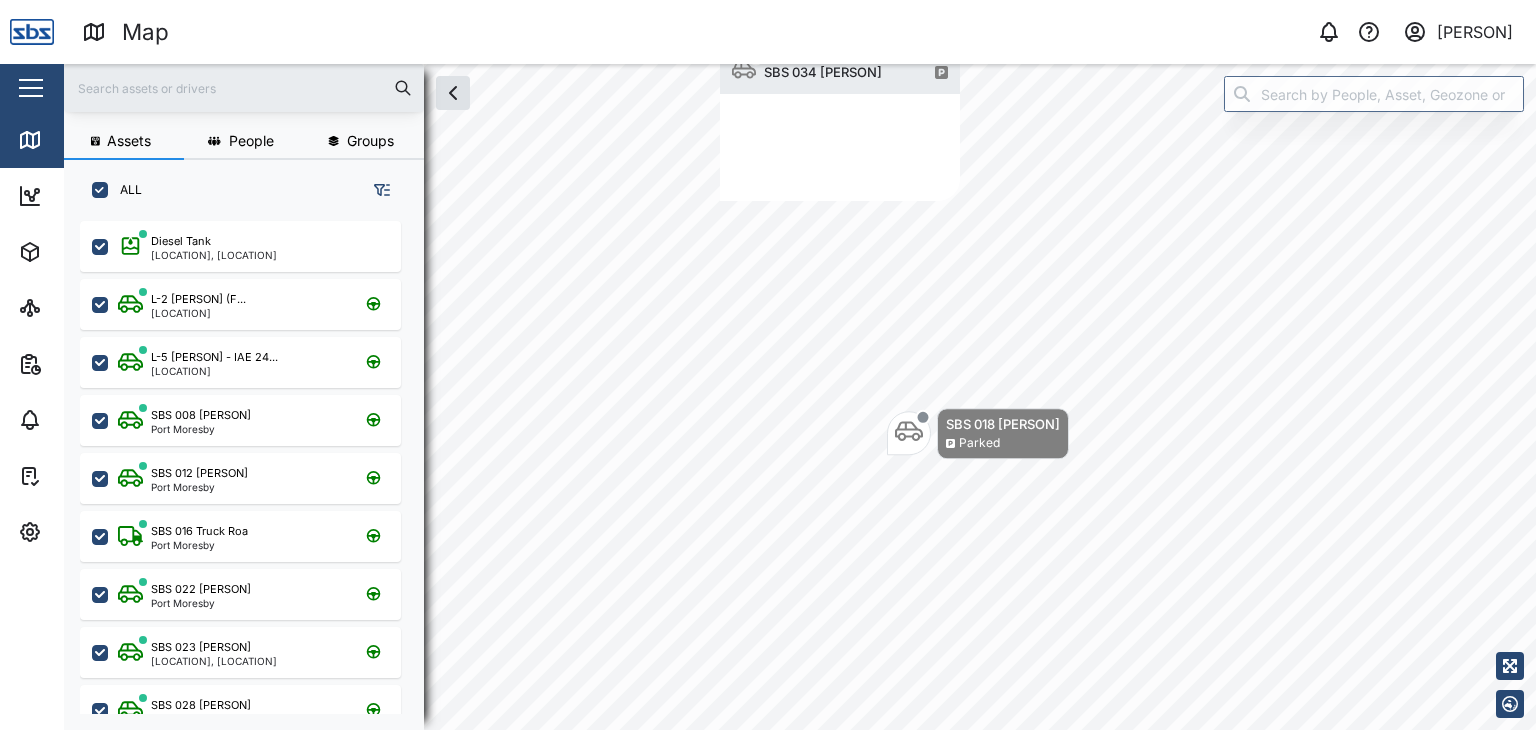 scroll, scrollTop: 16, scrollLeft: 16, axis: both 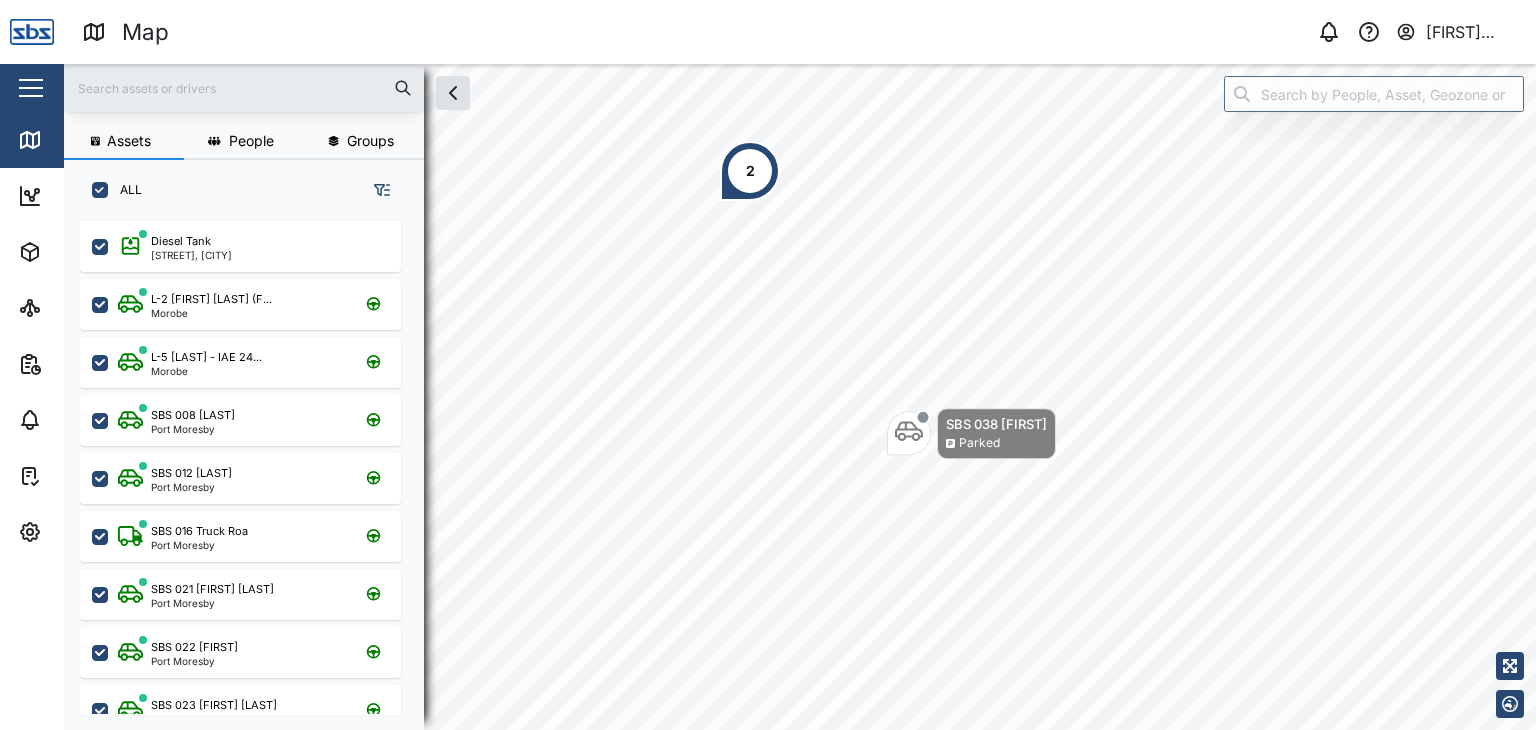 click at bounding box center (244, 88) 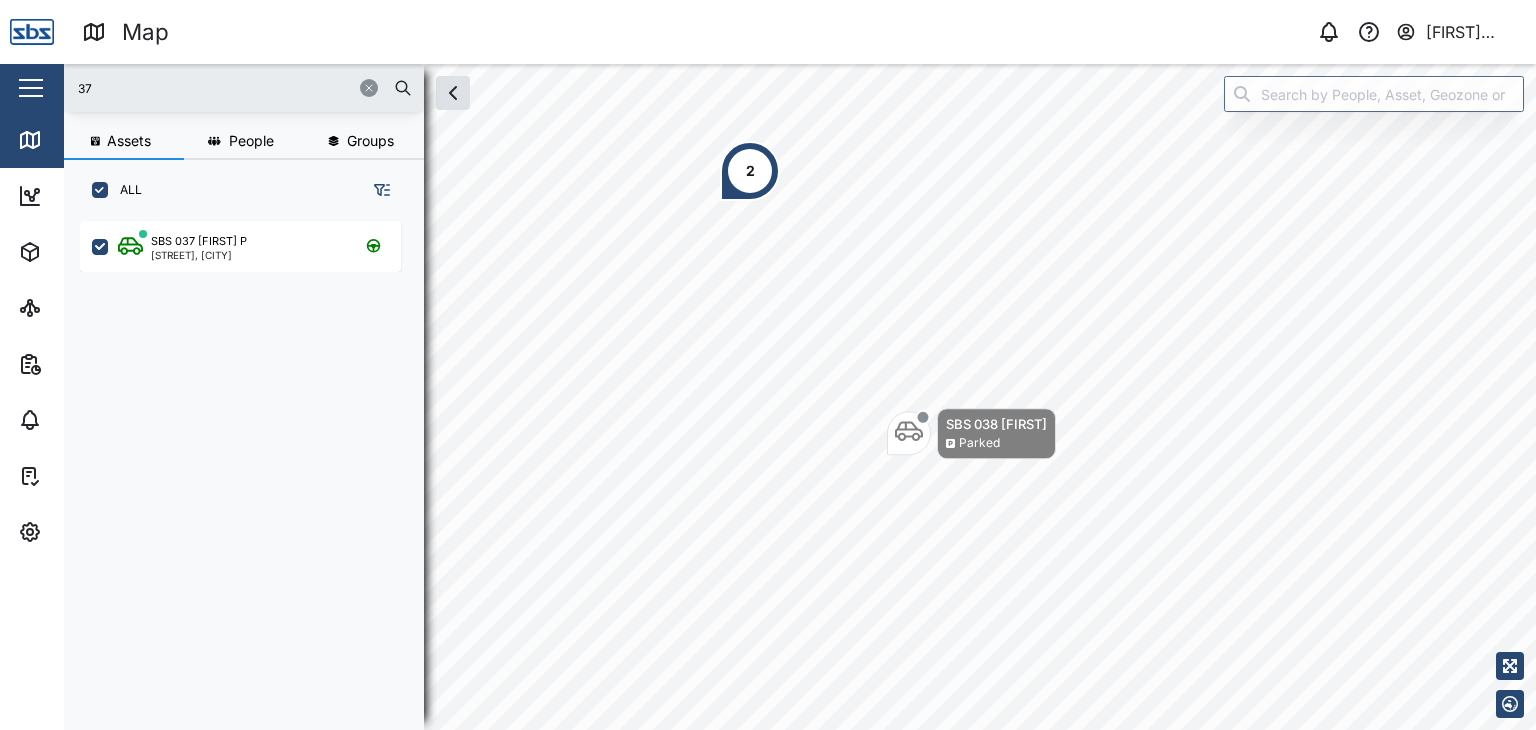 type on "37" 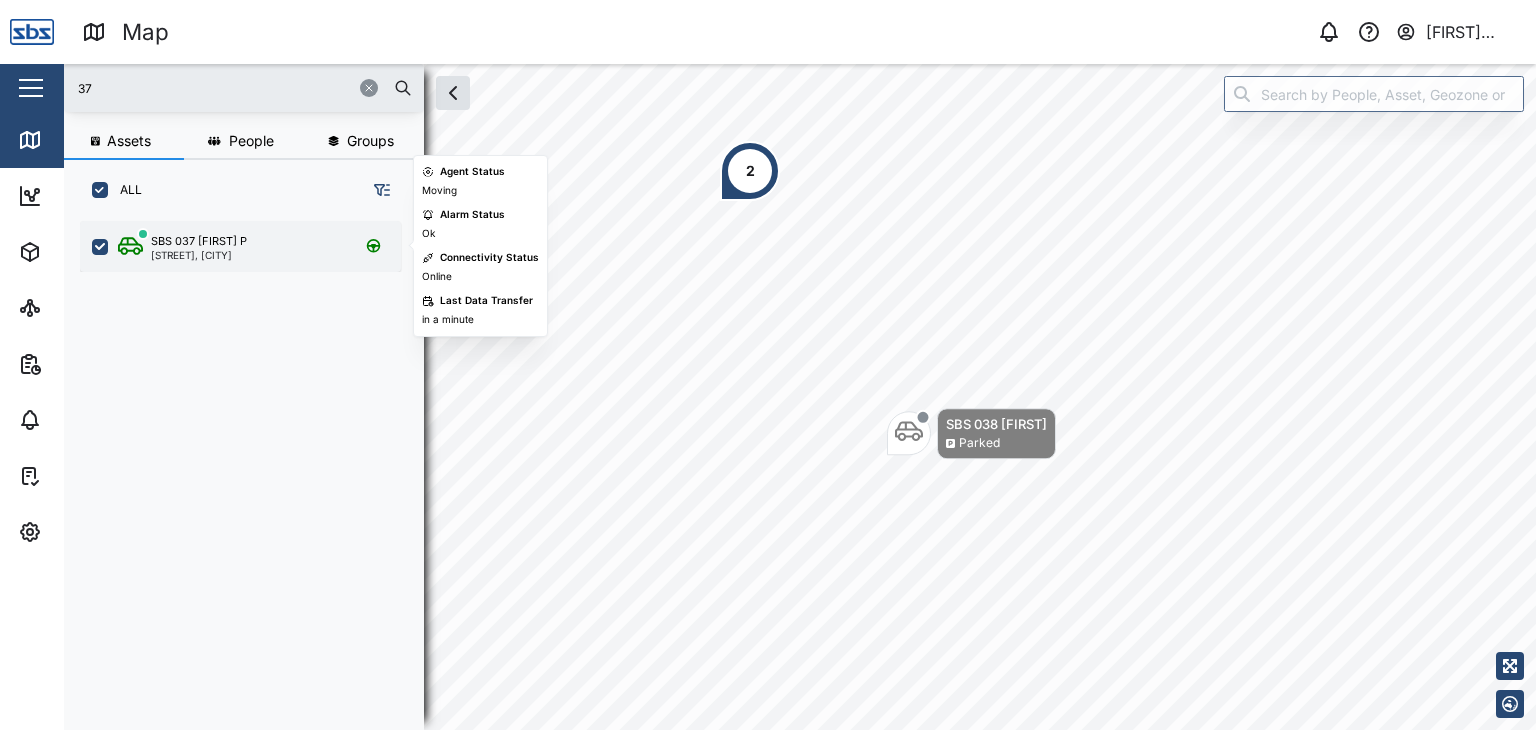 click on "SBS 037 Jason P Korobosea,
Port Moresby" at bounding box center (240, 246) 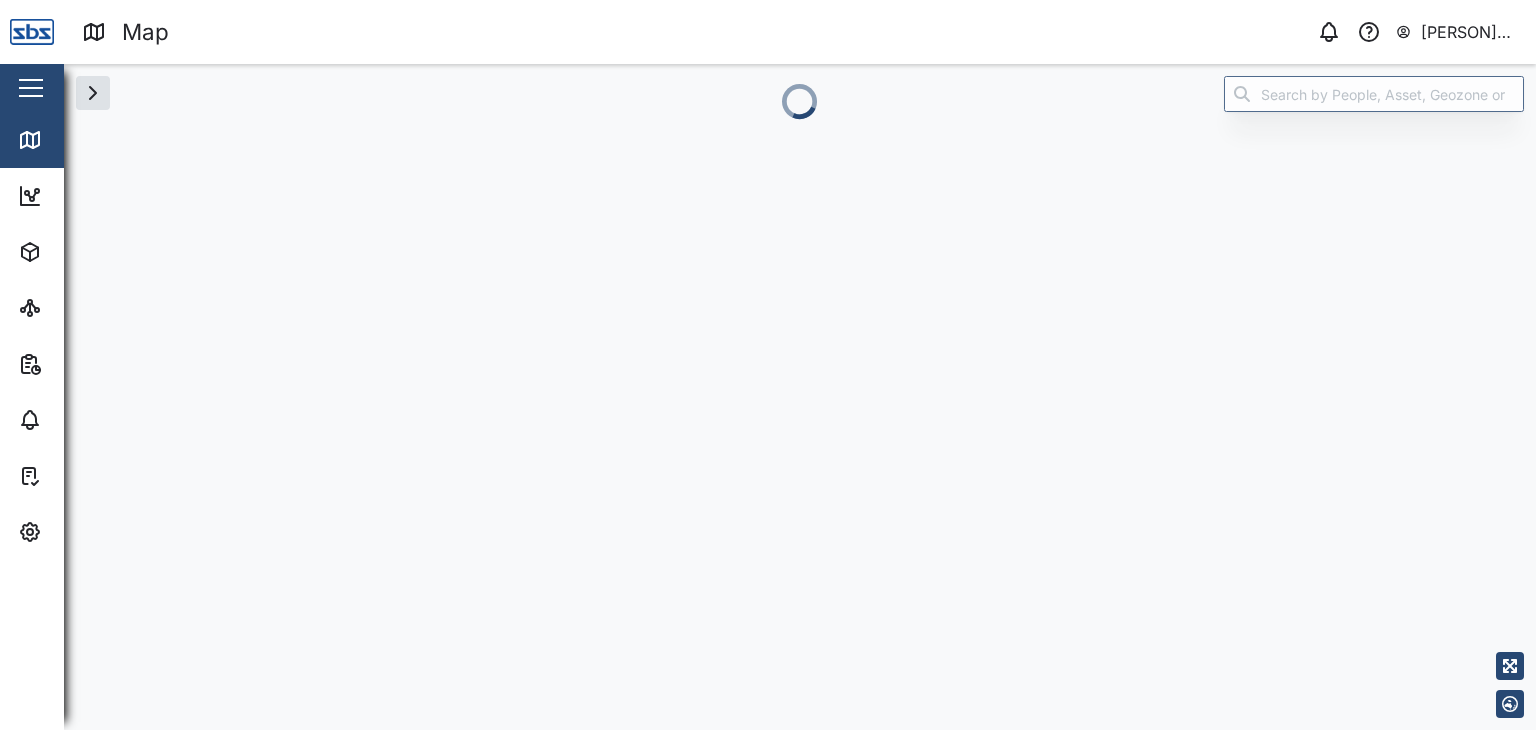 scroll, scrollTop: 0, scrollLeft: 0, axis: both 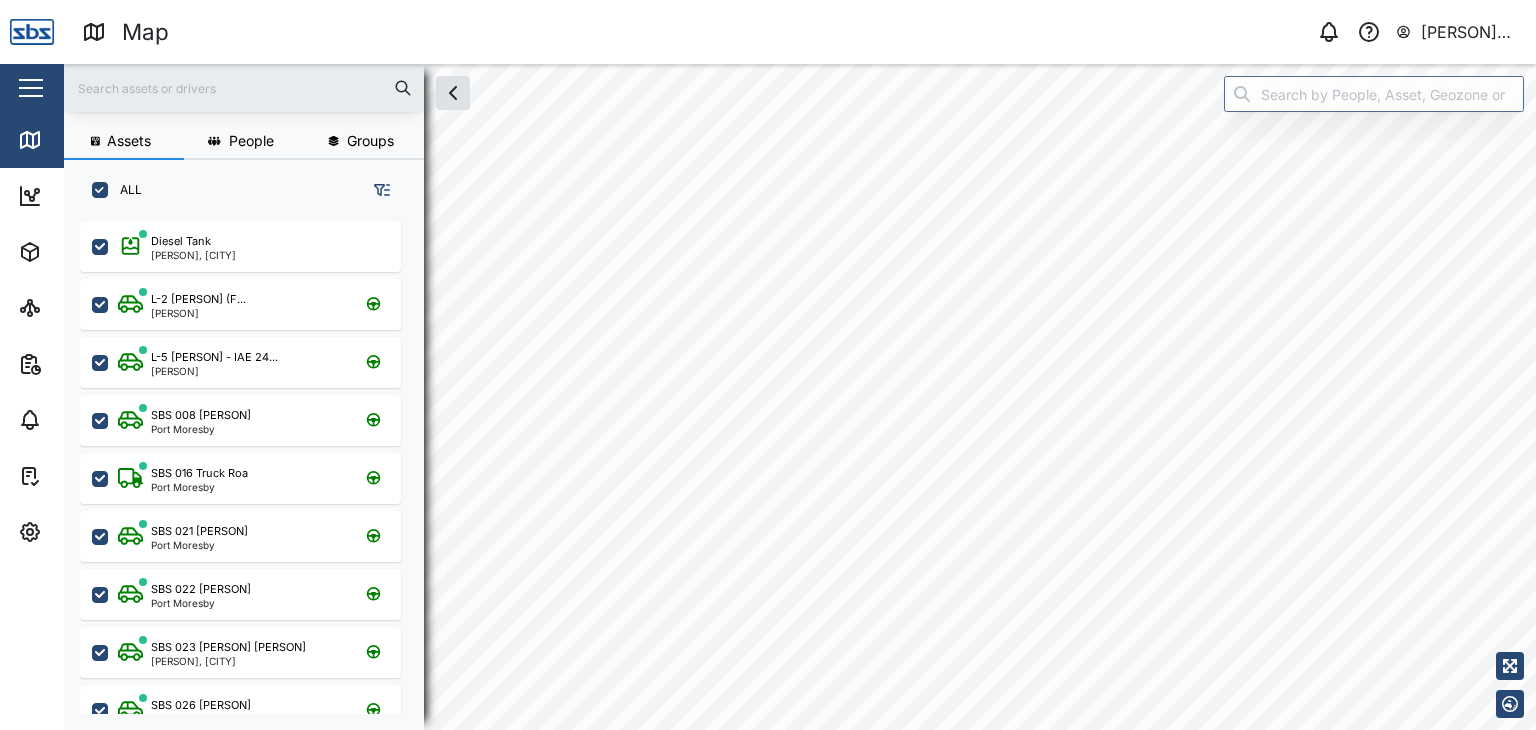 checkbox on "true" 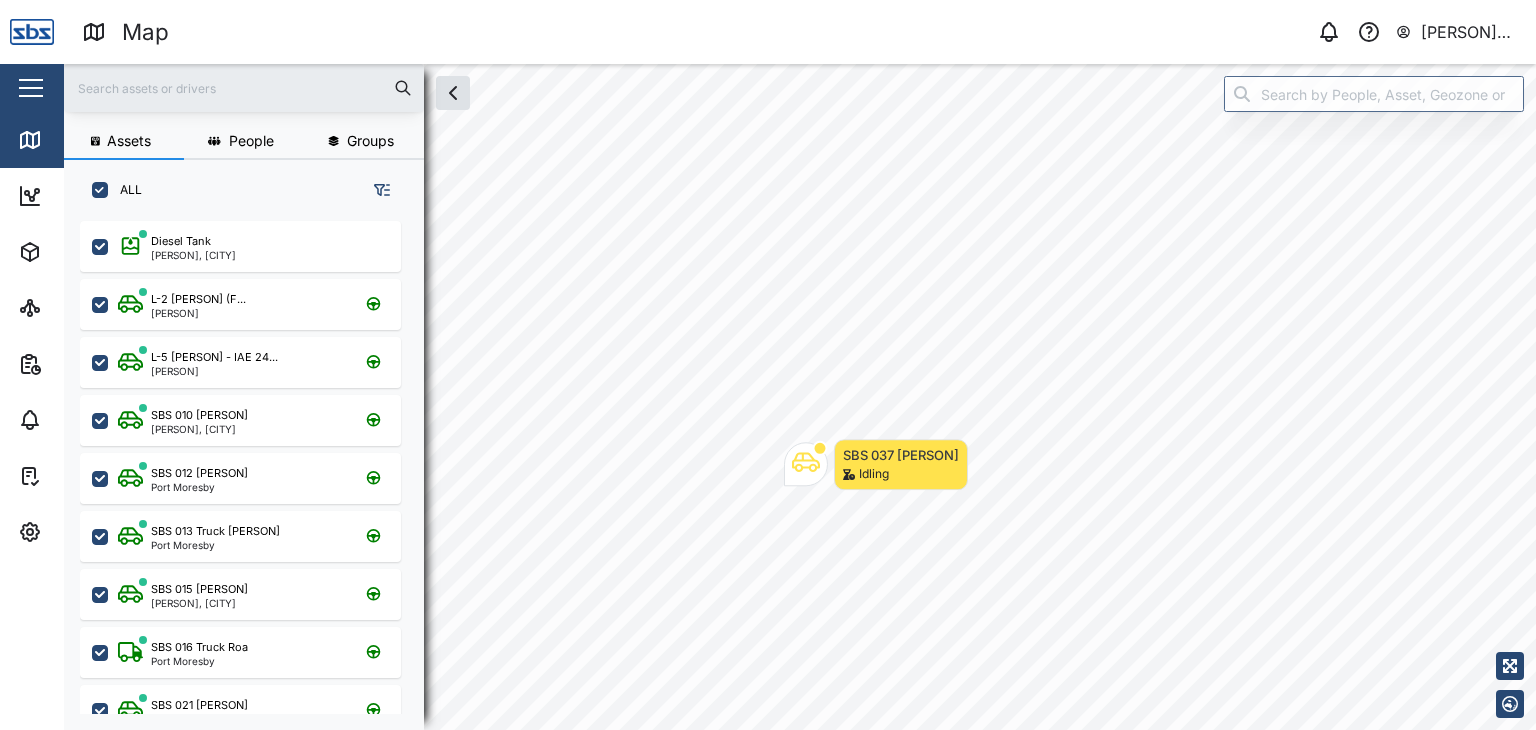 click at bounding box center (244, 88) 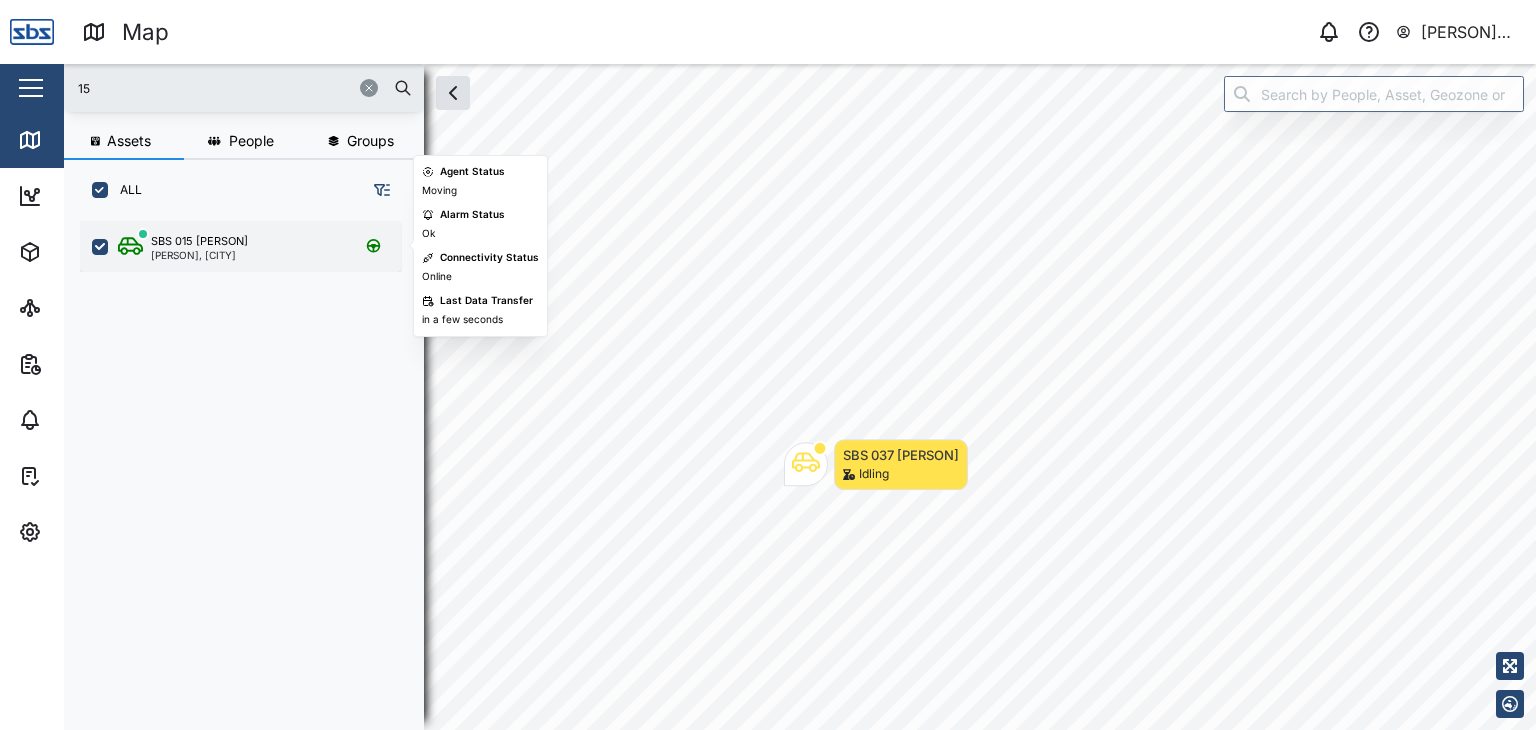 click on "Korobosea,
Port Moresby" at bounding box center [199, 255] 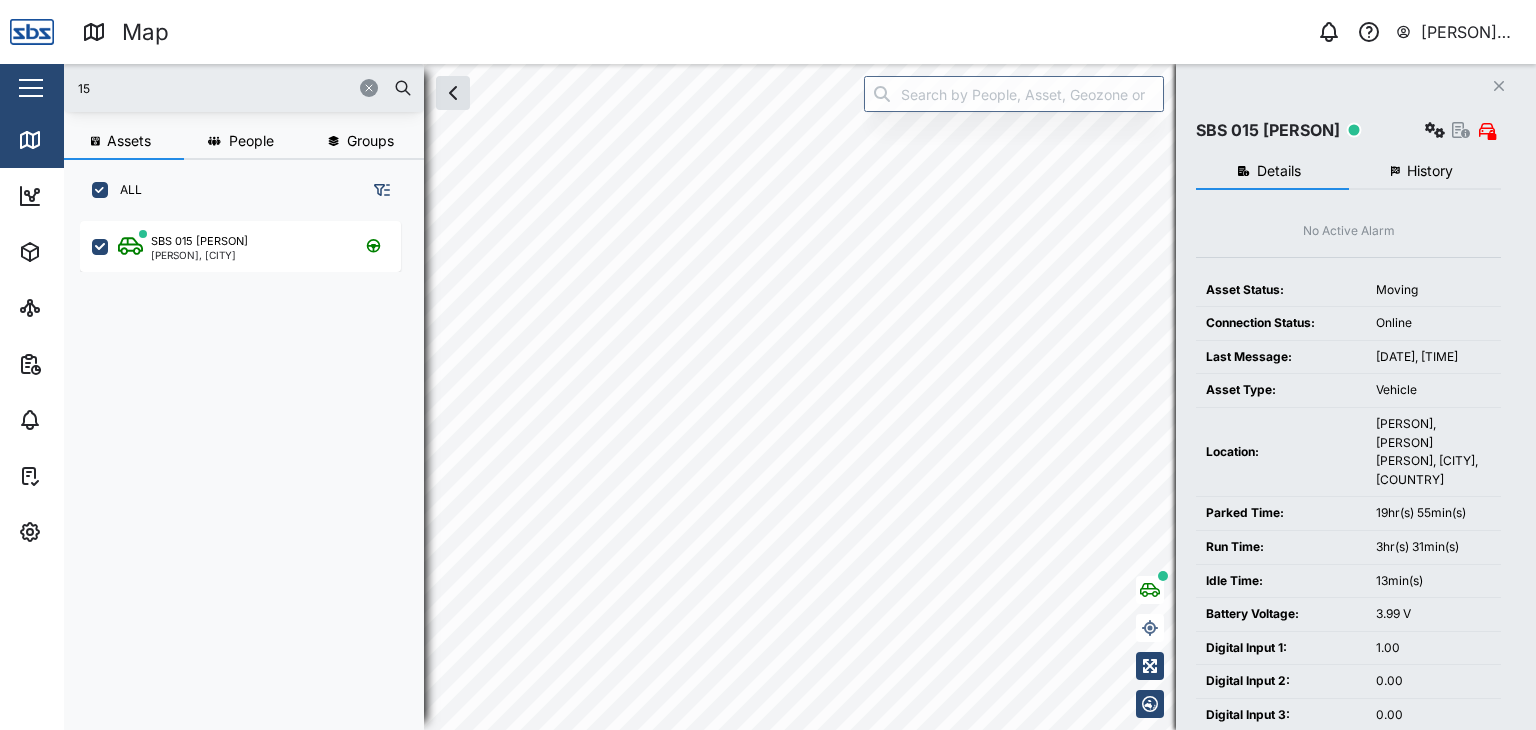 drag, startPoint x: 88, startPoint y: 92, endPoint x: 68, endPoint y: 92, distance: 20 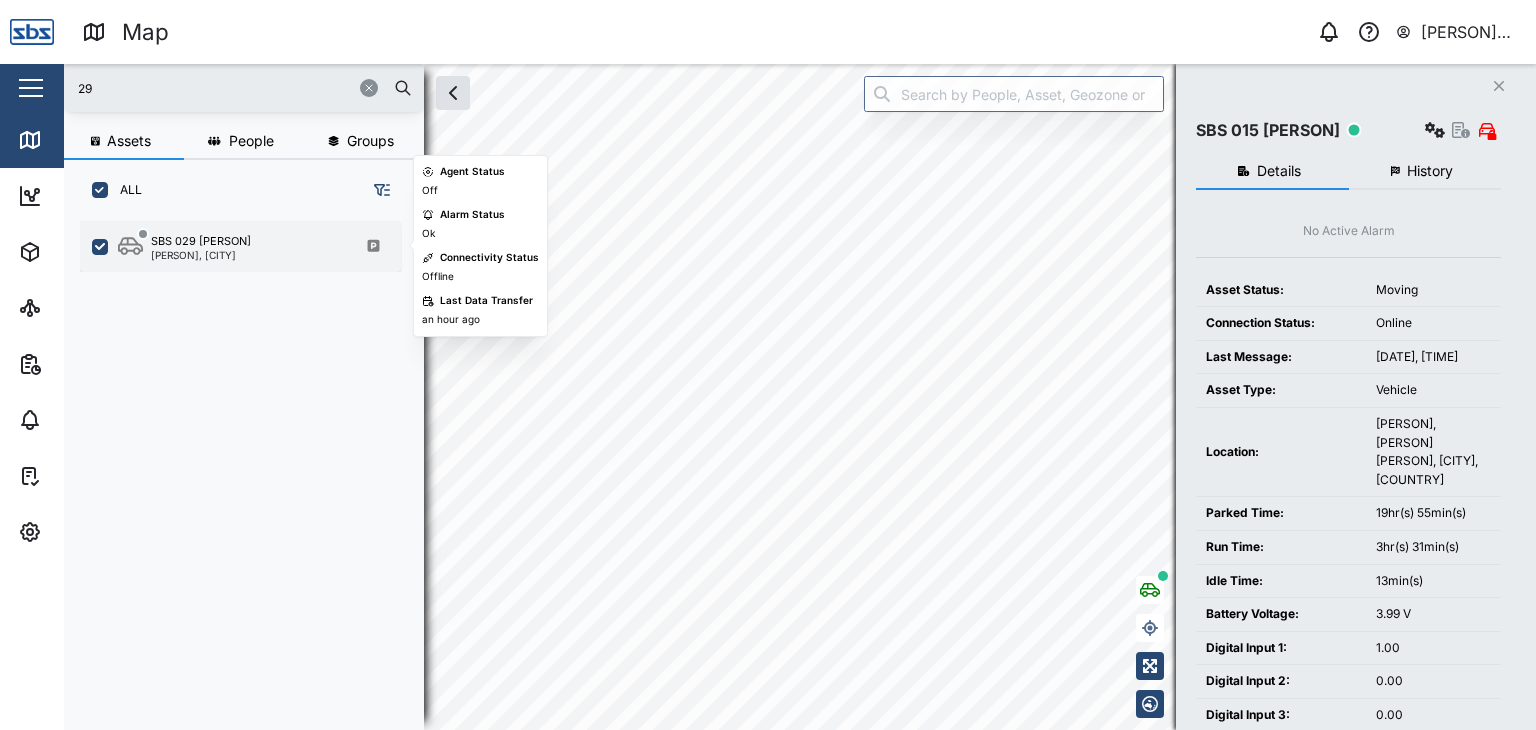 click on "Korobosea,
Port Moresby" at bounding box center [201, 255] 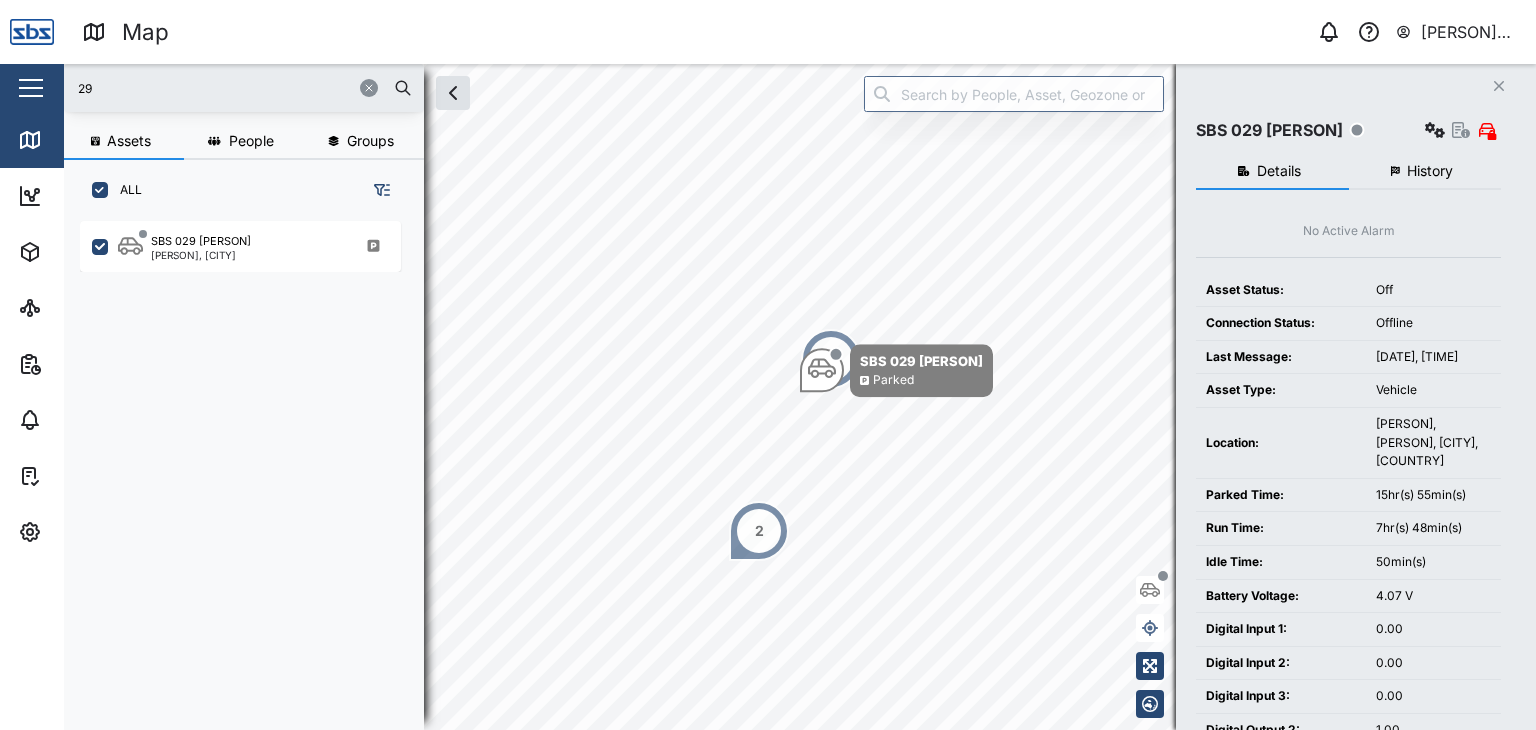 click on "History" at bounding box center [1430, 171] 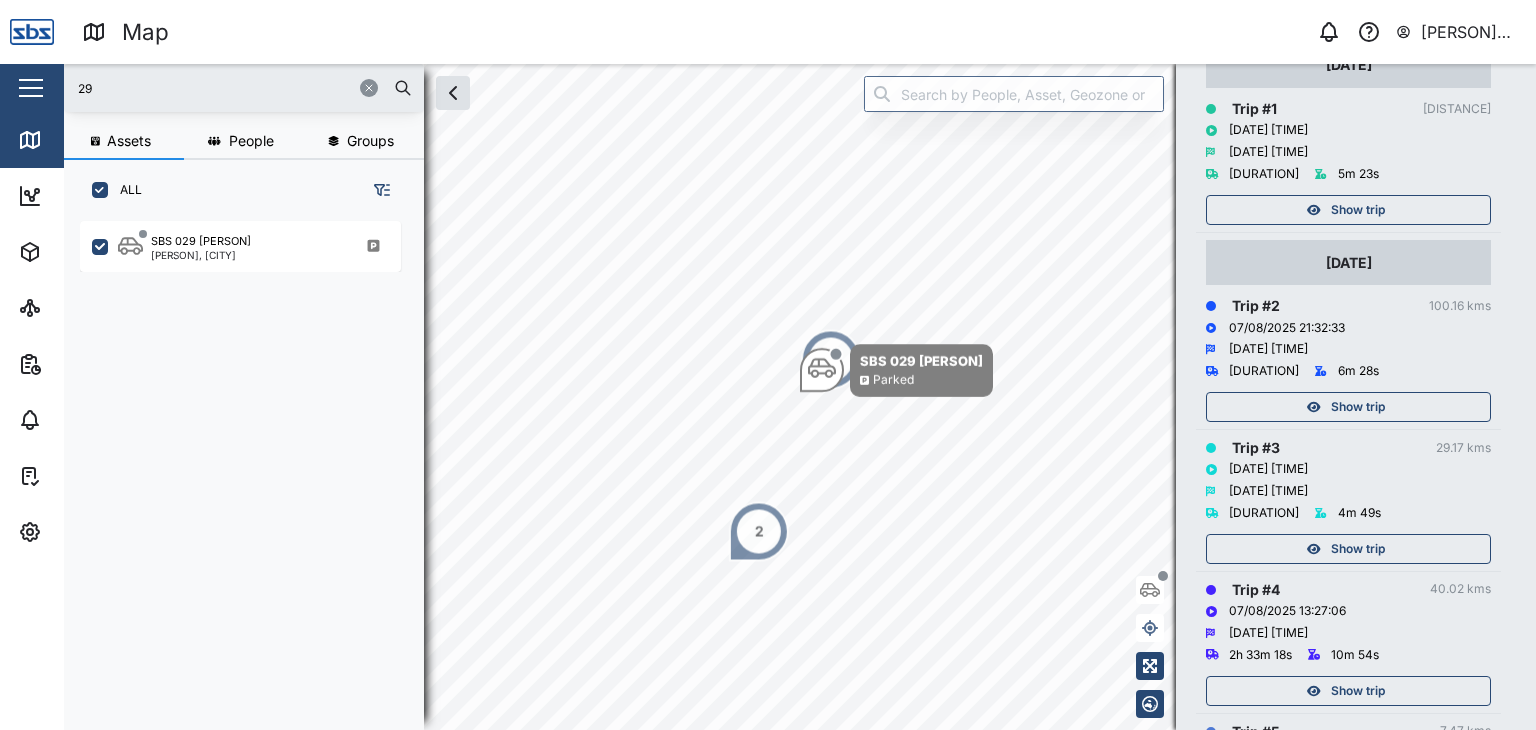 scroll, scrollTop: 400, scrollLeft: 0, axis: vertical 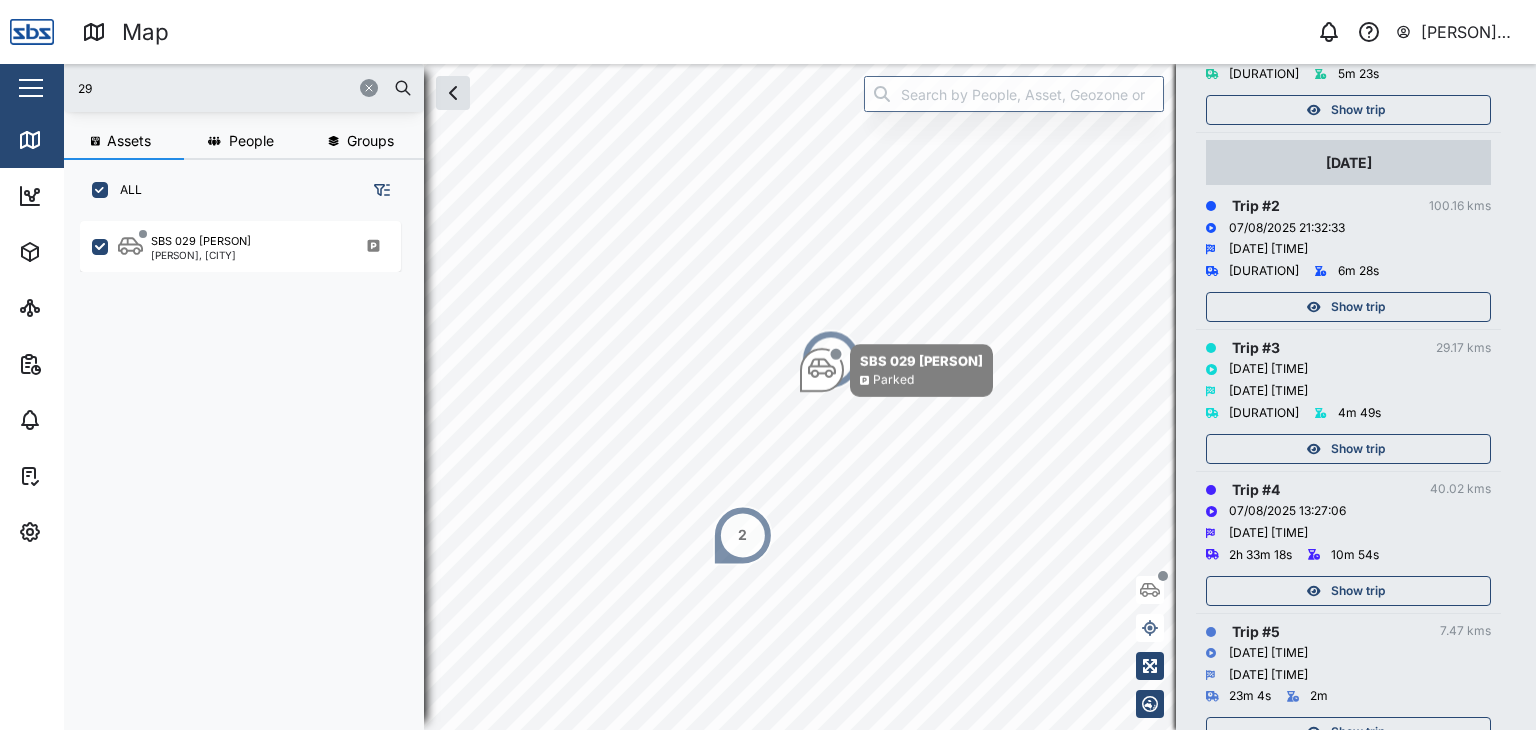 click on "Show trip" at bounding box center [1358, 449] 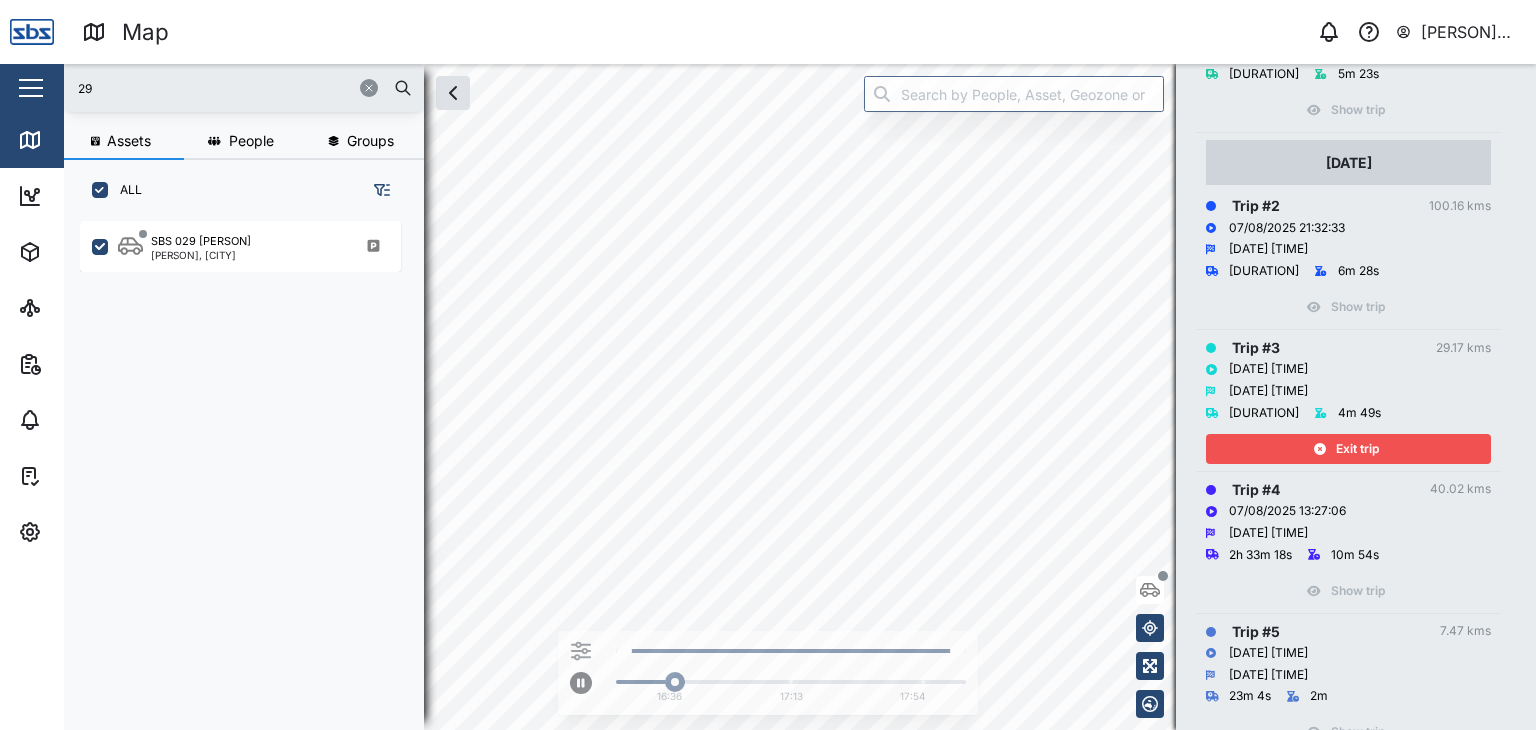 click on "Map 0 Vijay Kumar Close Map Dashboard Assets ATS Camera Generator Personnel Tanks Vehicles Other Assets Sites Reports Viewer Scheduled Generated Alarms Tasks Settings Agent config Agent groups Alarm actions Geozones Organisation Sites Users User groups 29 Assets People Groups ALL SBS 029 Morlie I Korobosea,
Port Moresby Close SBS 029 Morlie I Details History No Active Alarm Asset Status: Off Connection Status: Offline Last Message: Aug 8, 2025, 7:20:11 am Asset Type: Vehicle Location: Three Mile, Korobosea, Port Moresby, Papua New Guinea Parked Time: 15hr(s) 55min(s) Run Time: 7hr(s) 48min(s) Idle Time: 50min(s) Battery Voltage: 4.07 V Digital Input 1: 0.00 Digital Input 2: 0.00 Digital Input 3: 0.00 Digital Output 2: 1.00 Digital Output 3: 0.00 Engine Ignition Status: 0.00 Ext Power Source Voltage: 12.78 V Fuel Level Liter: - Position Altitude: 26.00 m Position Direction: 217.00 Position Hdop: 0.60 Position Satellites: 16.00 Position Speed: 0.00 Kph Vehicle Mileage: 66766.85 km 0.06 -0.01" at bounding box center (768, 365) 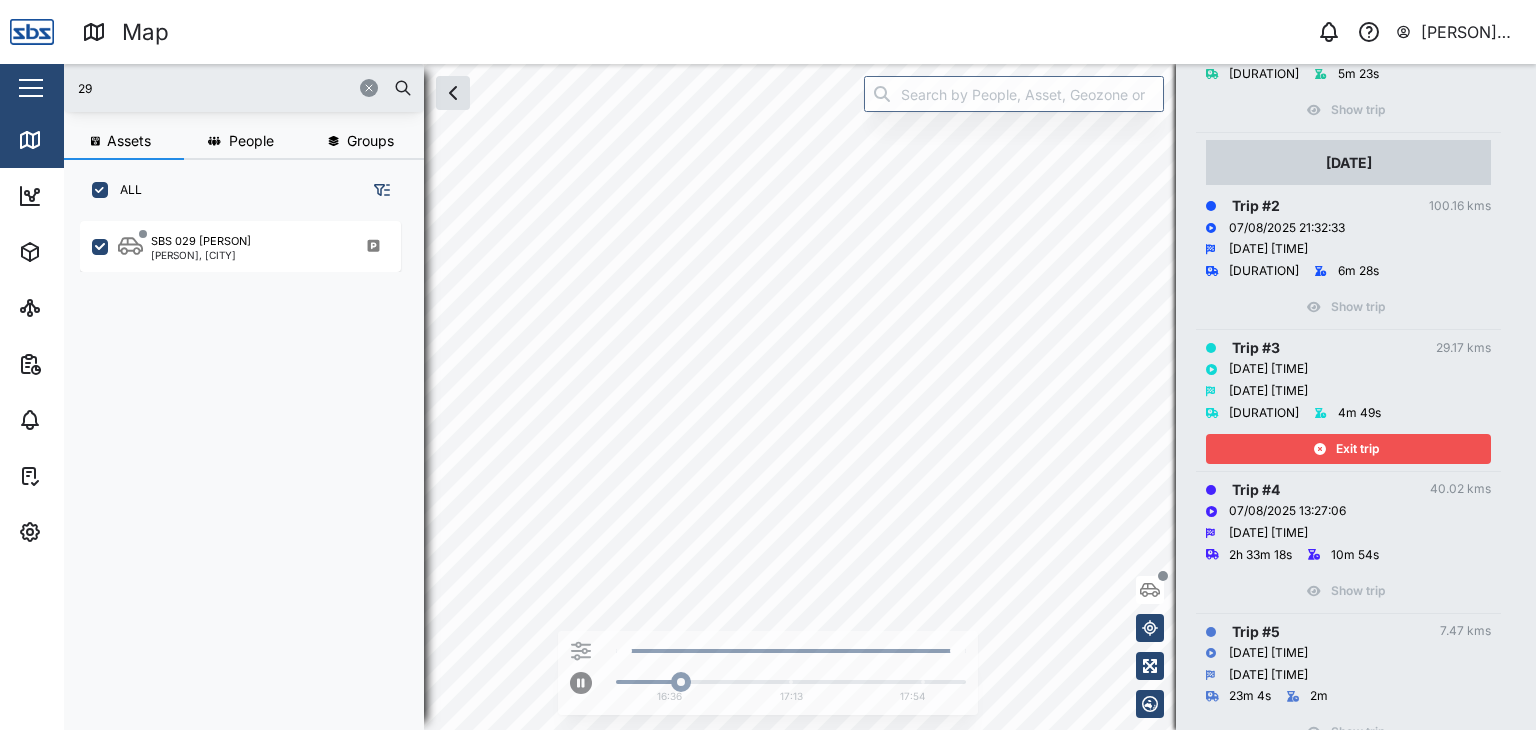 click on "Exit trip" at bounding box center (1346, 449) 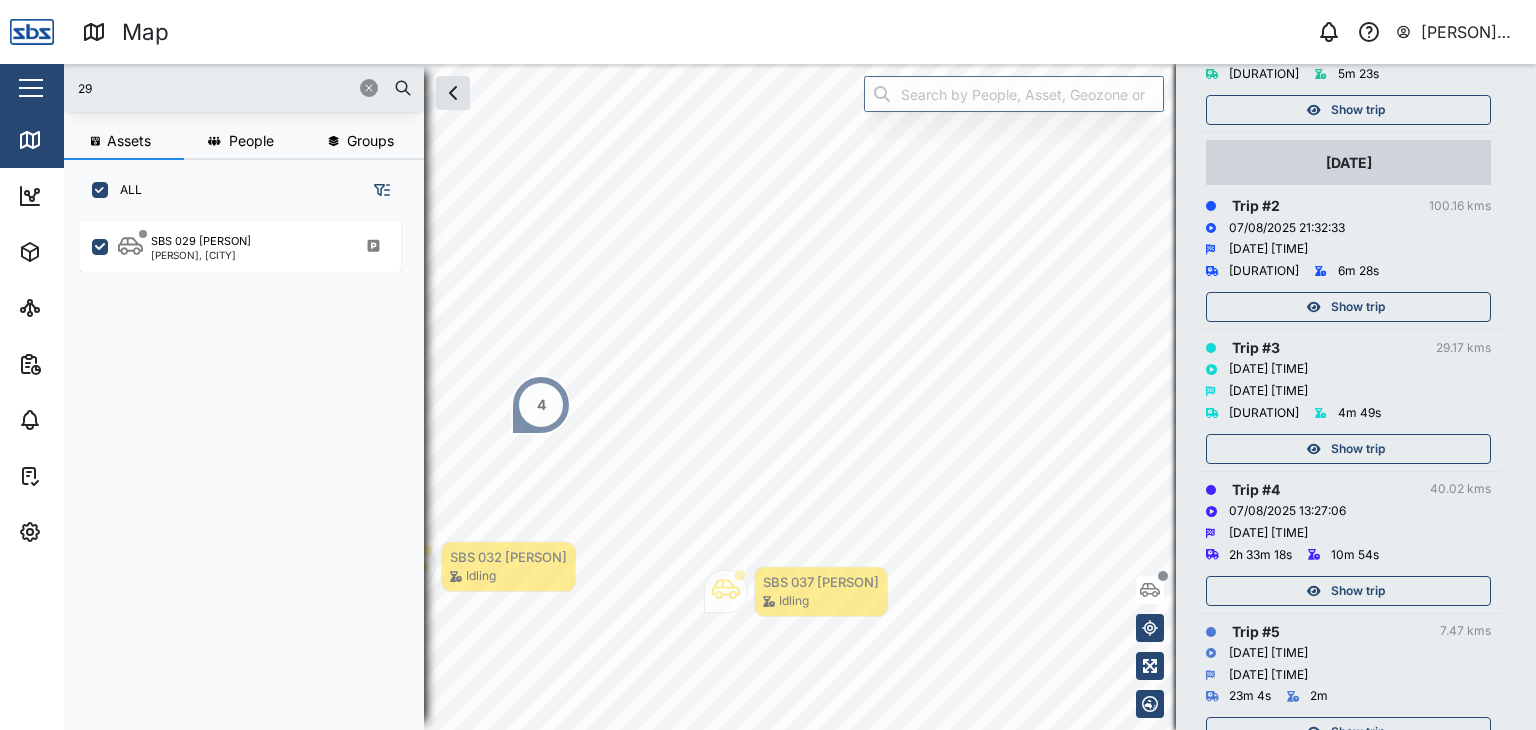 click on "Show trip" at bounding box center (1358, 307) 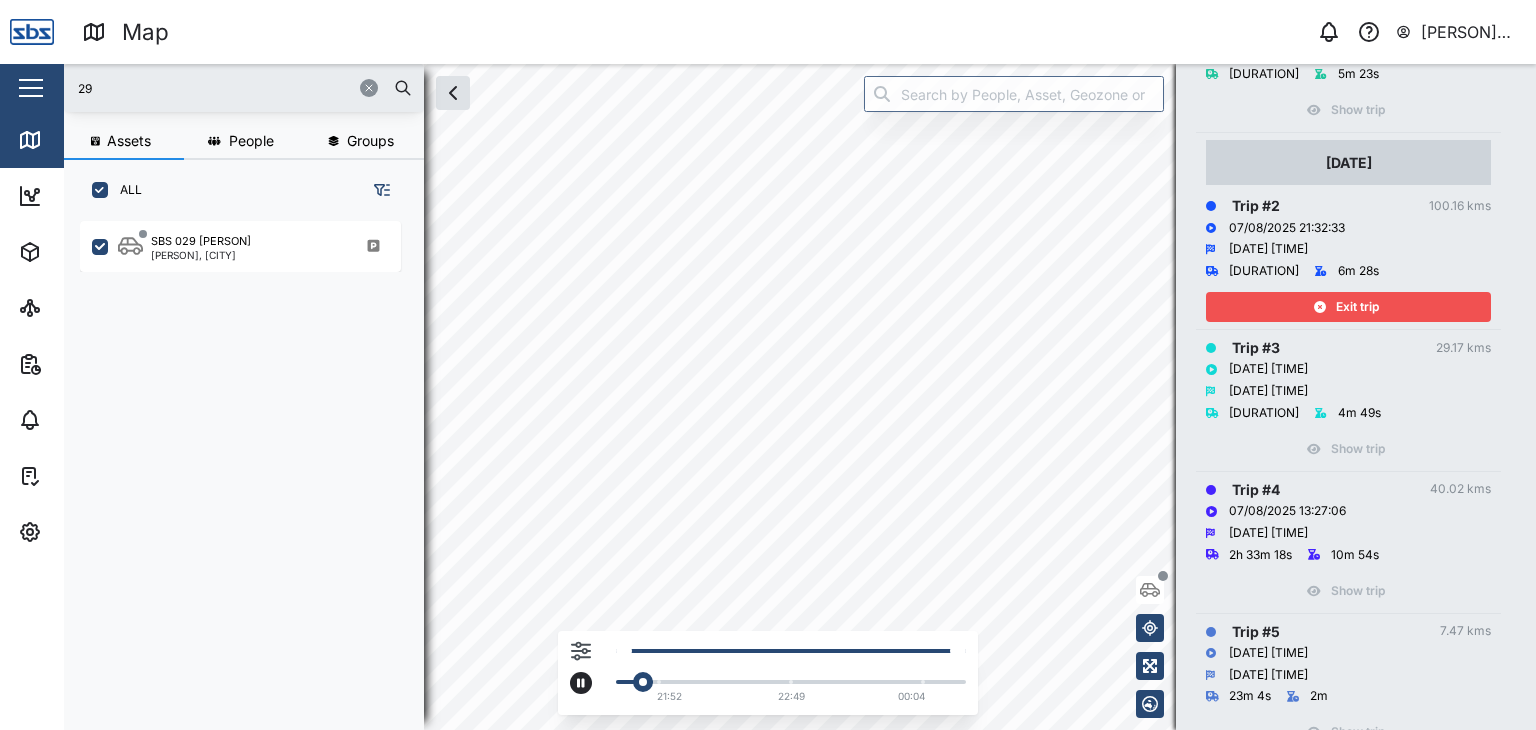 click on "2 min 35 sec 07 Aug 2025 11:40 PM 1 min 30 sec 07 Aug 2025 11:27 PM 21:52 22:49 00:04" at bounding box center (800, 397) 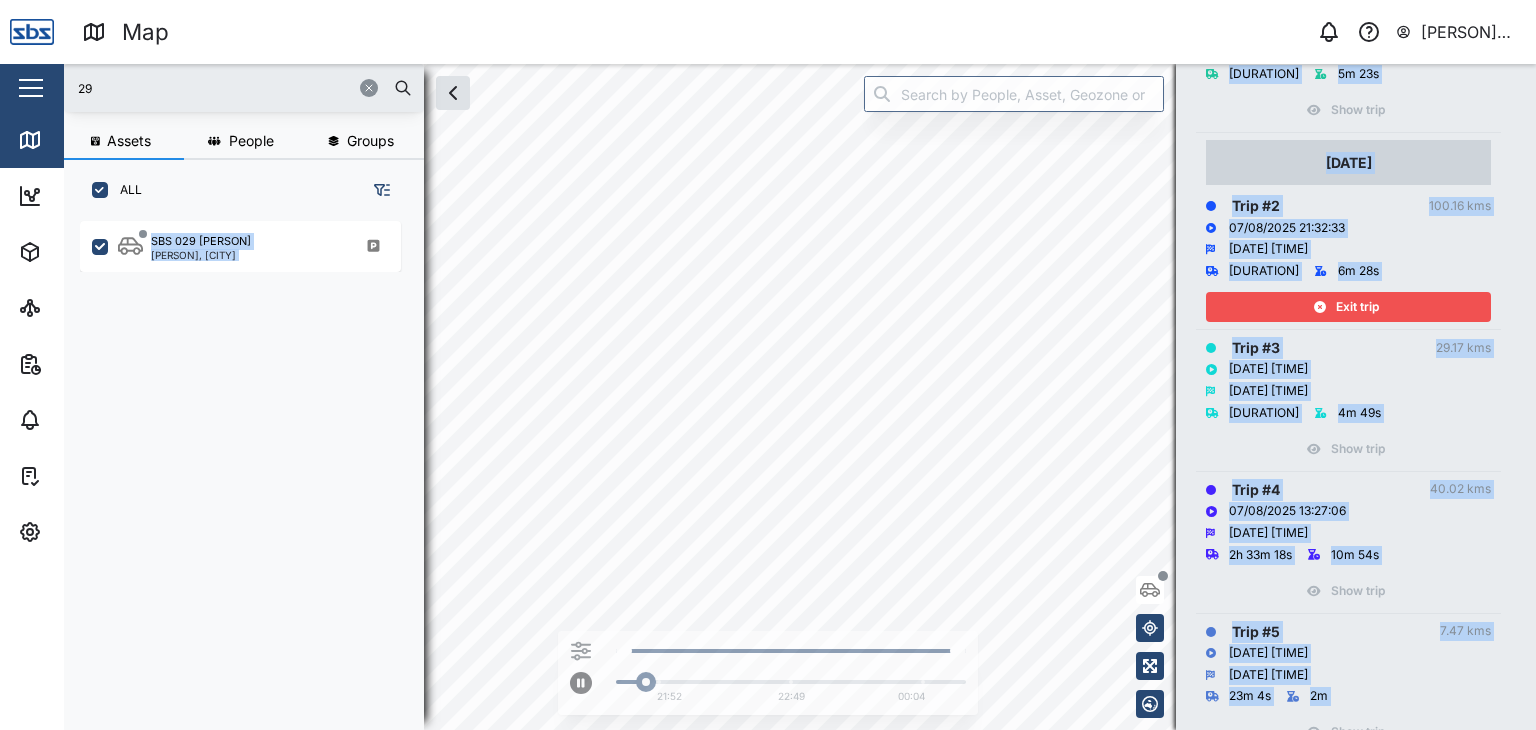 click on "29 Assets People Groups ALL SBS 029 Morlie I Korobosea,
Port Moresby Close SBS 029 Morlie I Details History No Active Alarm Asset Status: Off Connection Status: Offline Last Message: Aug 8, 2025, 7:20:11 am Asset Type: Vehicle Location: Three Mile, Korobosea, Port Moresby, Papua New Guinea Parked Time: 15hr(s) 55min(s) Run Time: 7hr(s) 48min(s) Idle Time: 50min(s) Battery Voltage: 4.07 V Digital Input 1: 0.00 Digital Input 2: 0.00 Digital Input 3: 0.00 Digital Output 2: 1.00 Digital Output 3: 0.00 Engine Ignition Status: 0.00 Ext Power Source Voltage: 12.78 V Fuel Level Liter: - Position Altitude: 26.00 m Position Direction: 217.00 Position Hdop: 0.60 Position Satellites: 16.00 Position Speed: 0.00 Kph Vehicle Mileage: 66766.85 km X Acceleration: 0.06 Y Acceleration: -0.01 Z Acceleration: 0.03 View Asset Details Trips Location Last 24 hours Trips 08 Aug 2025 Trip # 1 30.43 kms 08/08/2025 05:46:29 08/08/2025 07:20:11 1h 28m 19s  5m 23s  Show trip 07 Aug 2025 Trip # 2 100.16 kms 2h 47m 46s" at bounding box center [800, 397] 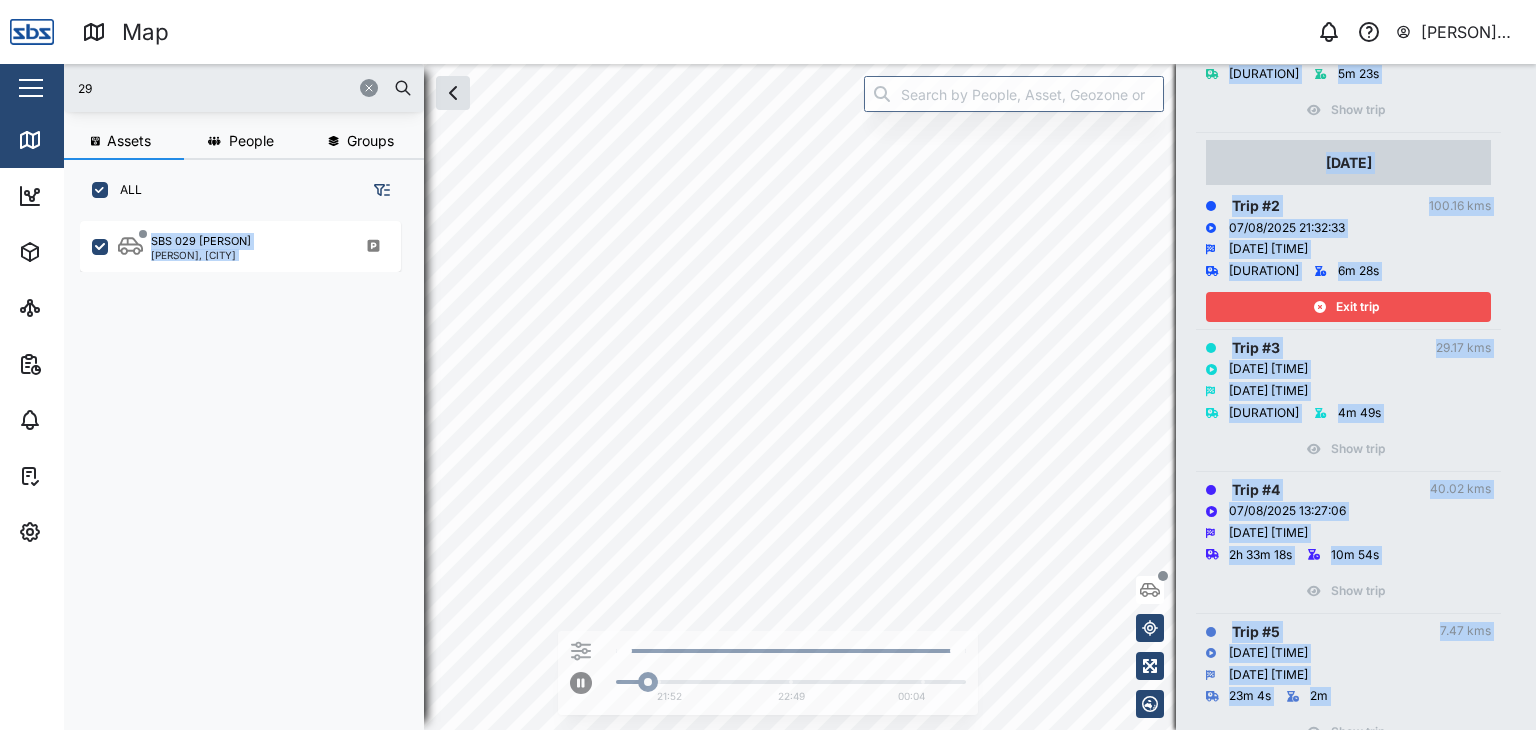 click on "Close SBS 029 Morlie I Details History No Active Alarm Asset Status: Off Connection Status: Offline Last Message: Aug 8, 2025, 7:20:11 am Asset Type: Vehicle Location: Three Mile, Korobosea, Port Moresby, Papua New Guinea Parked Time: 15hr(s) 55min(s) Run Time: 7hr(s) 48min(s) Idle Time: 50min(s) Battery Voltage: 4.07 V Digital Input 1: 0.00 Digital Input 2: 0.00 Digital Input 3: 0.00 Digital Output 2: 1.00 Digital Output 3: 0.00 Engine Ignition Status: 0.00 Ext Power Source Voltage: 12.78 V Fuel Level Liter: - Position Altitude: 26.00 m Position Direction: 217.00 Position Hdop: 0.60 Position Satellites: 16.00 Position Speed: 0.00 Kph Vehicle Mileage: 66766.85 km X Acceleration: 0.06 Y Acceleration: -0.01 Z Acceleration: 0.03 View Asset Details Trips Location Last 24 hours Trips 08 Aug 2025 Trip # 1 30.43 kms 08/08/2025 05:46:29 08/08/2025 07:20:11 1h 28m 19s  5m 23s  Show trip 07 Aug 2025 Trip # 2 100.16 kms 07/08/2025 21:32:33 08/08/2025 00:26:47 2h 47m 46s  6m 28s  Exit trip Trip # 3 29.17 kms 1h 30m 24s" at bounding box center [1356, 397] 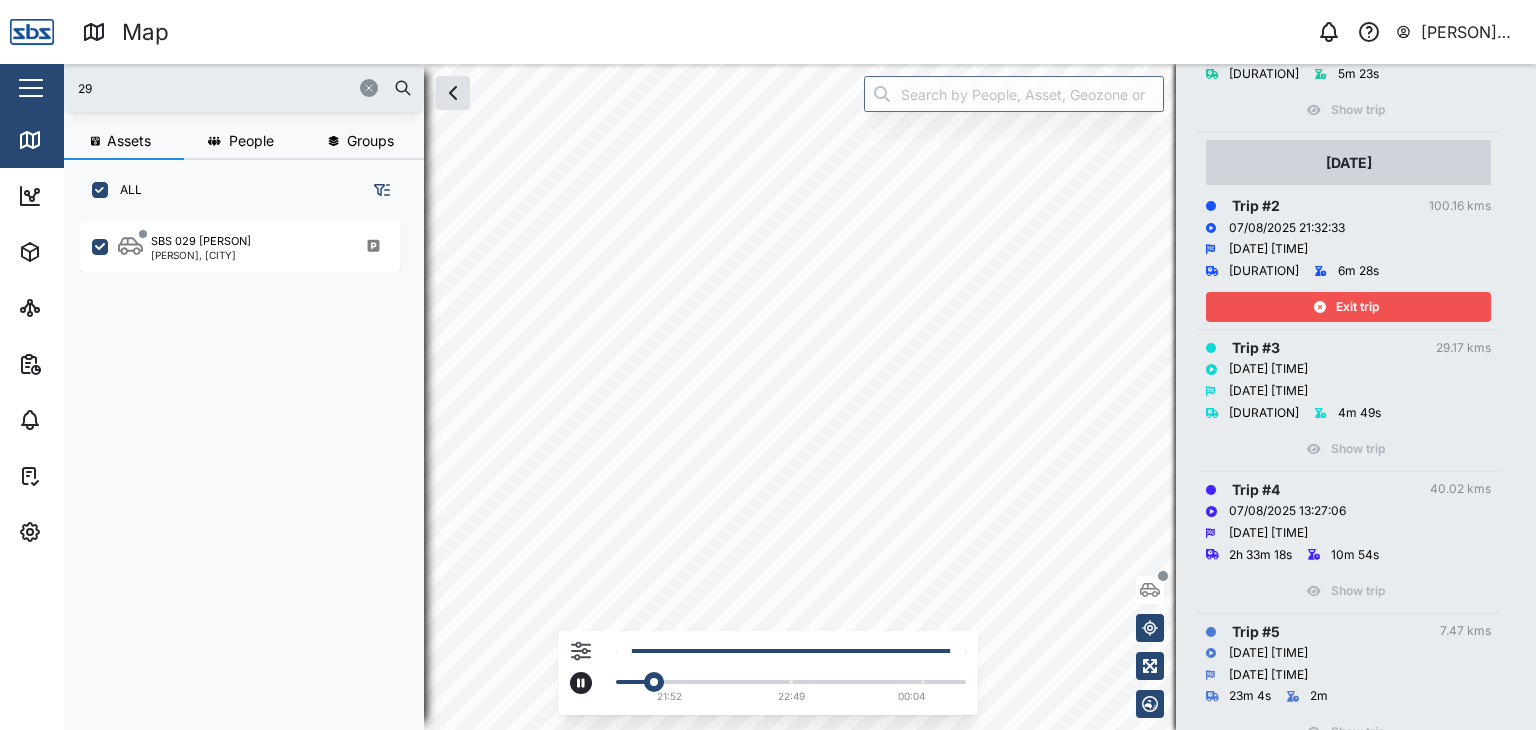 click on "21:52 22:49 00:04" at bounding box center [800, 397] 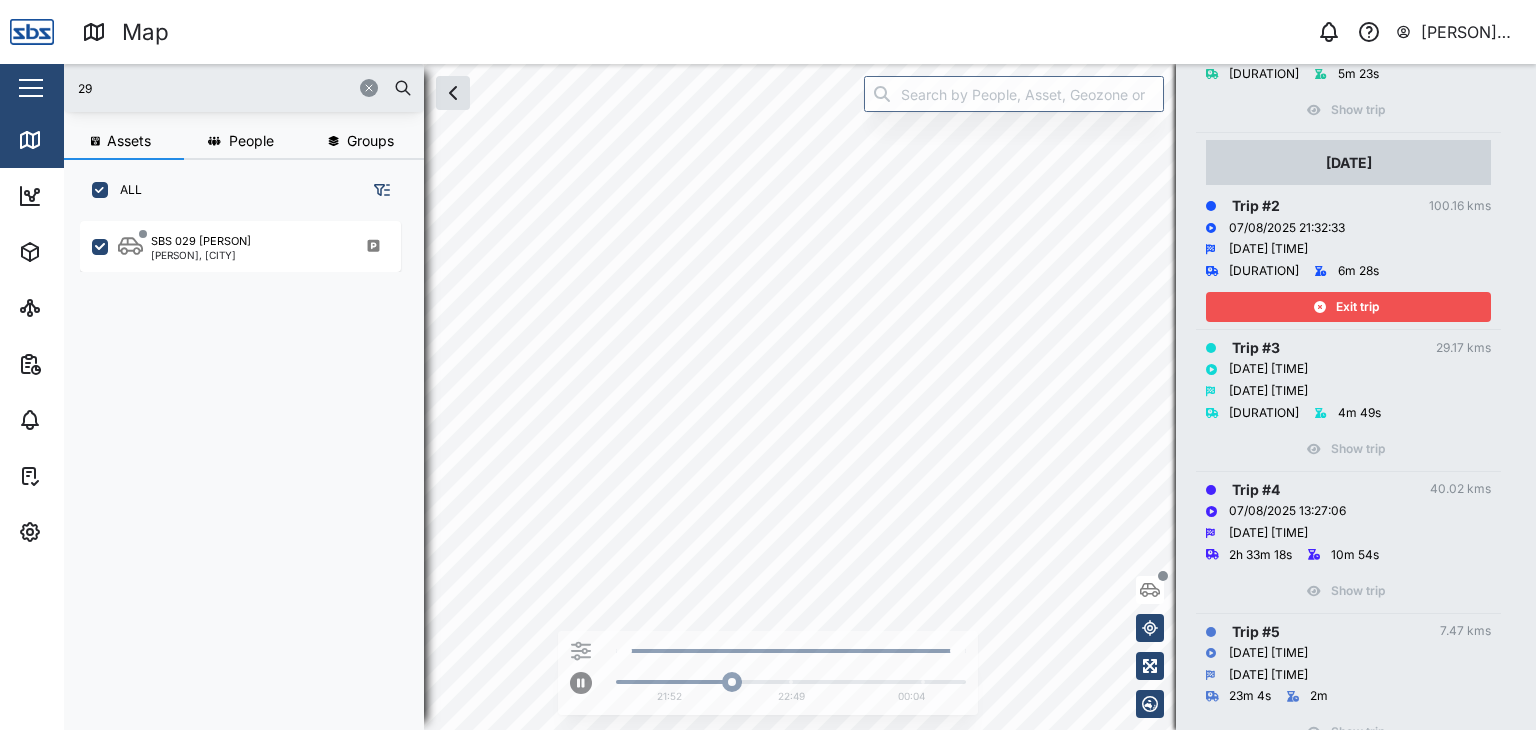 click on "Exit trip" at bounding box center (1346, 307) 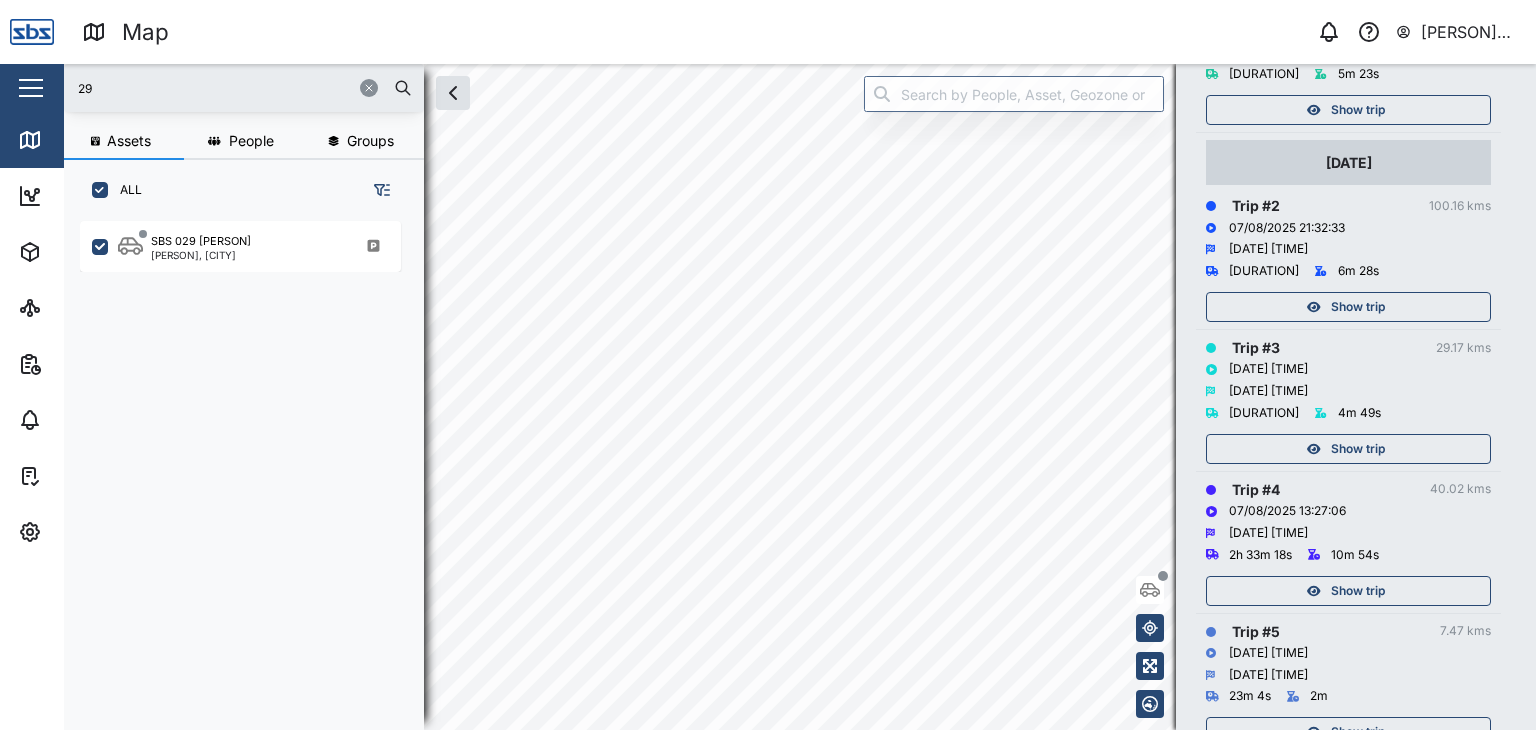 drag, startPoint x: 119, startPoint y: 89, endPoint x: 60, endPoint y: 84, distance: 59.211487 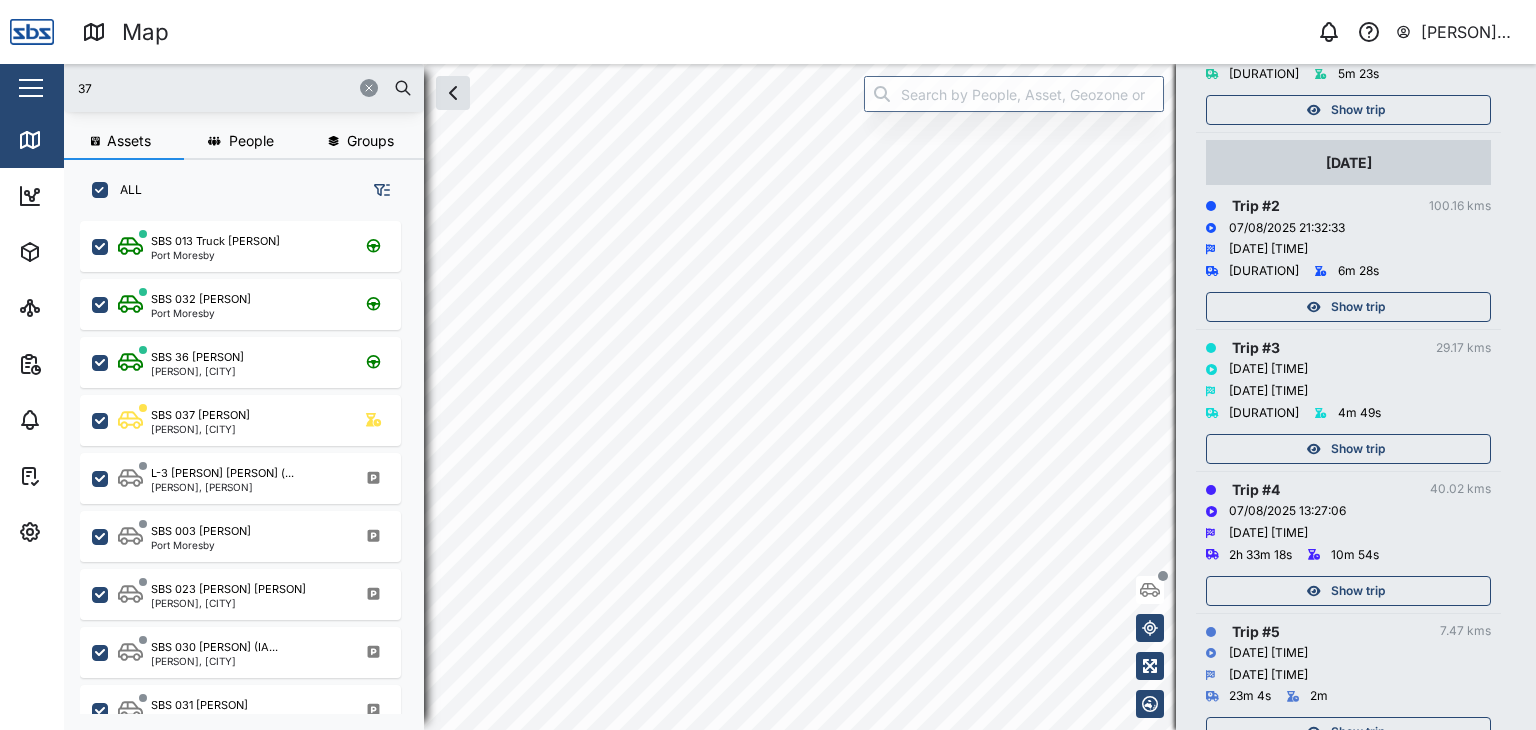 type on "37" 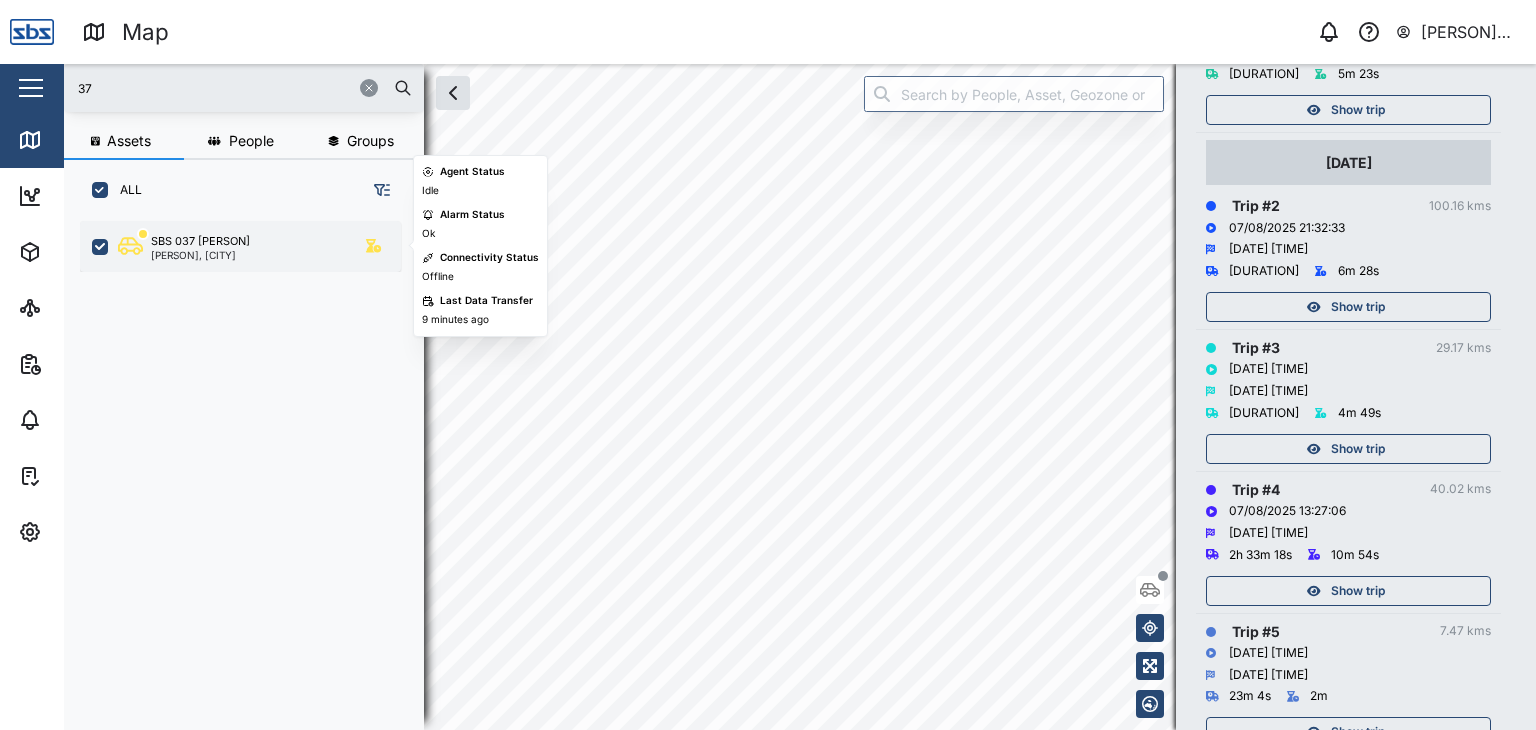 click on "SBS 037 Jason P" at bounding box center [200, 241] 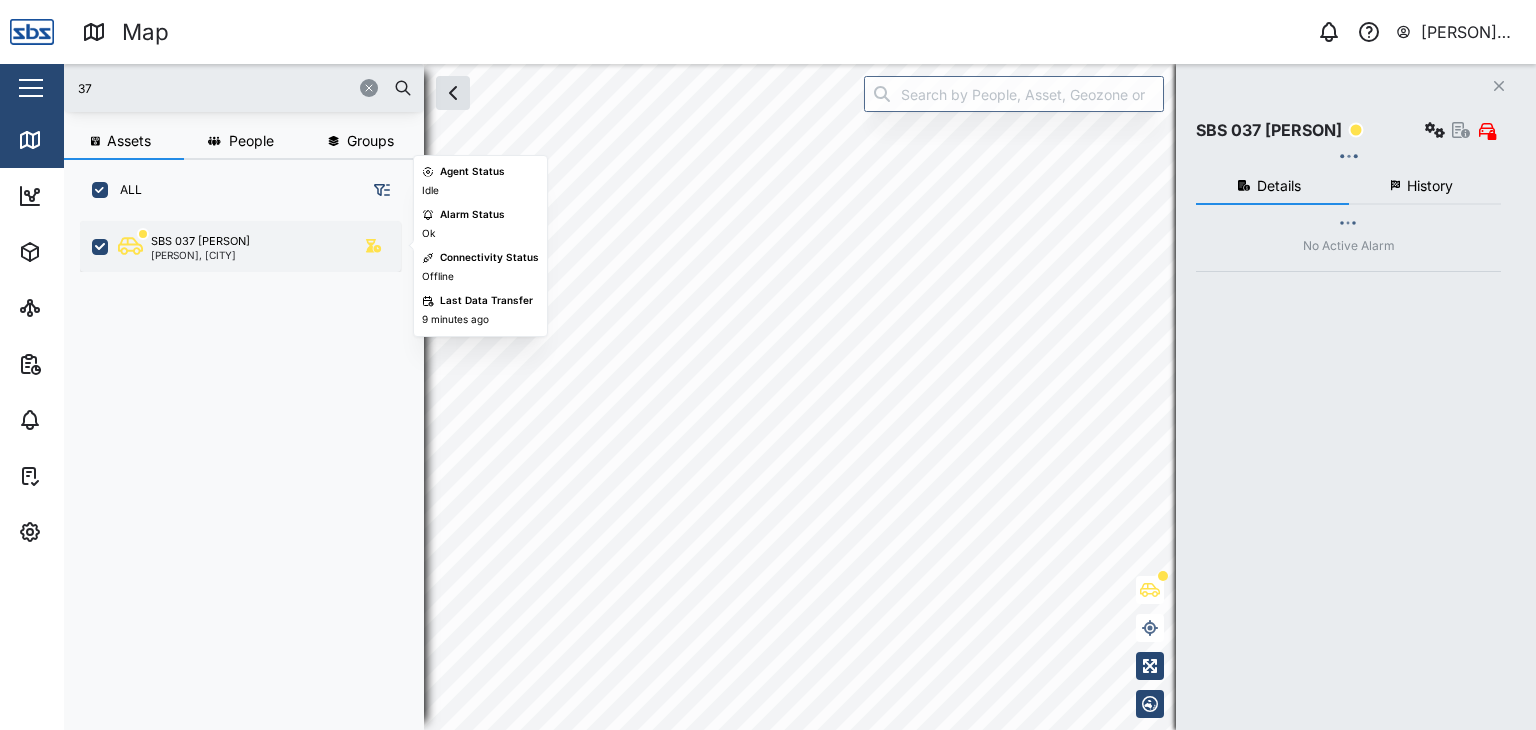 scroll, scrollTop: 0, scrollLeft: 0, axis: both 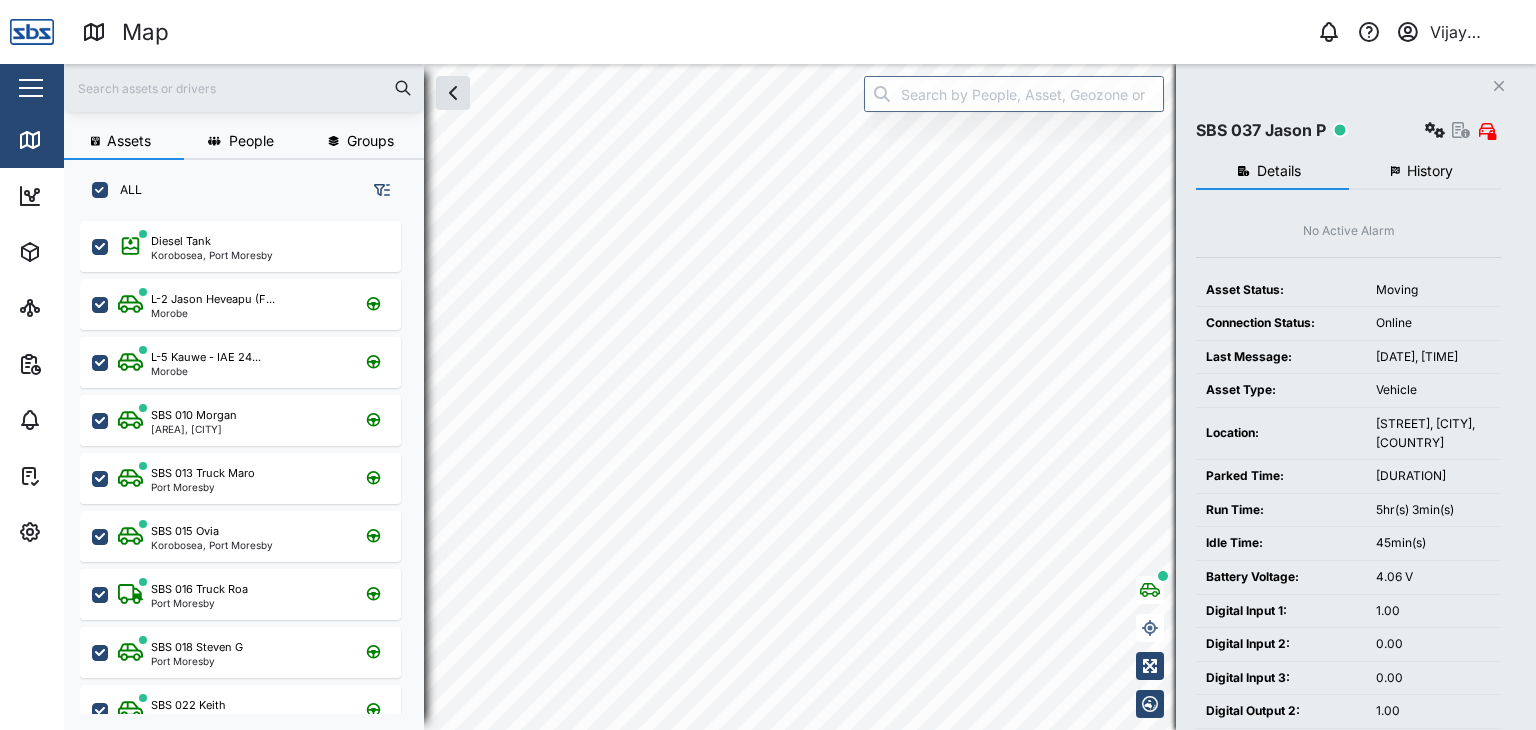 click at bounding box center [244, 88] 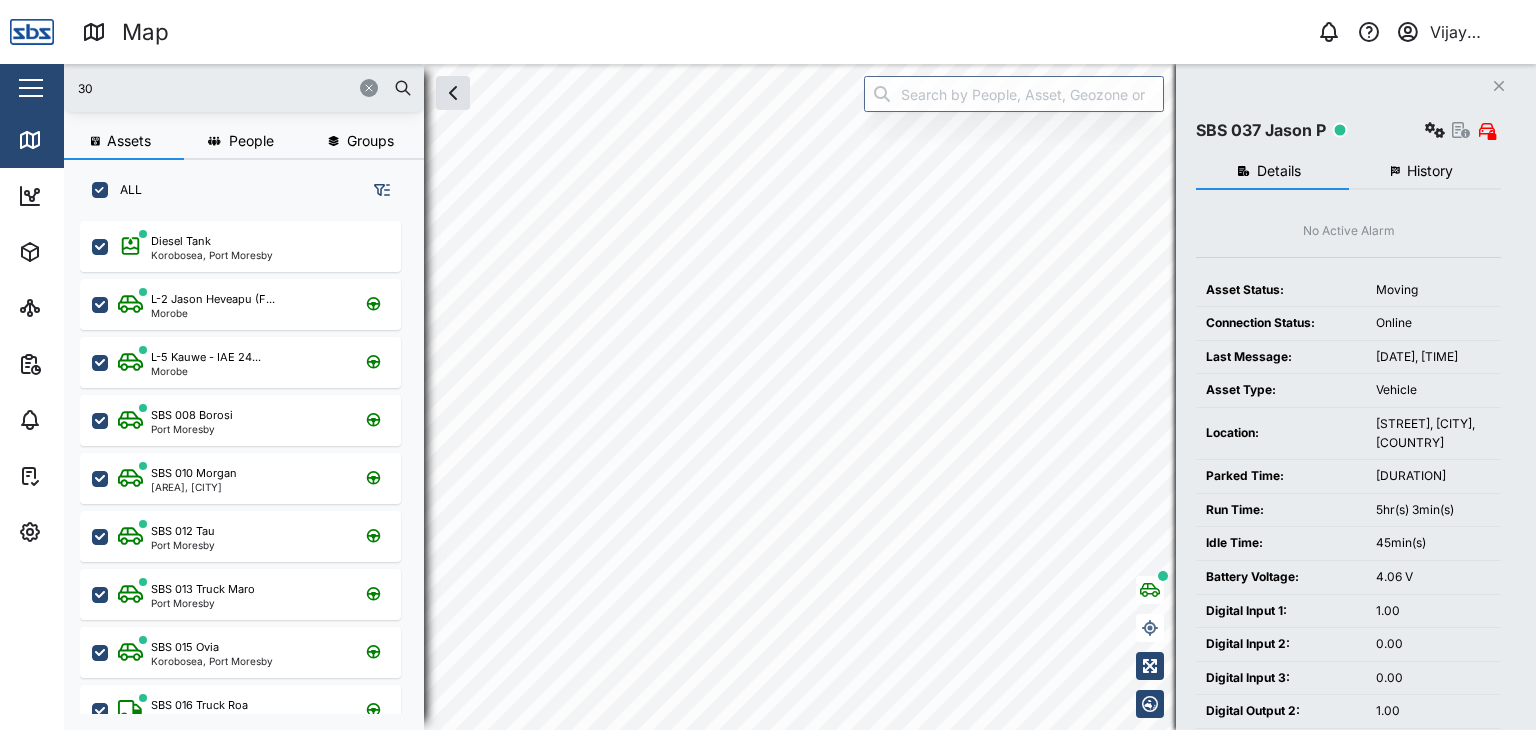 type on "30" 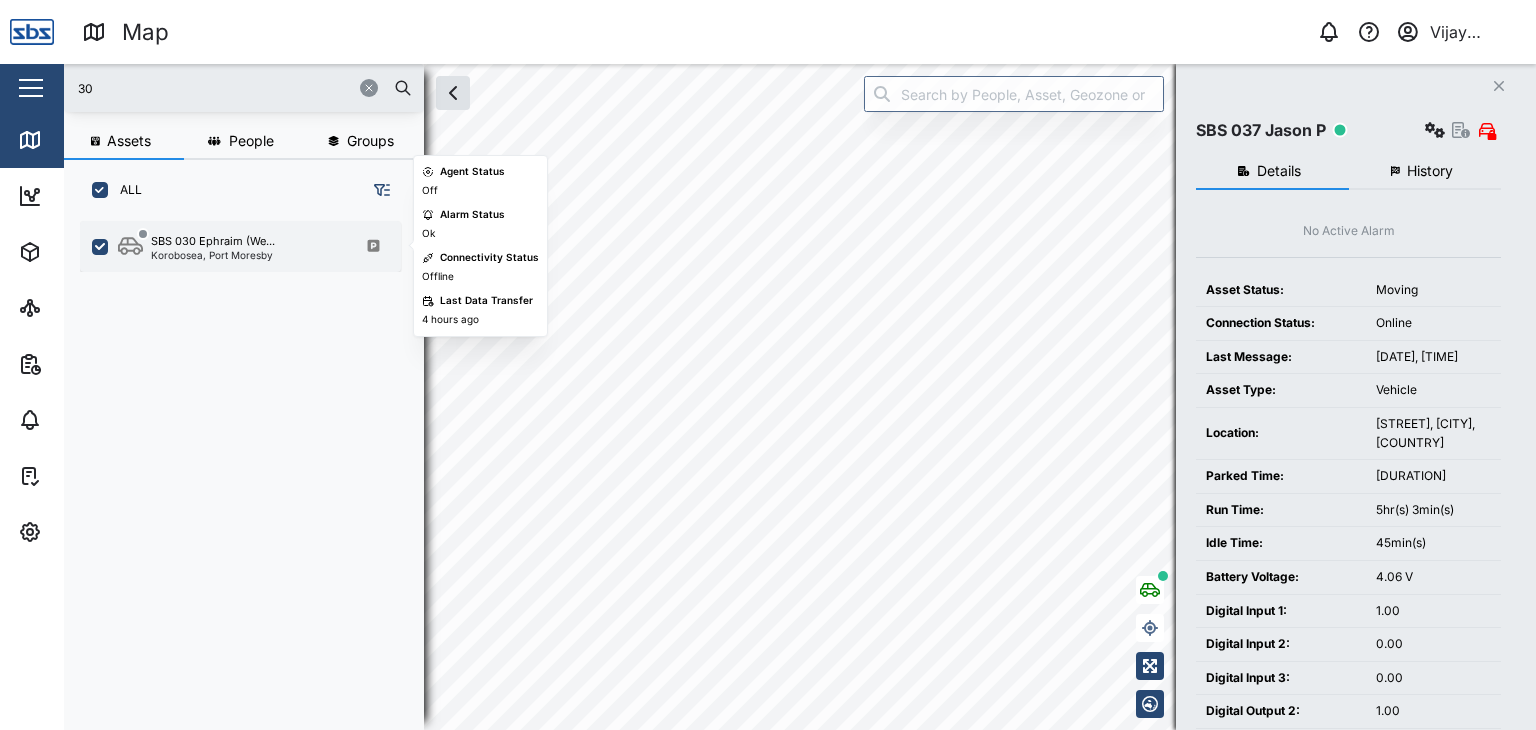 click on "Korobosea,
Port Moresby" at bounding box center [213, 255] 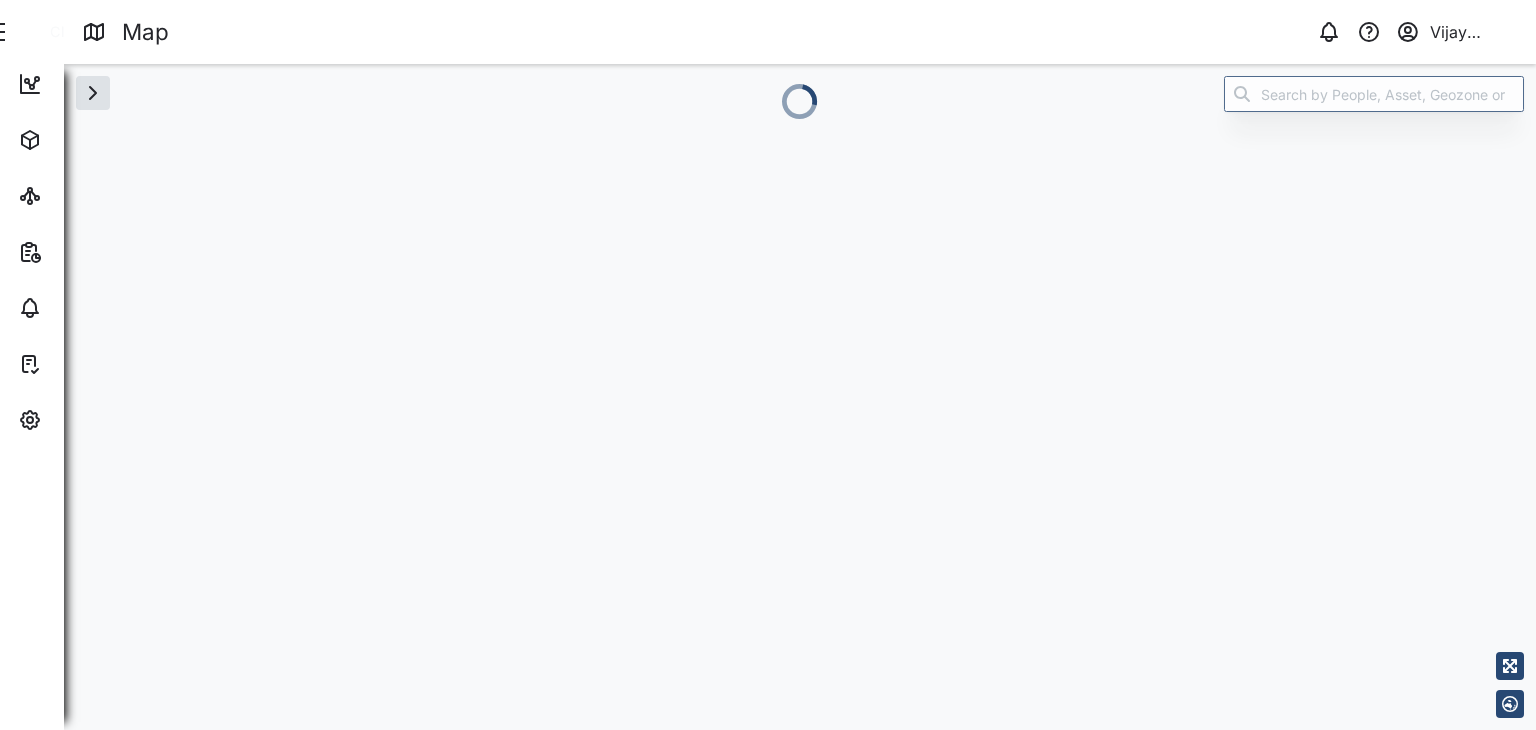 scroll, scrollTop: 0, scrollLeft: 0, axis: both 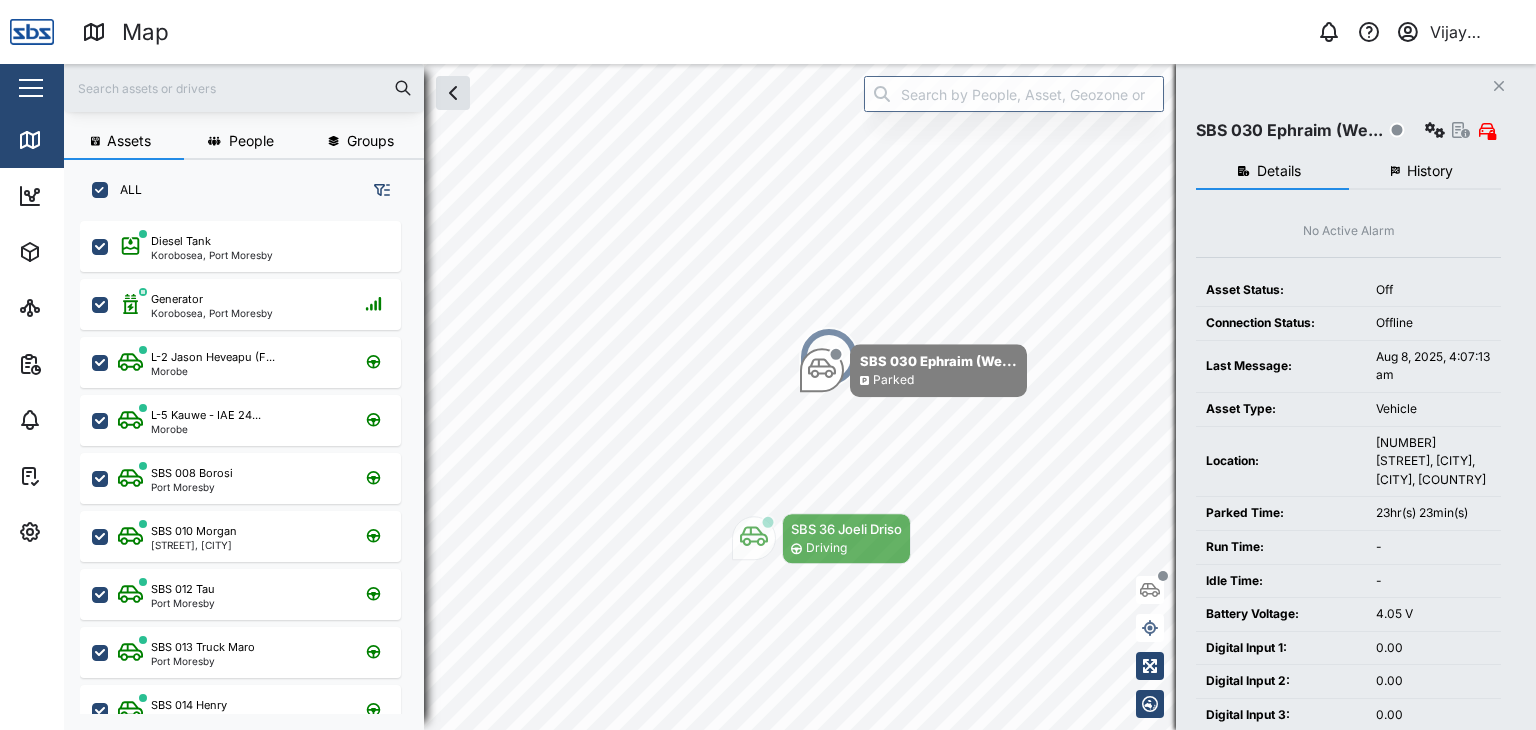 click on "History" at bounding box center [1430, 171] 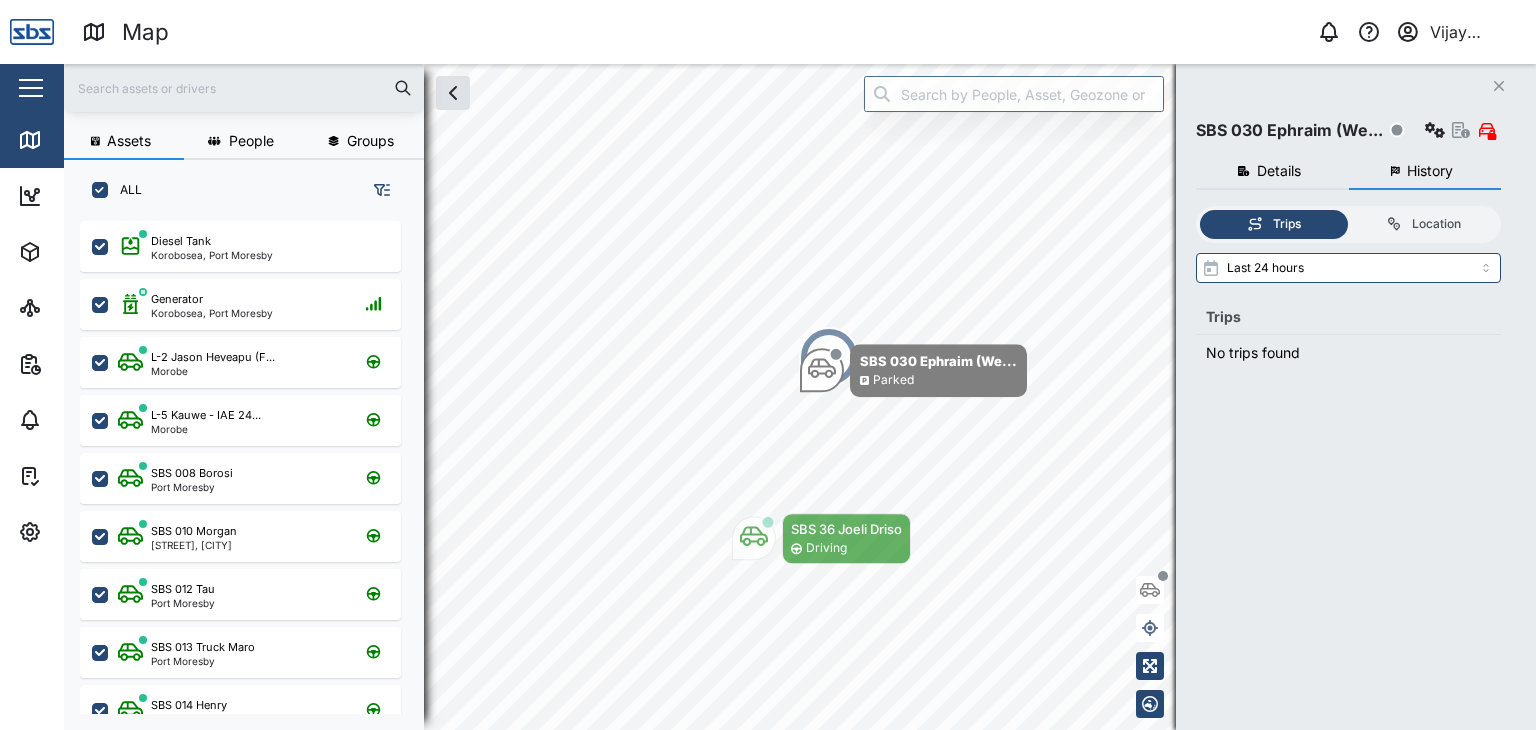 click on "History" at bounding box center [1430, 171] 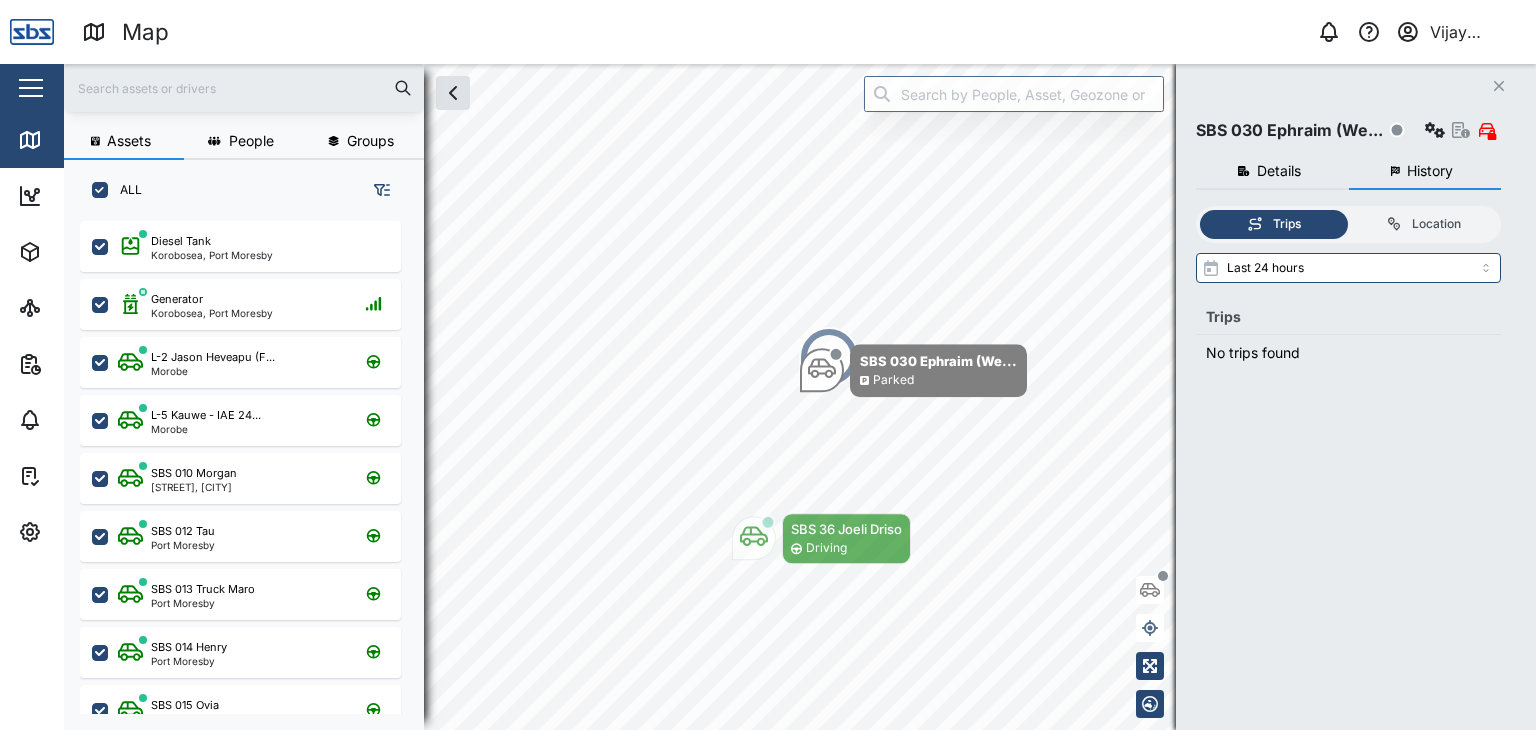 click on "History" at bounding box center [1430, 171] 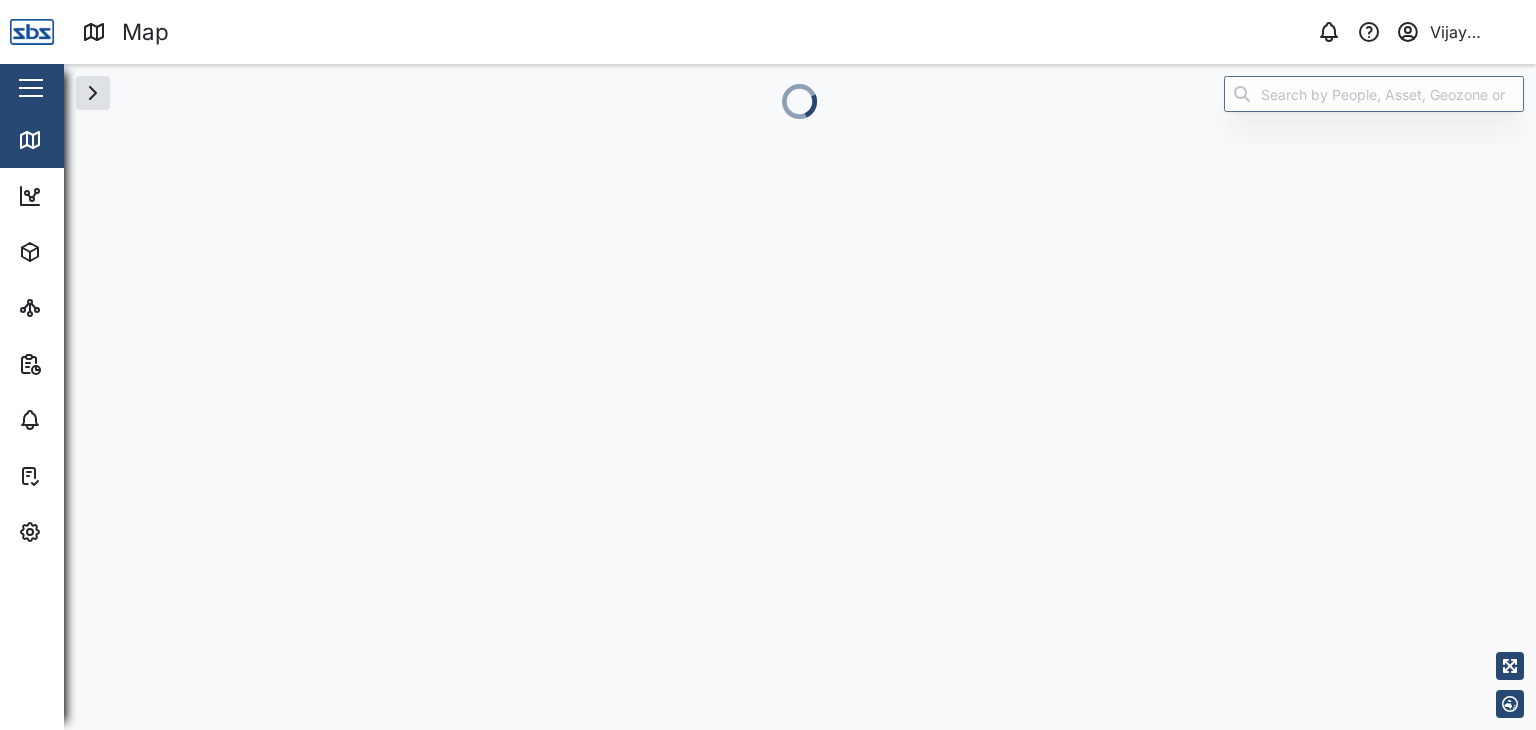 scroll, scrollTop: 0, scrollLeft: 0, axis: both 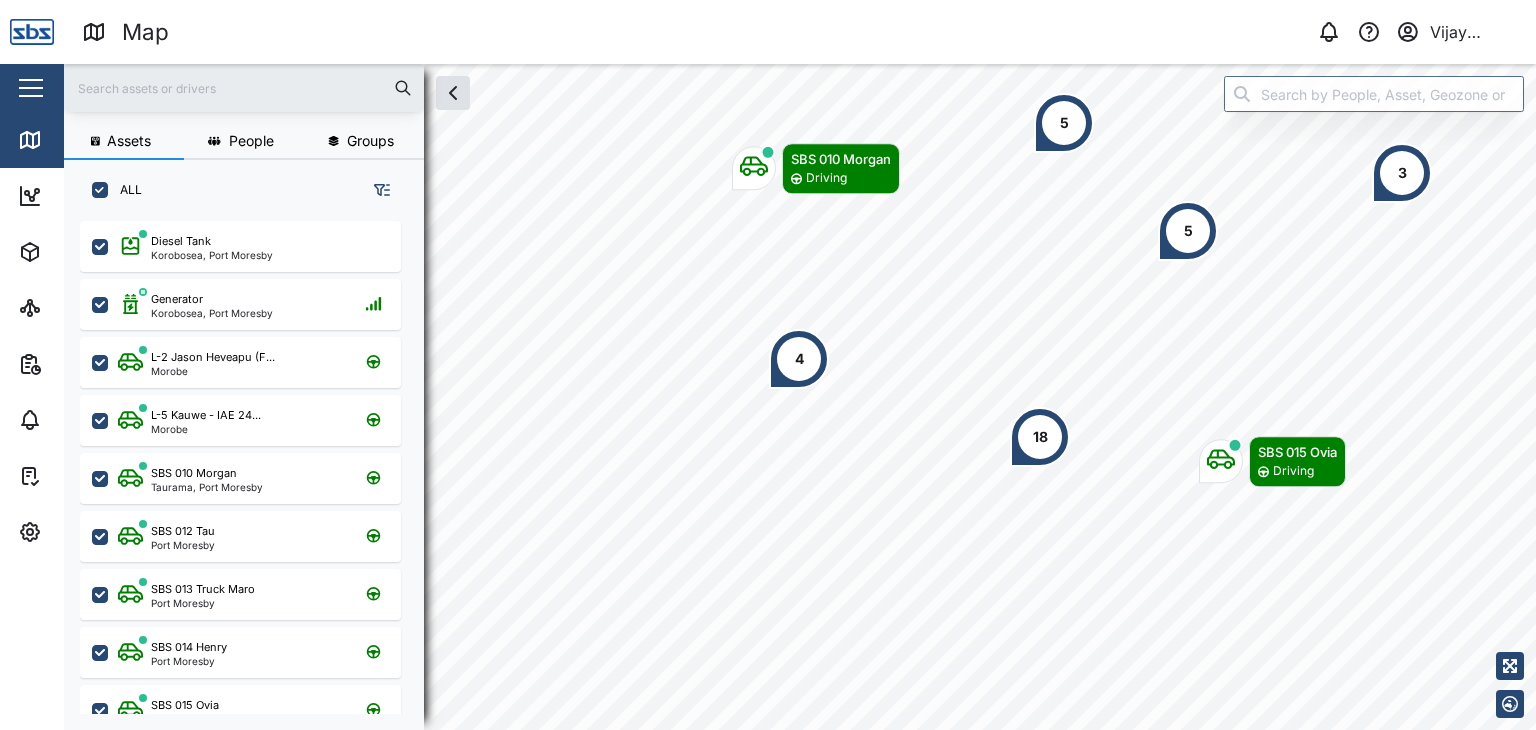 click at bounding box center [244, 88] 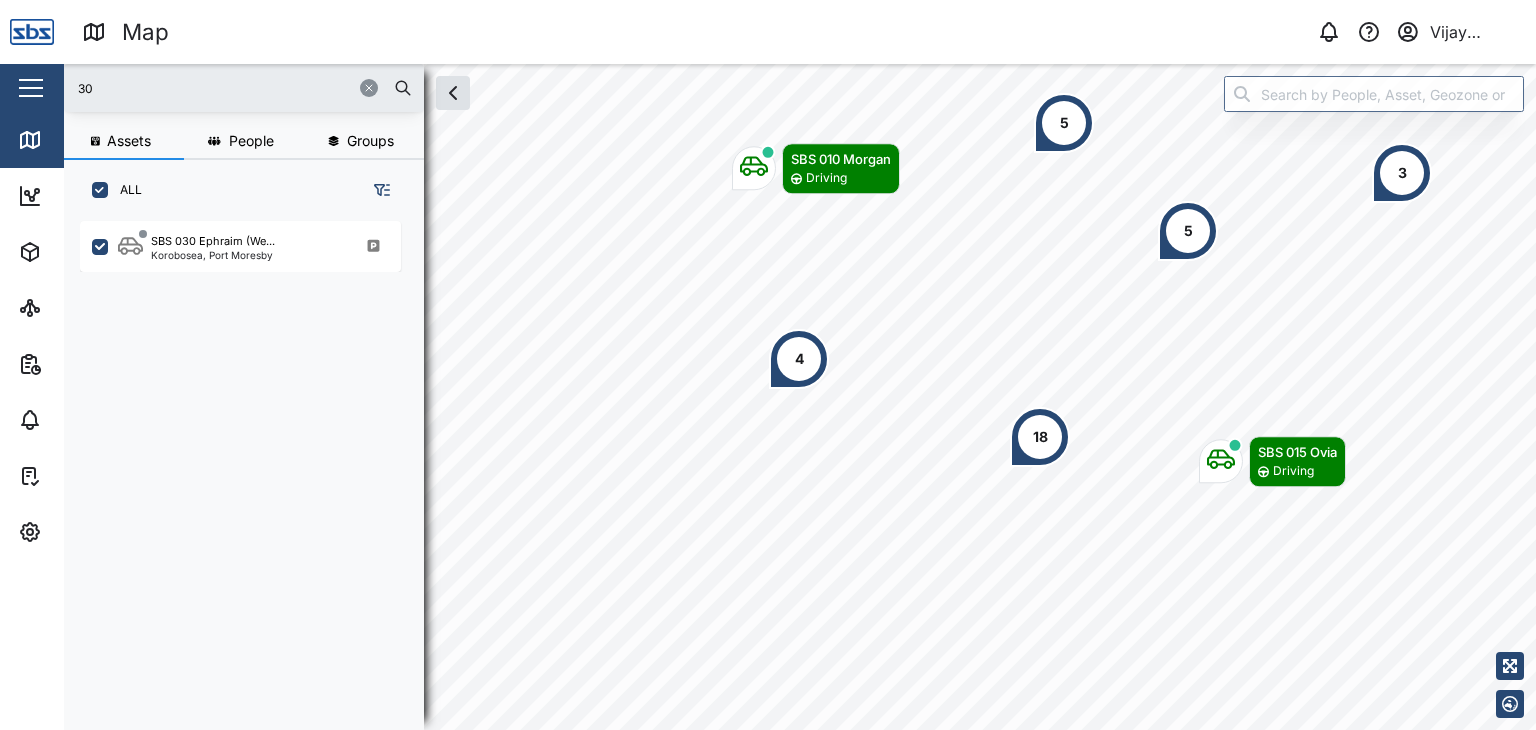 type on "30" 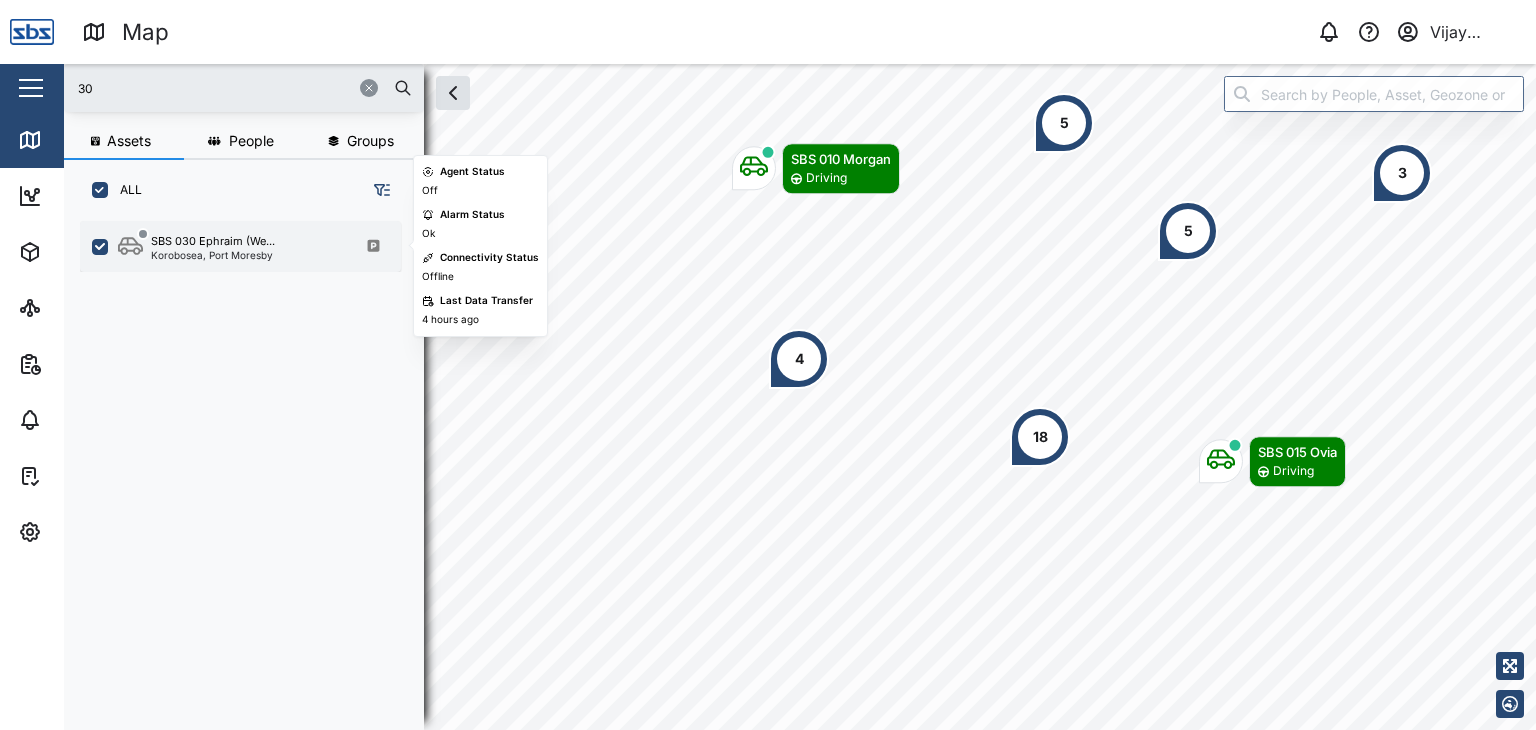 click on "Korobosea,
Port Moresby" at bounding box center [213, 255] 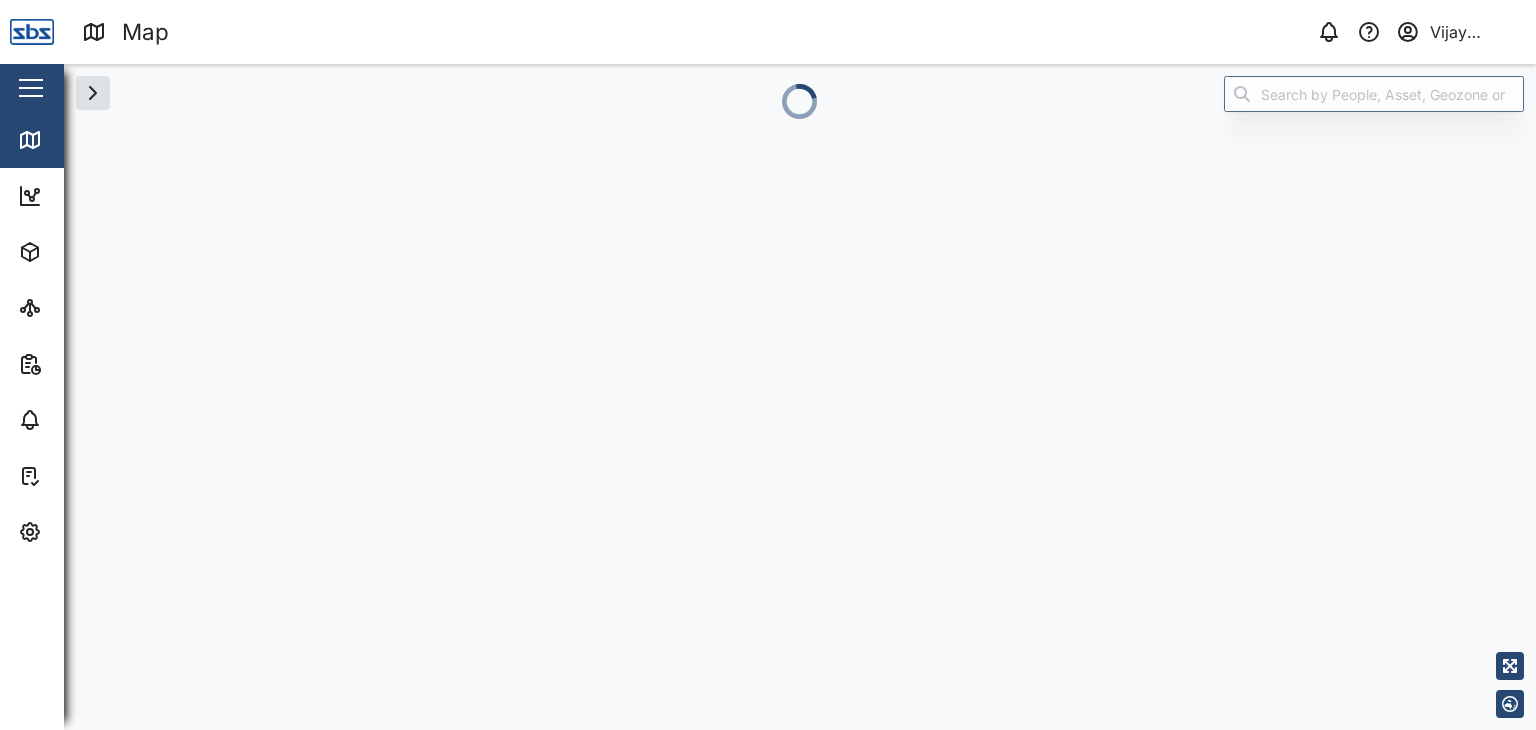 scroll, scrollTop: 0, scrollLeft: 0, axis: both 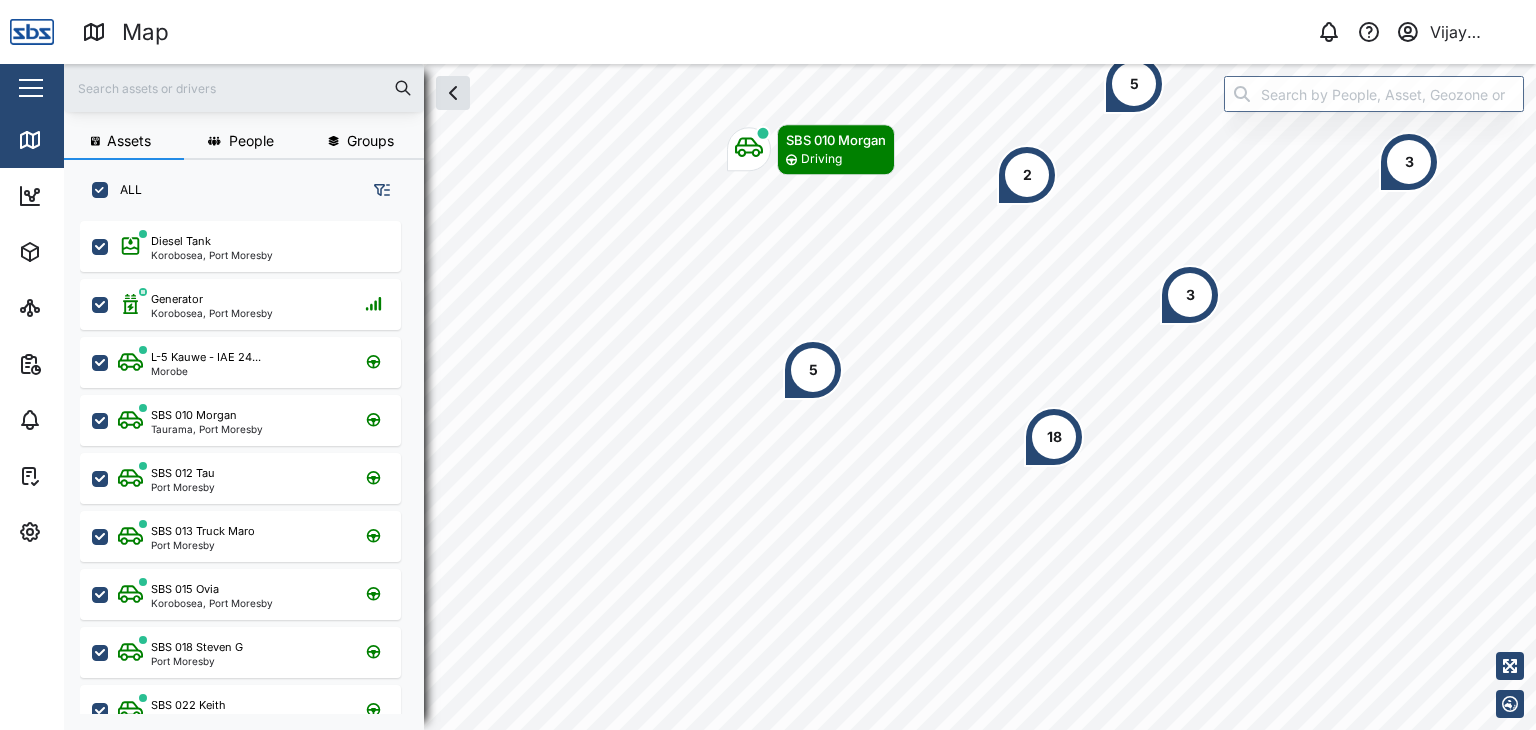 click at bounding box center [244, 88] 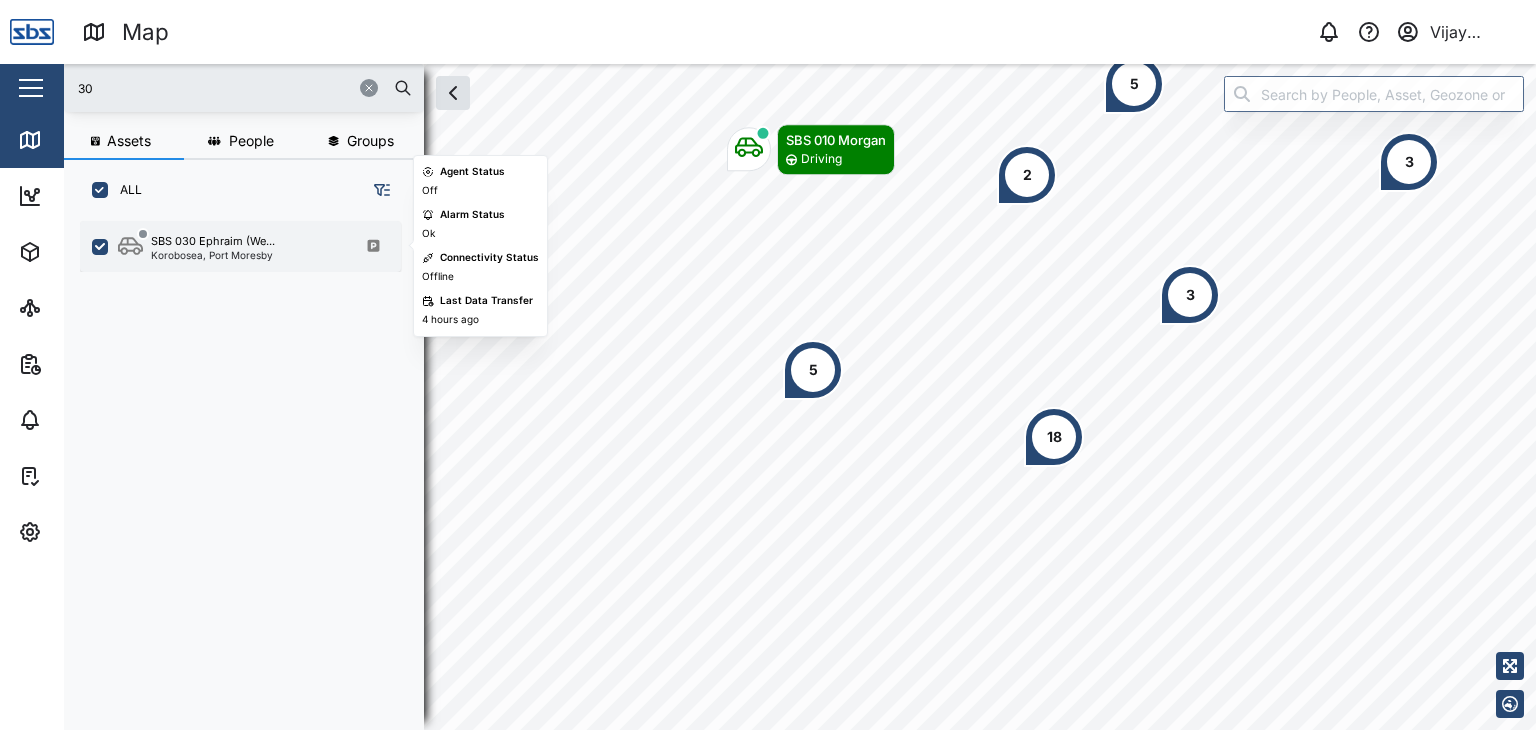 click on "SBS 030  [NAME] ([CODE]) [AREA],
[CITY]" at bounding box center [240, 246] 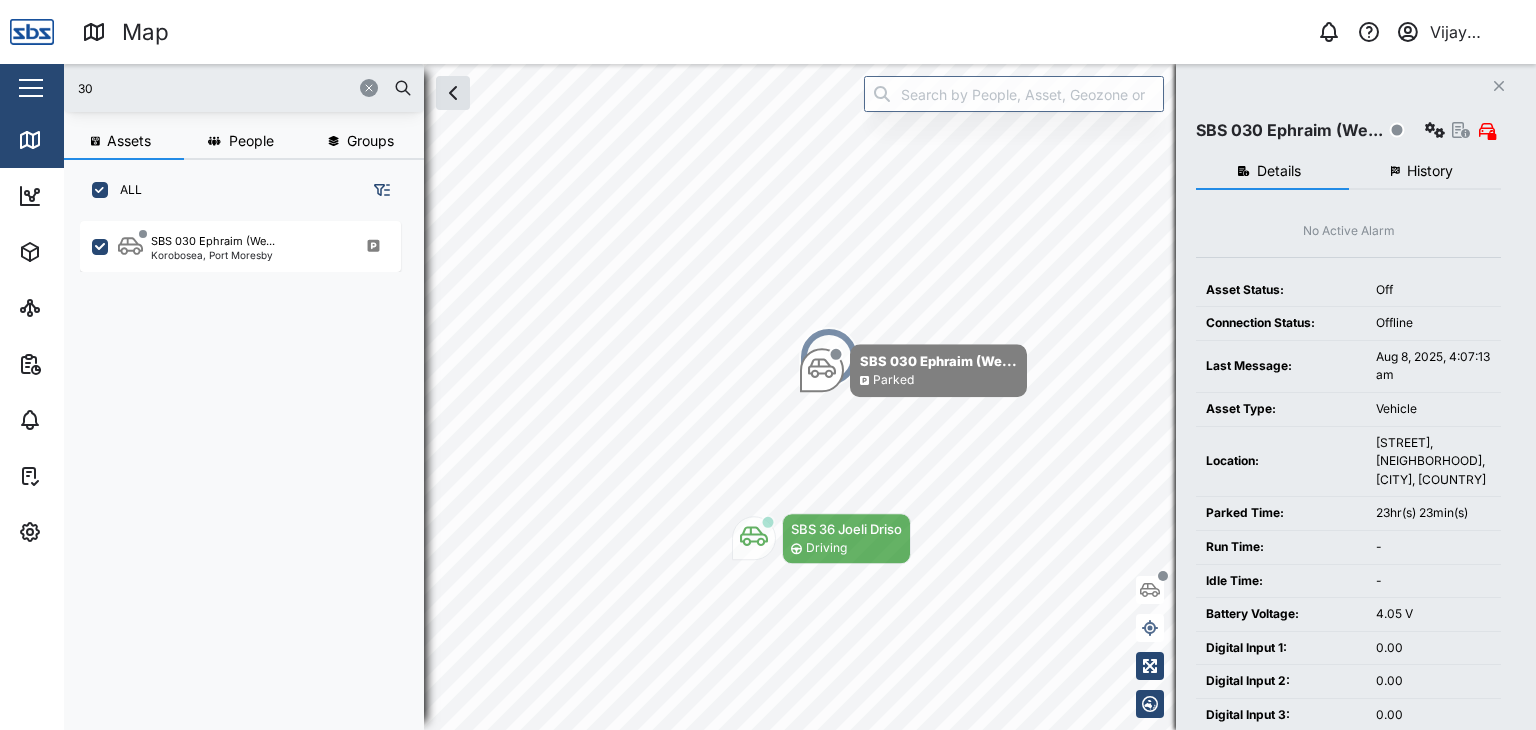 drag, startPoint x: 109, startPoint y: 77, endPoint x: 72, endPoint y: 77, distance: 37 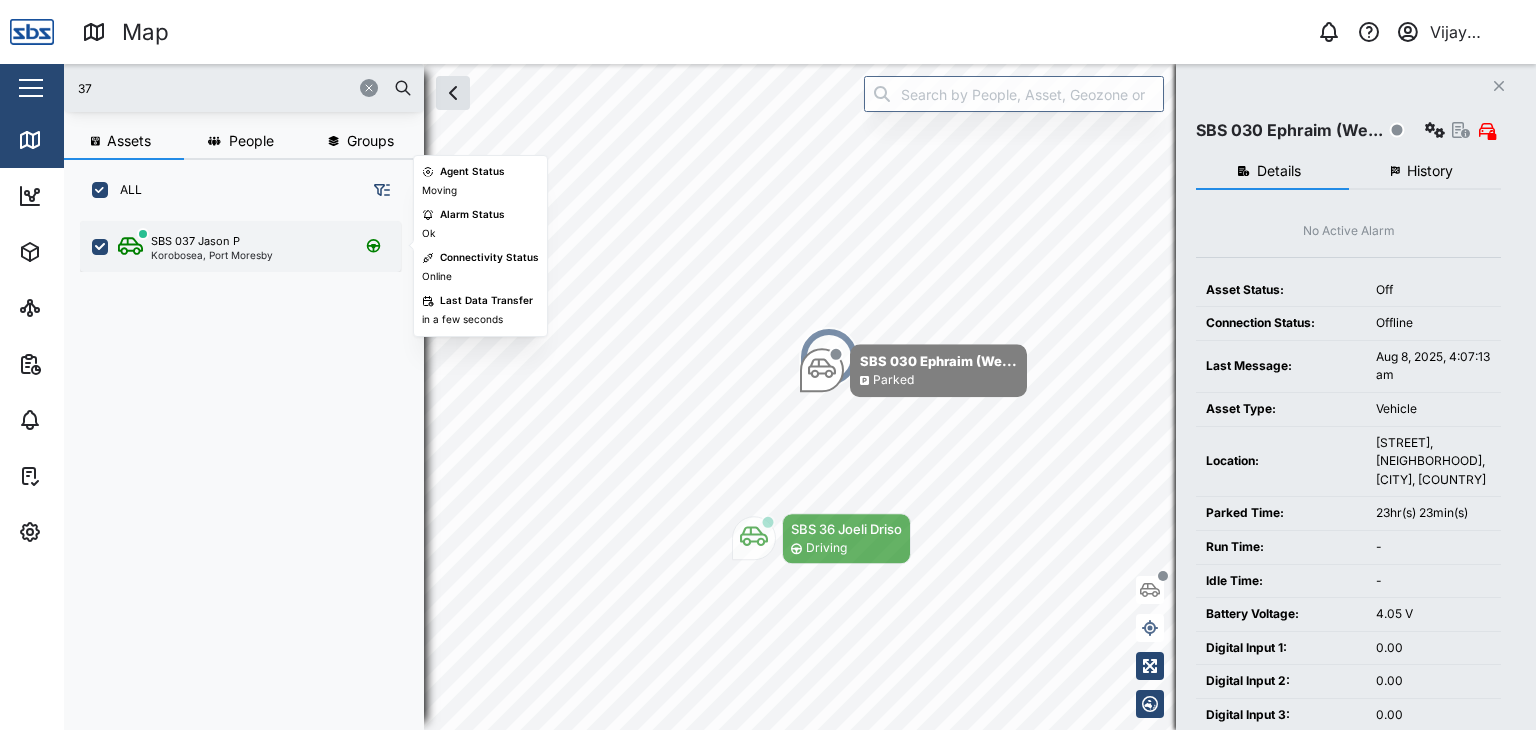 click on "SBS 037 Jason P" at bounding box center (195, 241) 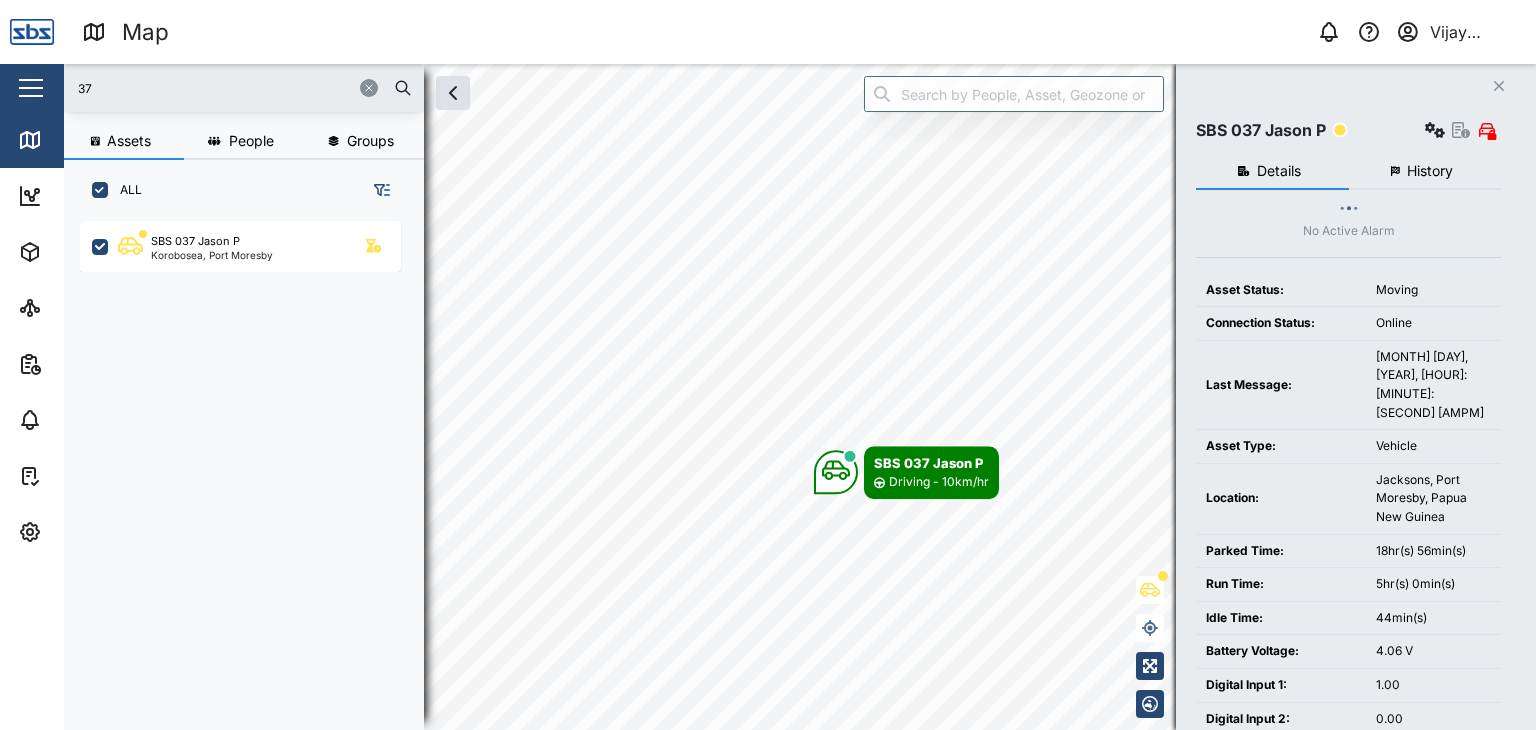 drag, startPoint x: 135, startPoint y: 96, endPoint x: 72, endPoint y: 87, distance: 63.63961 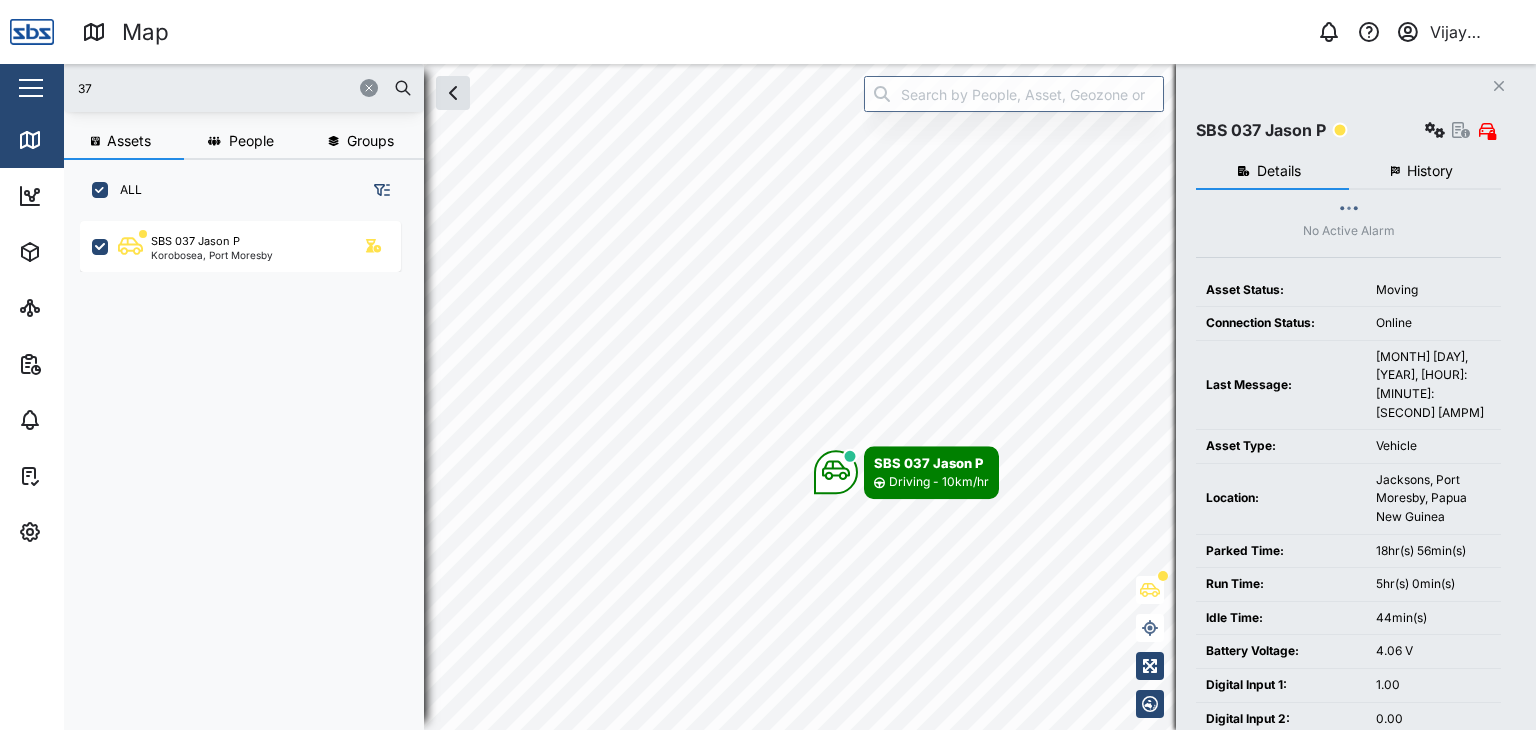 click on "37" at bounding box center [244, 88] 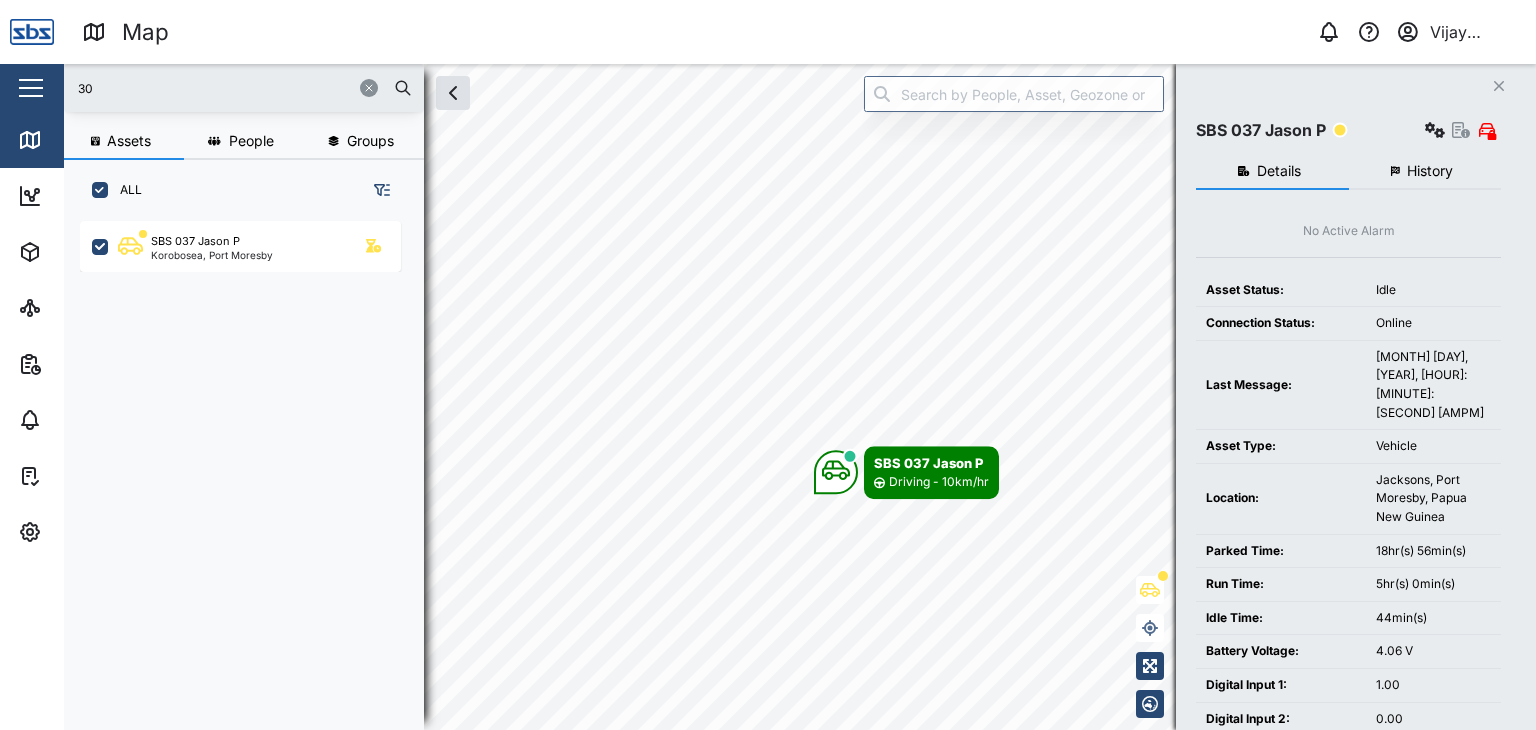 type on "30" 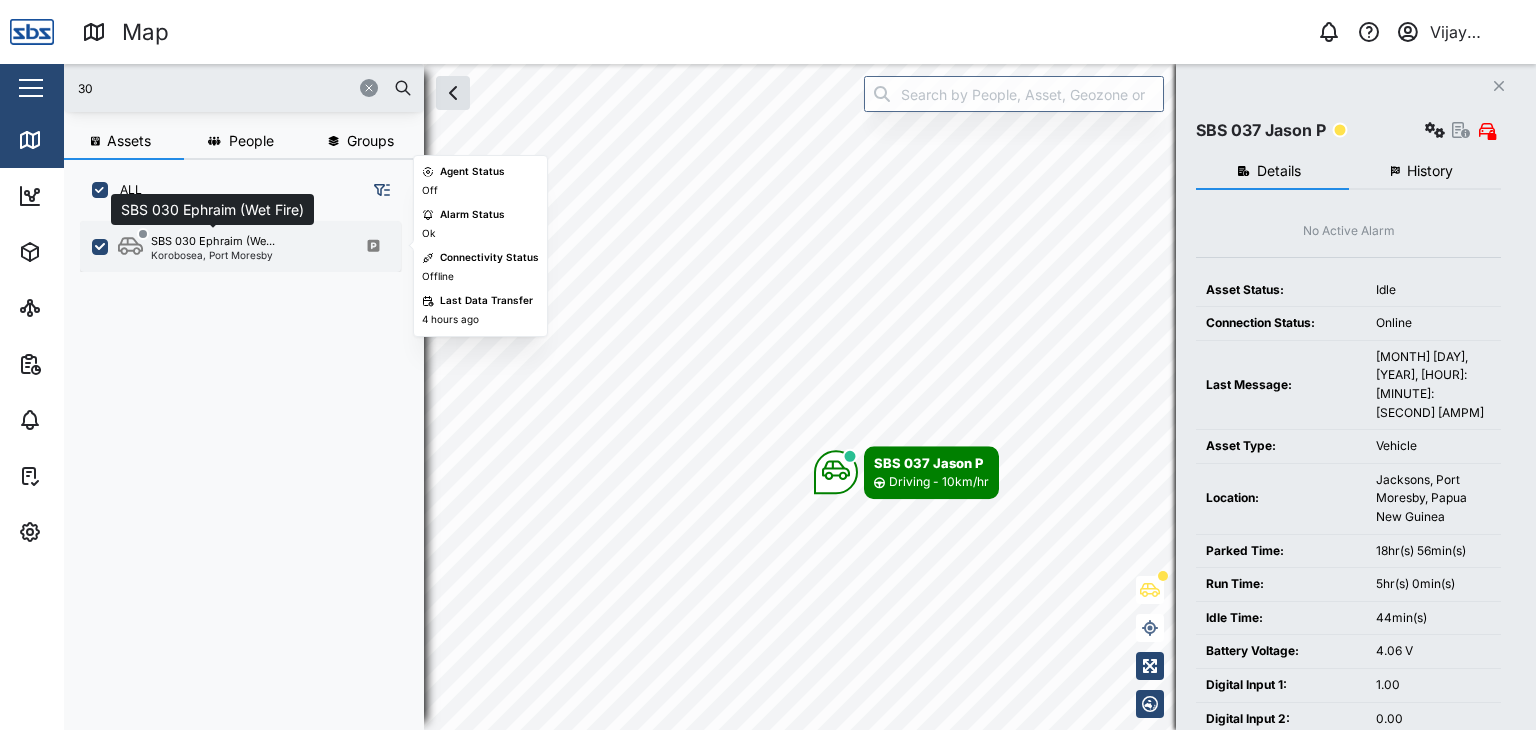 click on "SBS 030  Ephraim (We..." at bounding box center [213, 241] 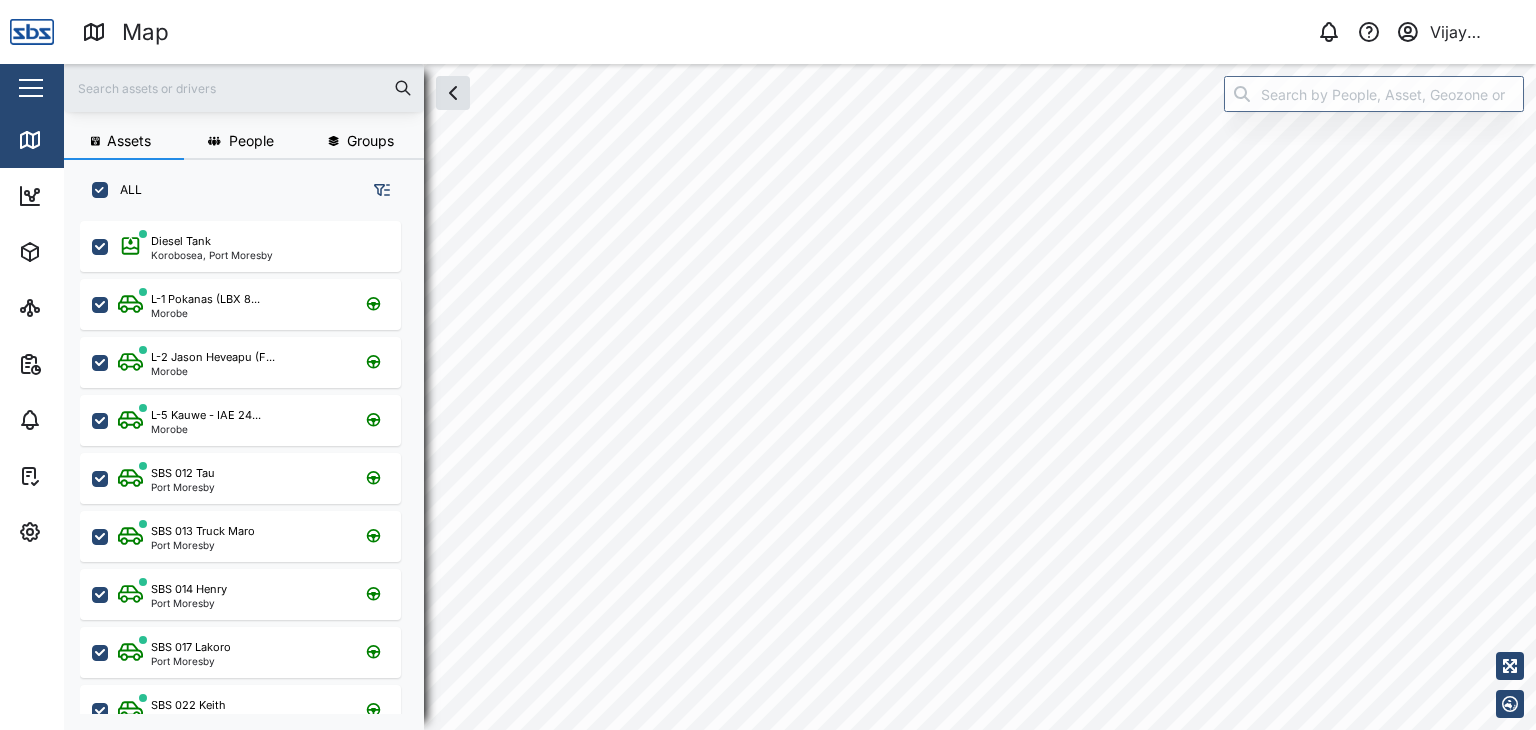 scroll, scrollTop: 0, scrollLeft: 0, axis: both 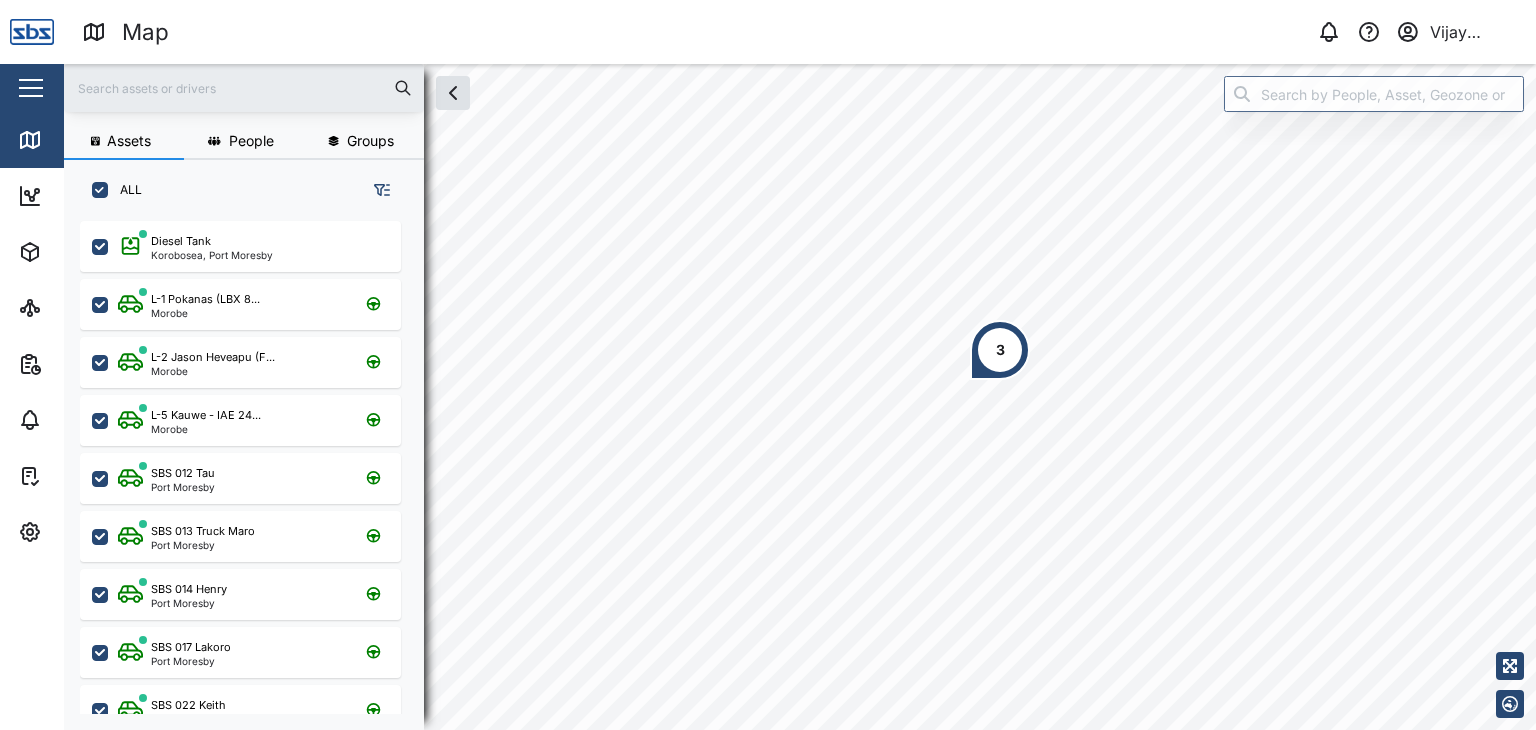 click on "3" at bounding box center [1000, 350] 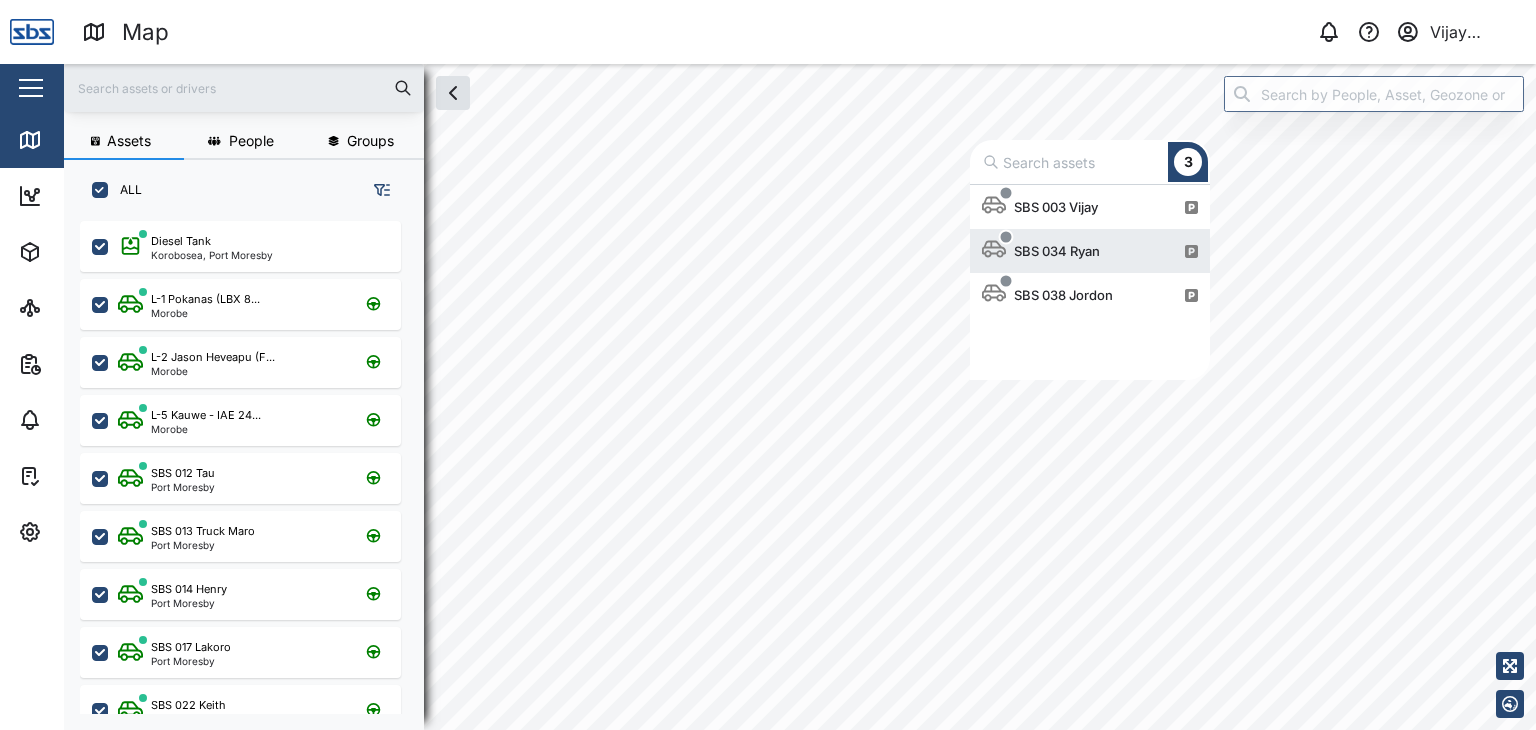scroll, scrollTop: 16, scrollLeft: 16, axis: both 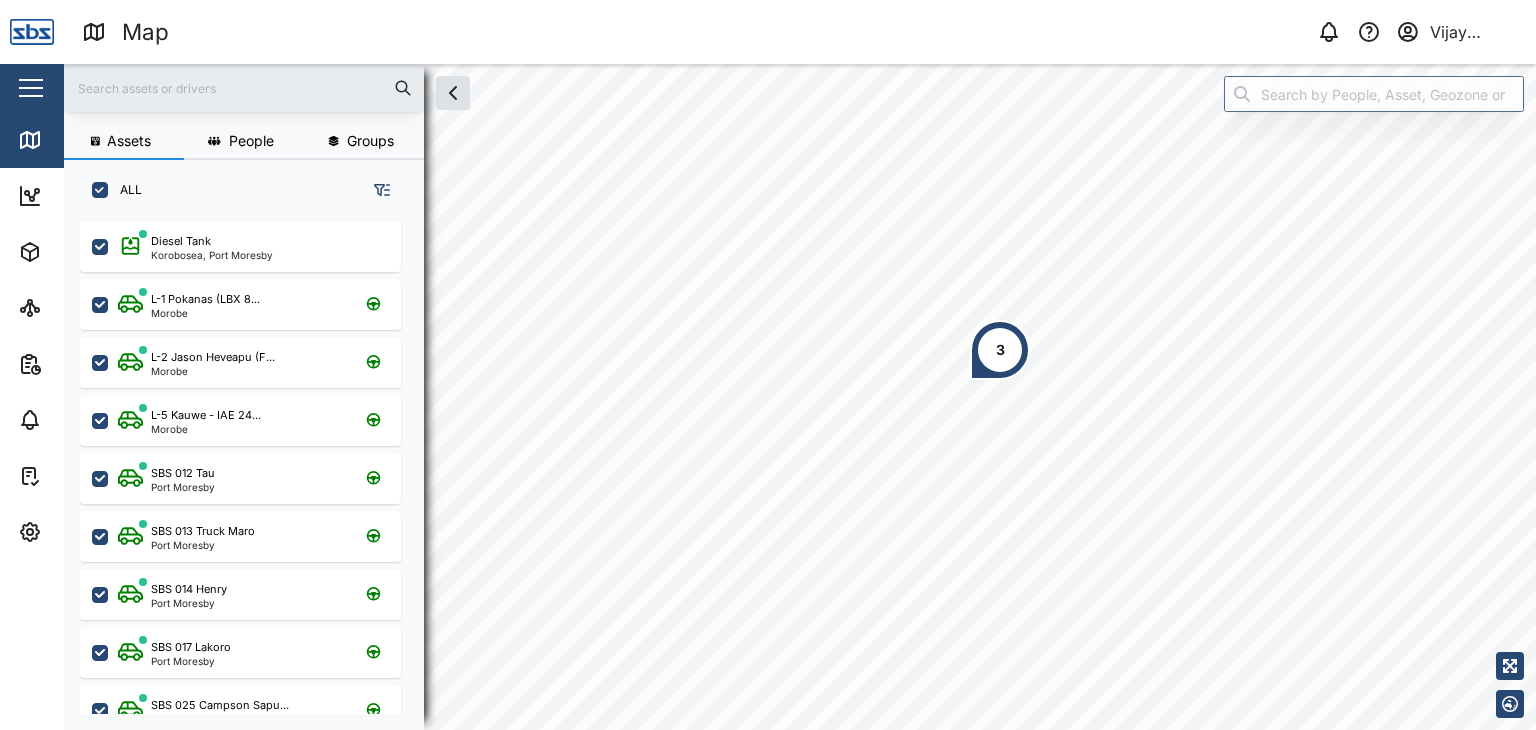 click at bounding box center [244, 88] 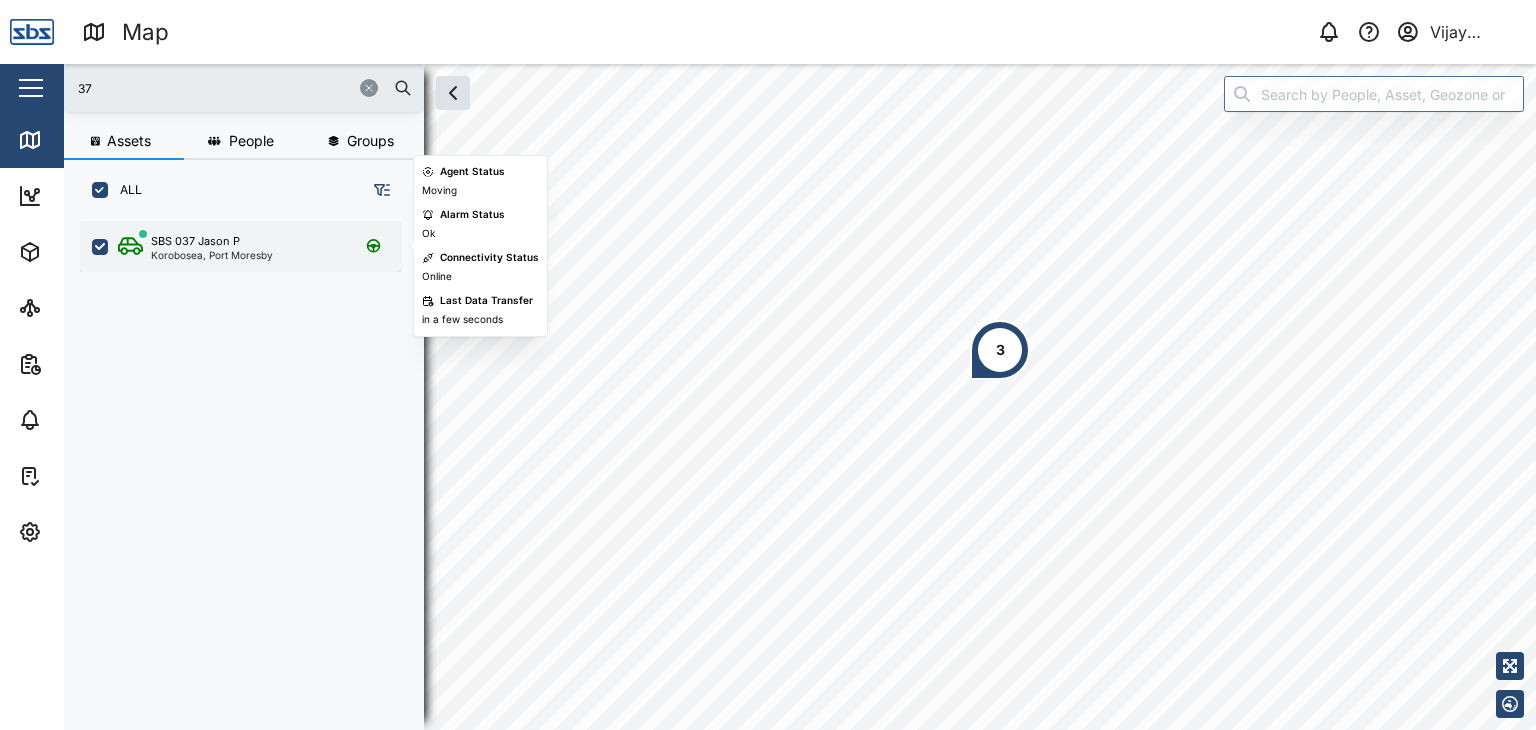 click on "Korobosea,
Port Moresby" at bounding box center [212, 255] 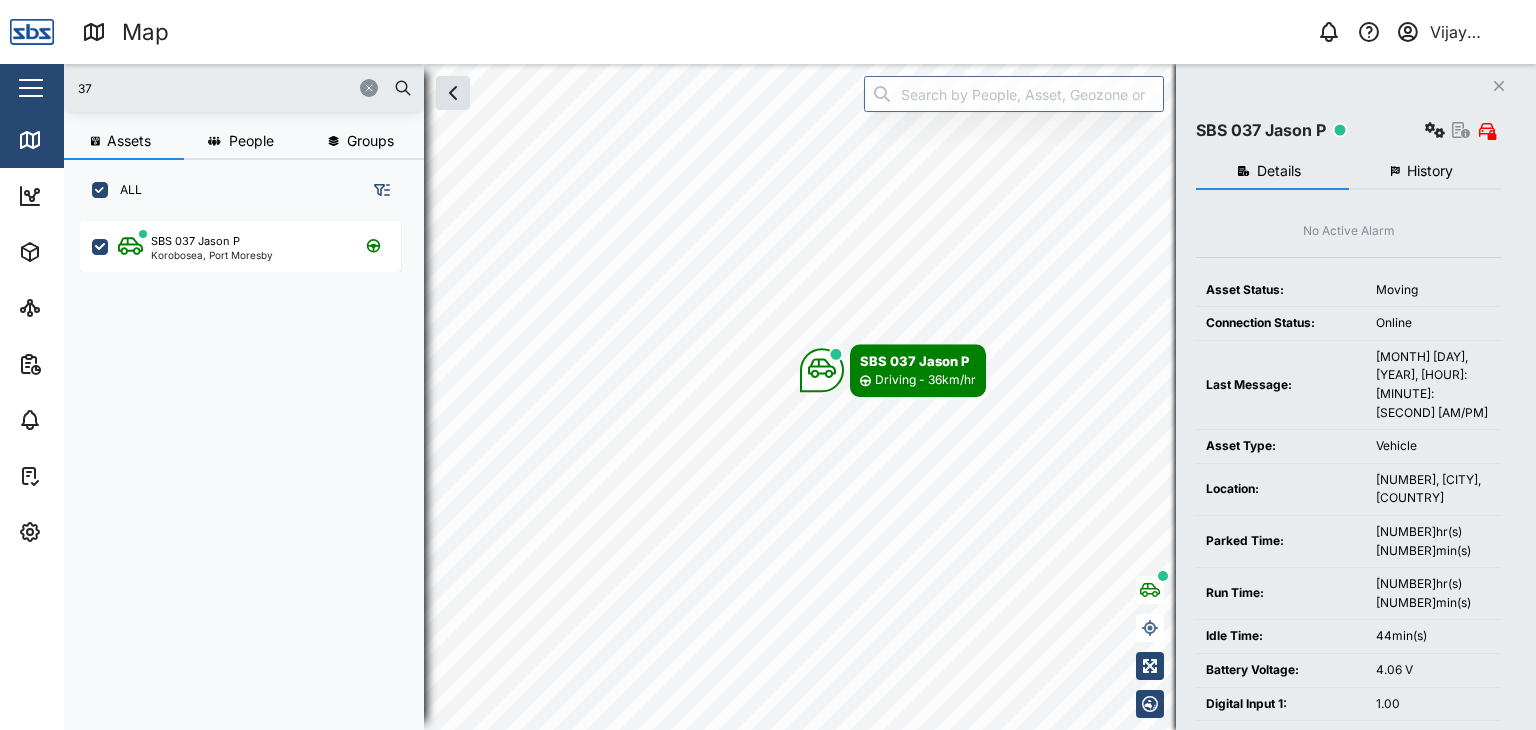 drag, startPoint x: 116, startPoint y: 93, endPoint x: 69, endPoint y: 92, distance: 47.010635 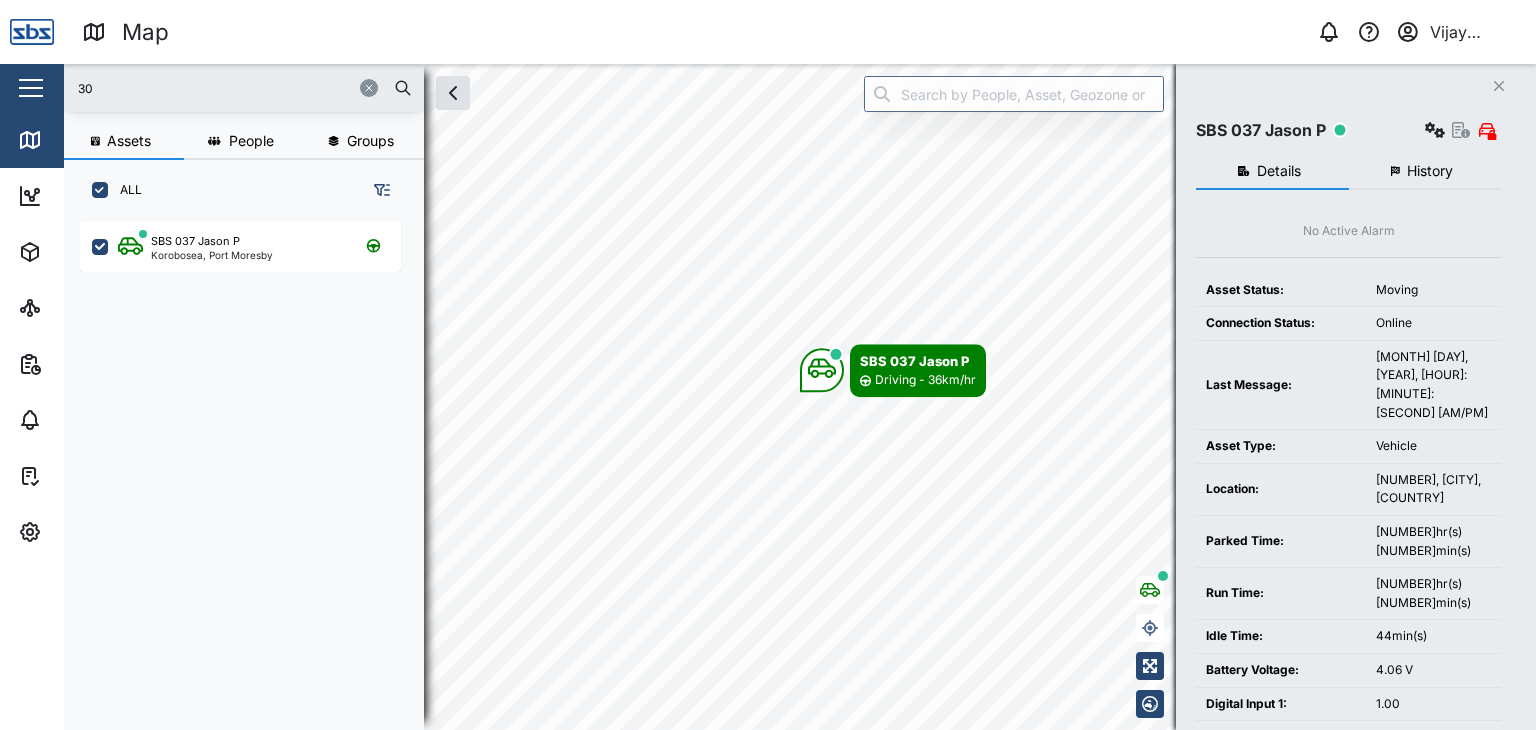 type on "30" 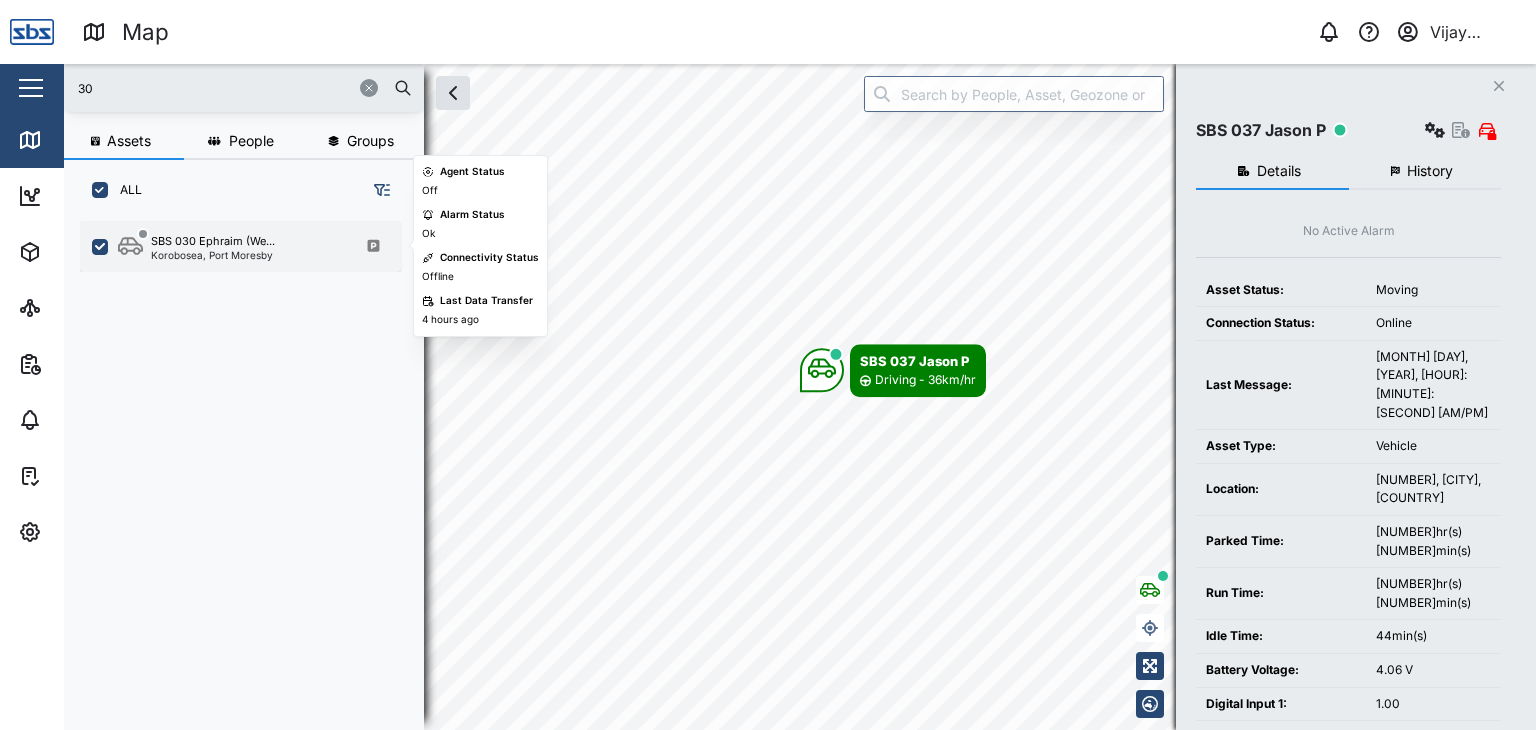 click on "Korobosea,
Port Moresby" at bounding box center [213, 255] 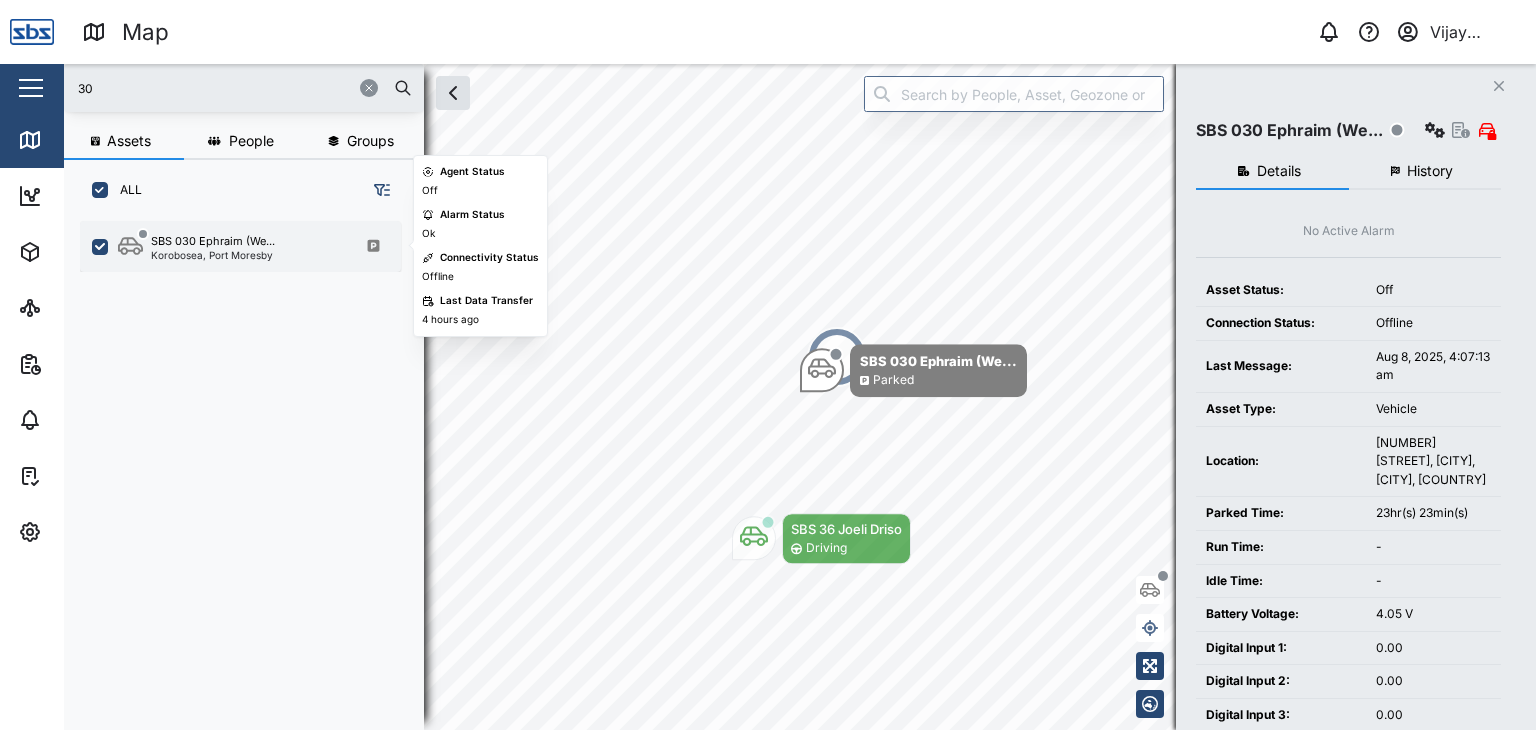 click on "Korobosea,
Port Moresby" at bounding box center [213, 255] 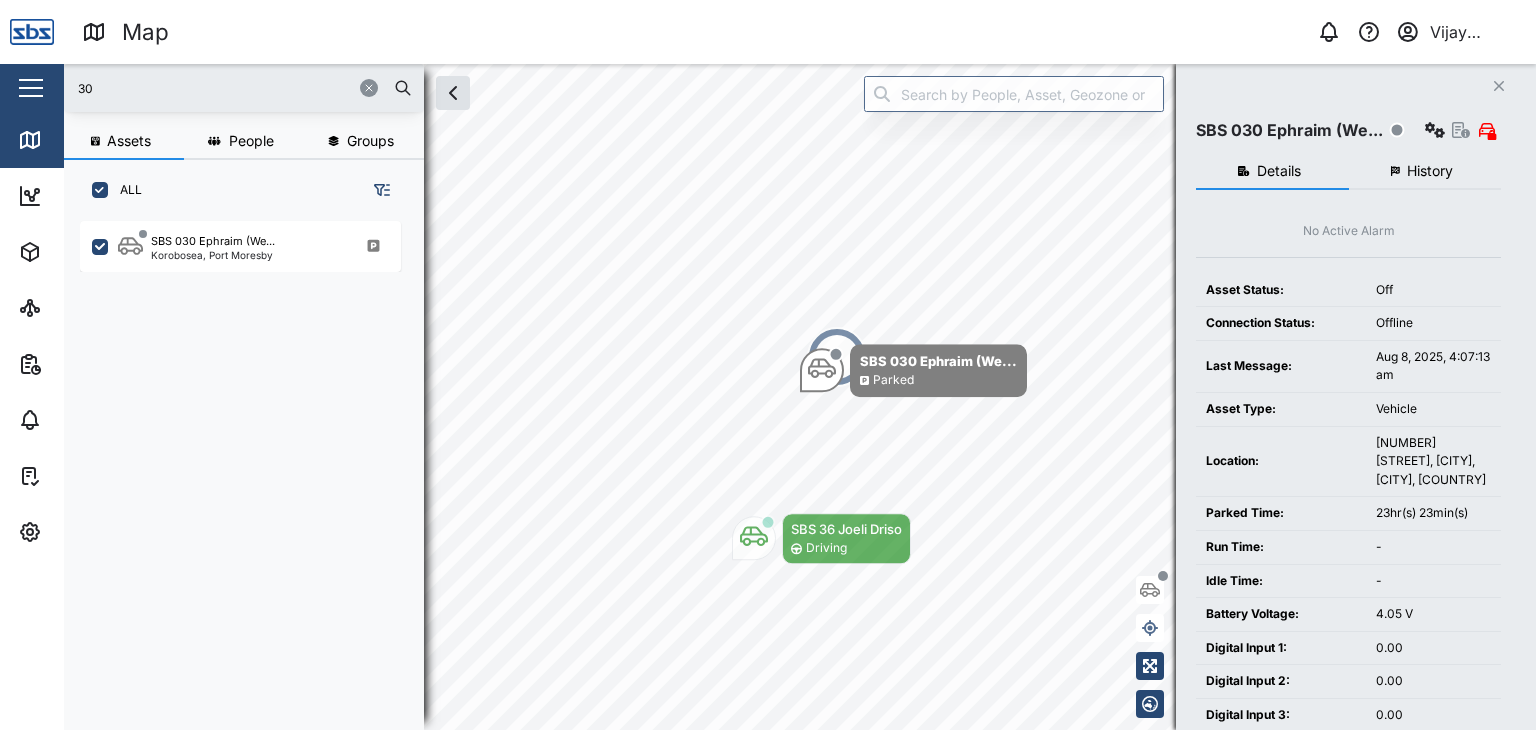 click 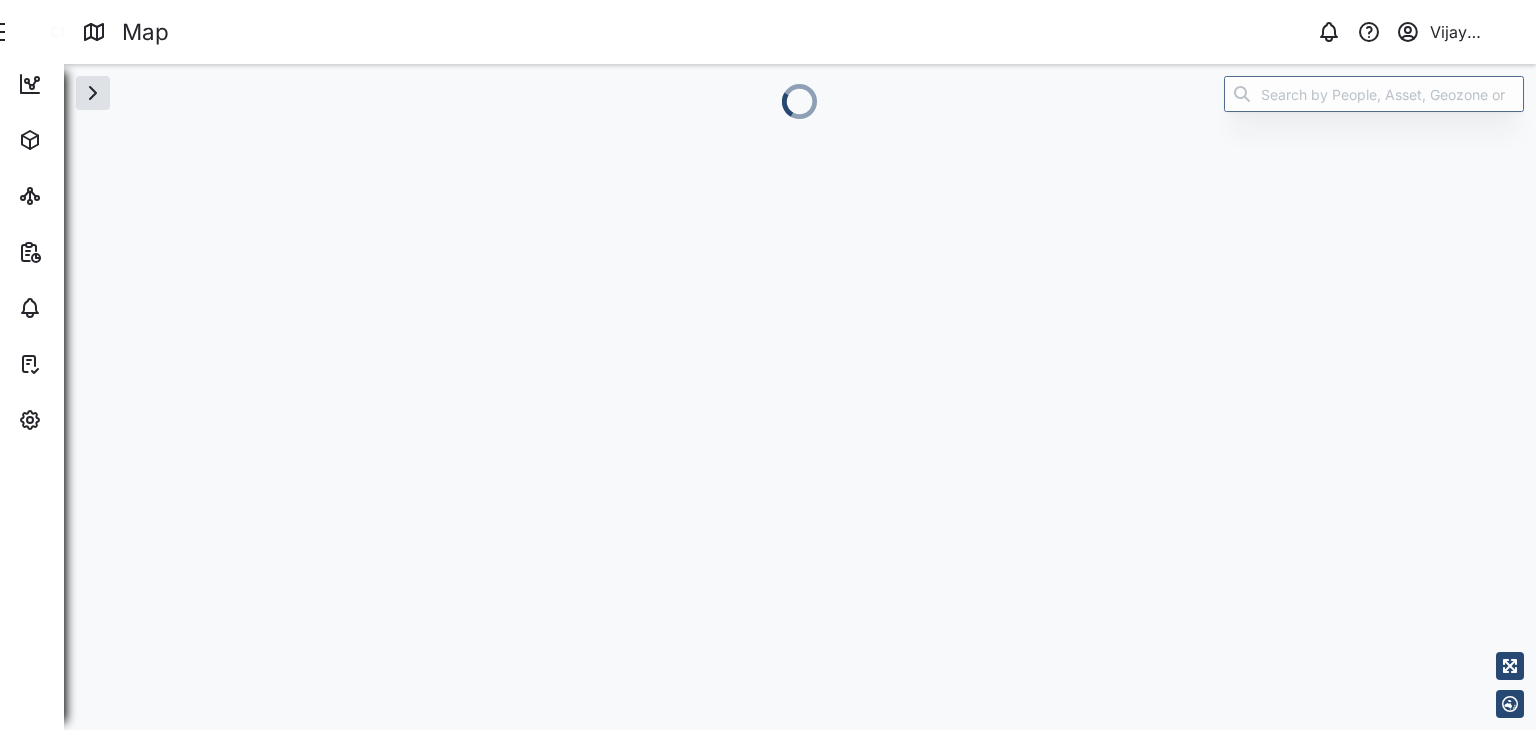 scroll, scrollTop: 0, scrollLeft: 0, axis: both 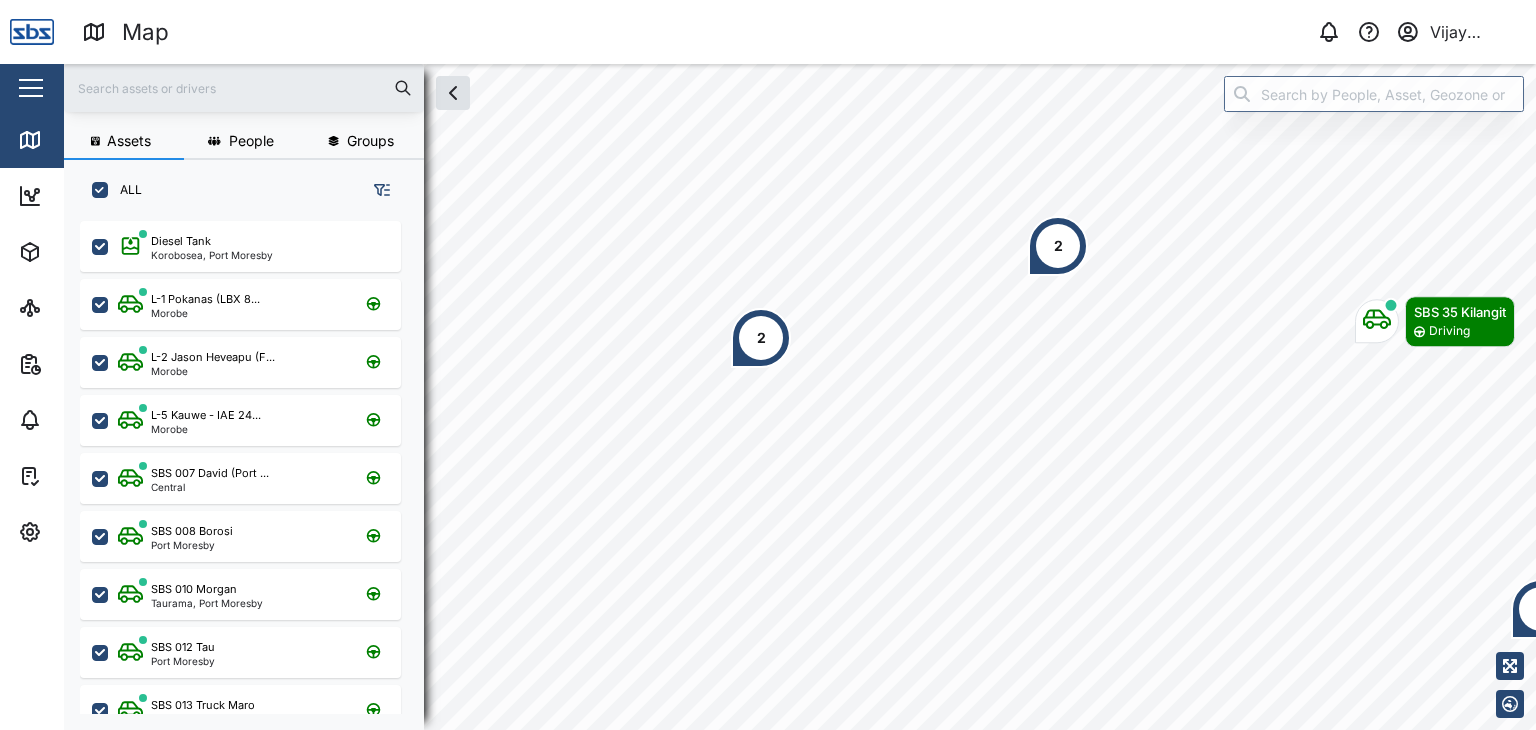 click at bounding box center (244, 88) 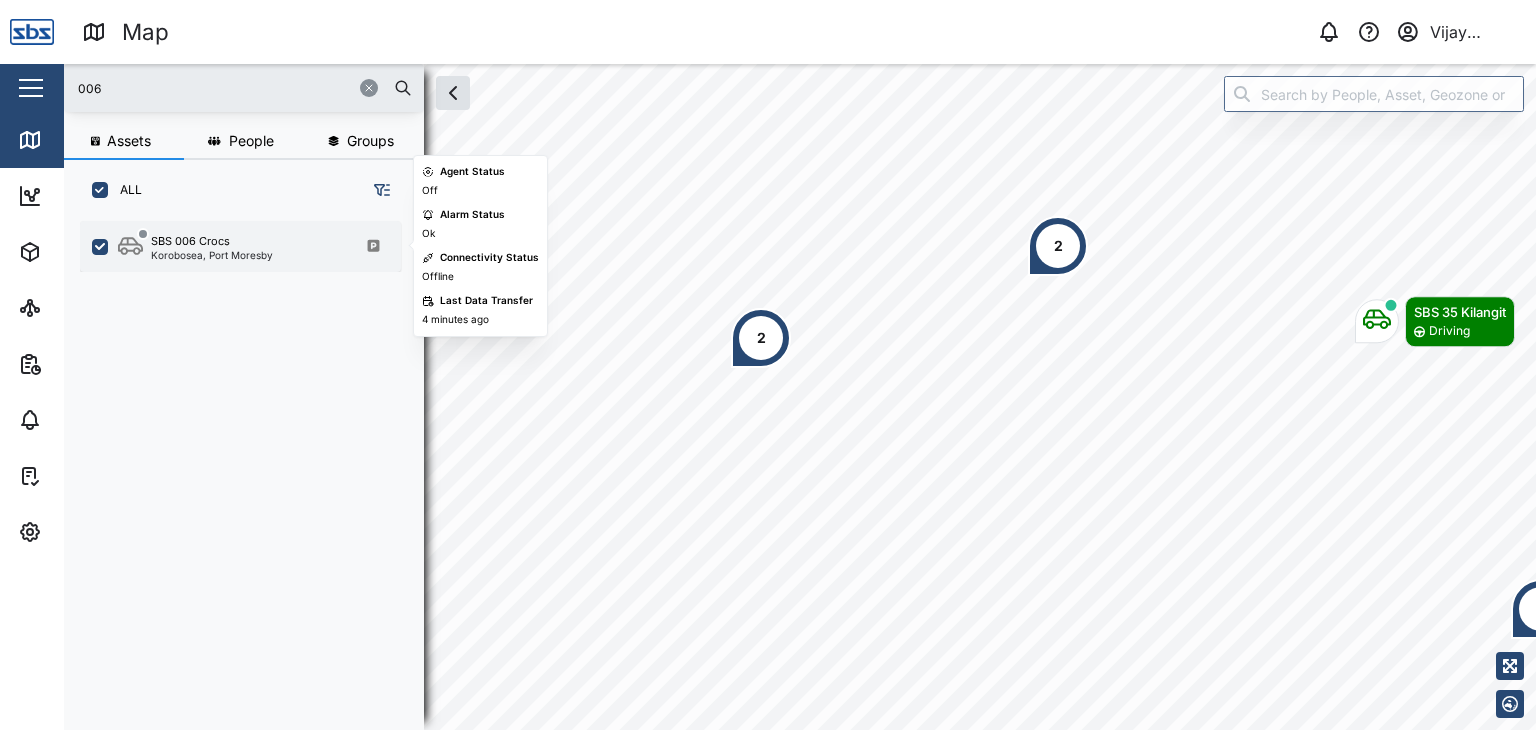 click on "Korobosea,
Port Moresby" at bounding box center [212, 255] 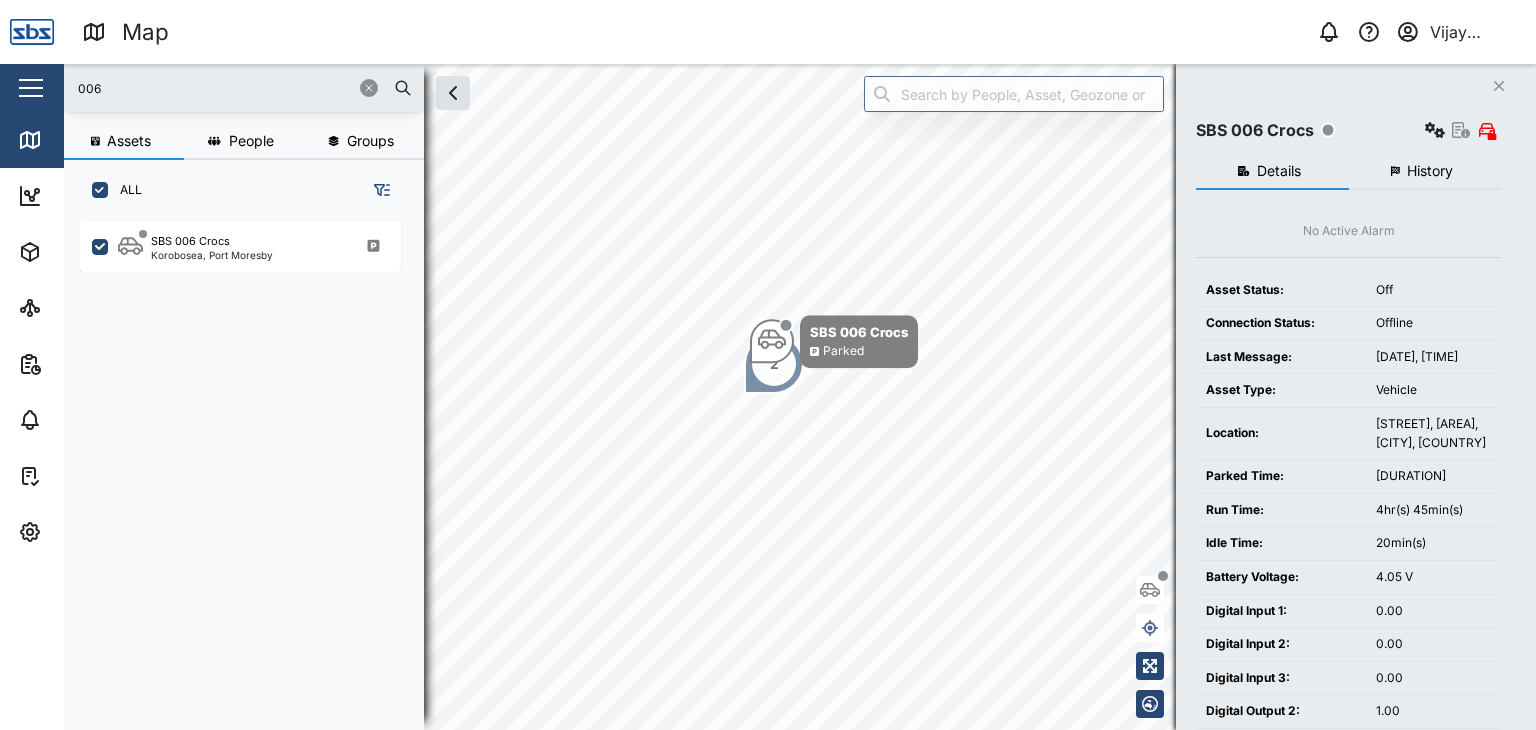 click on "2" at bounding box center [774, 364] 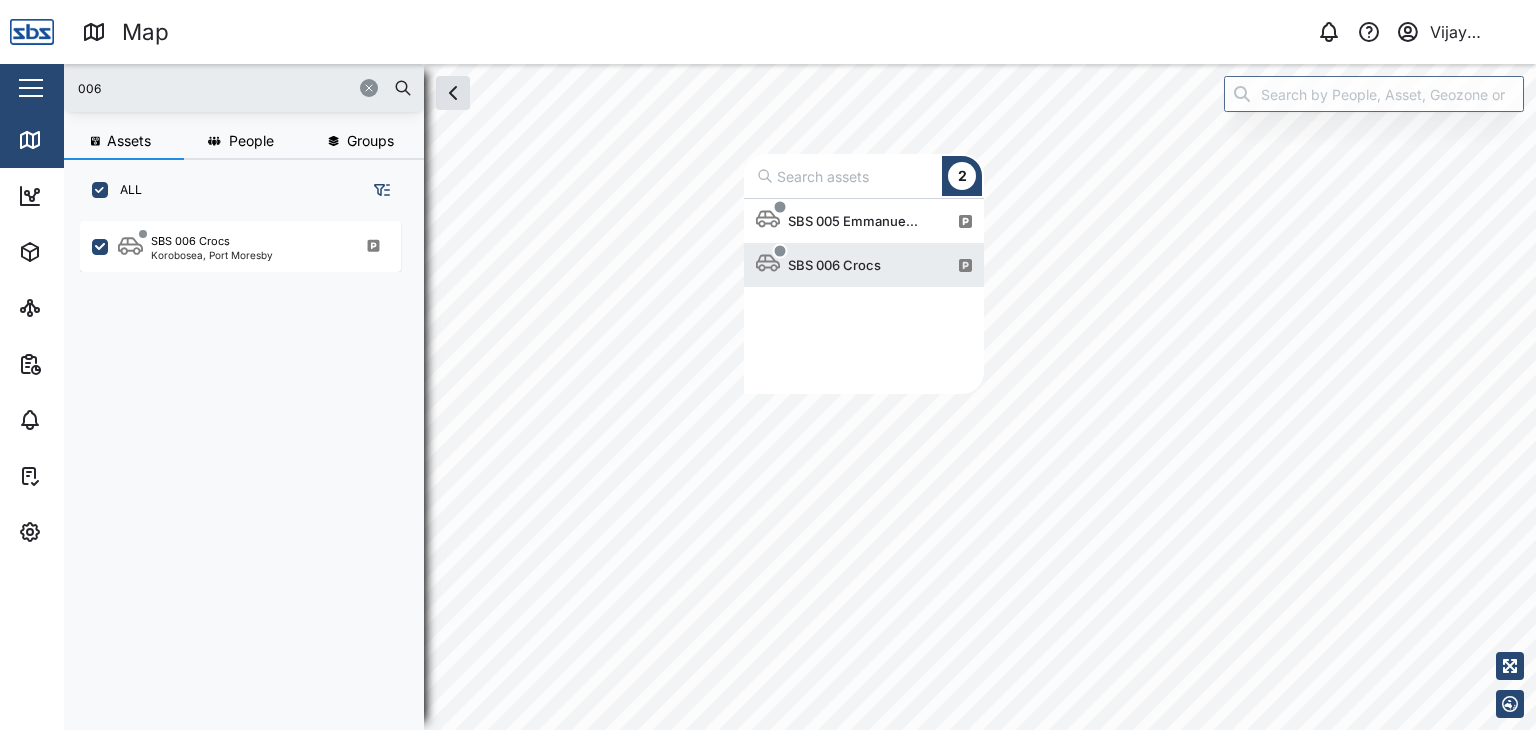 scroll, scrollTop: 16, scrollLeft: 16, axis: both 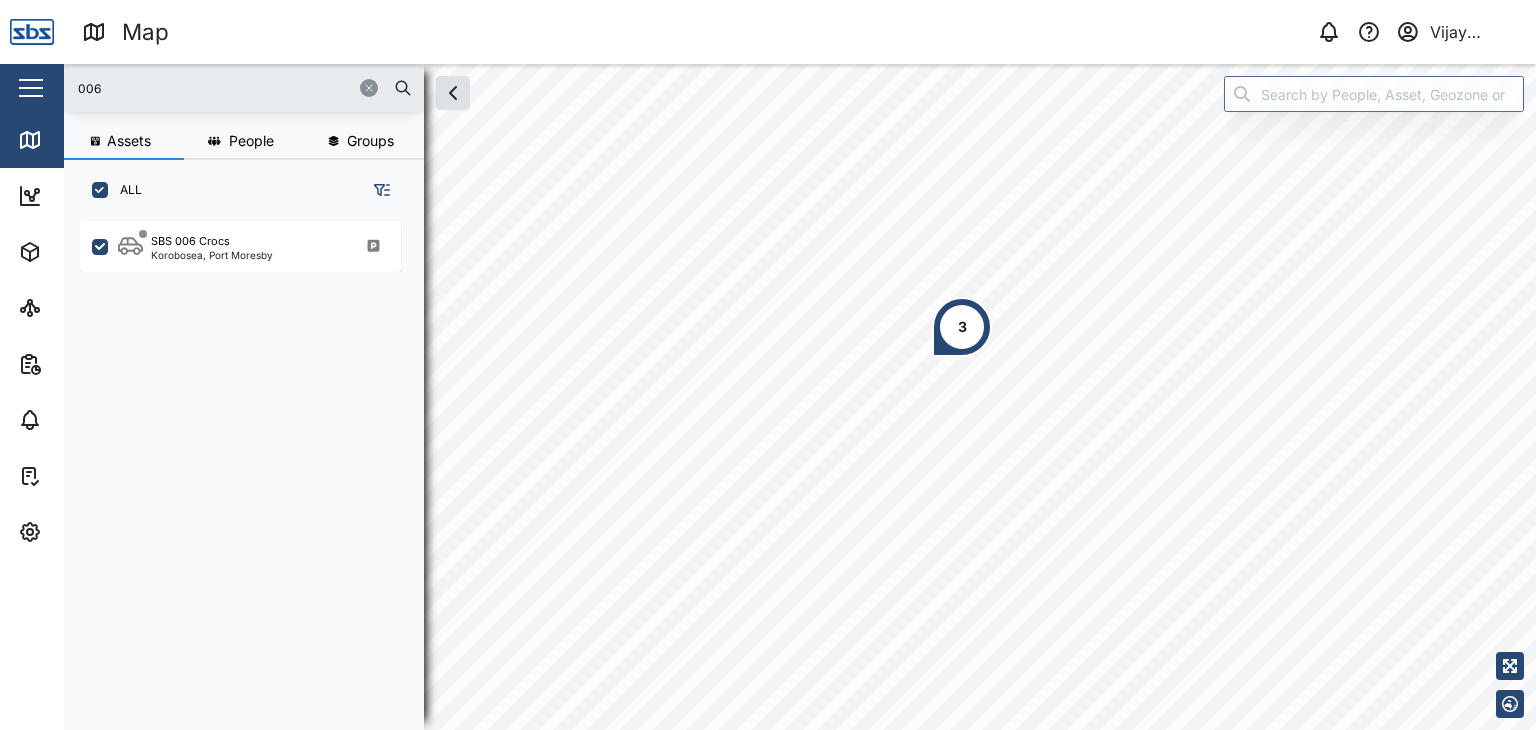drag, startPoint x: 122, startPoint y: 72, endPoint x: 38, endPoint y: 76, distance: 84.095184 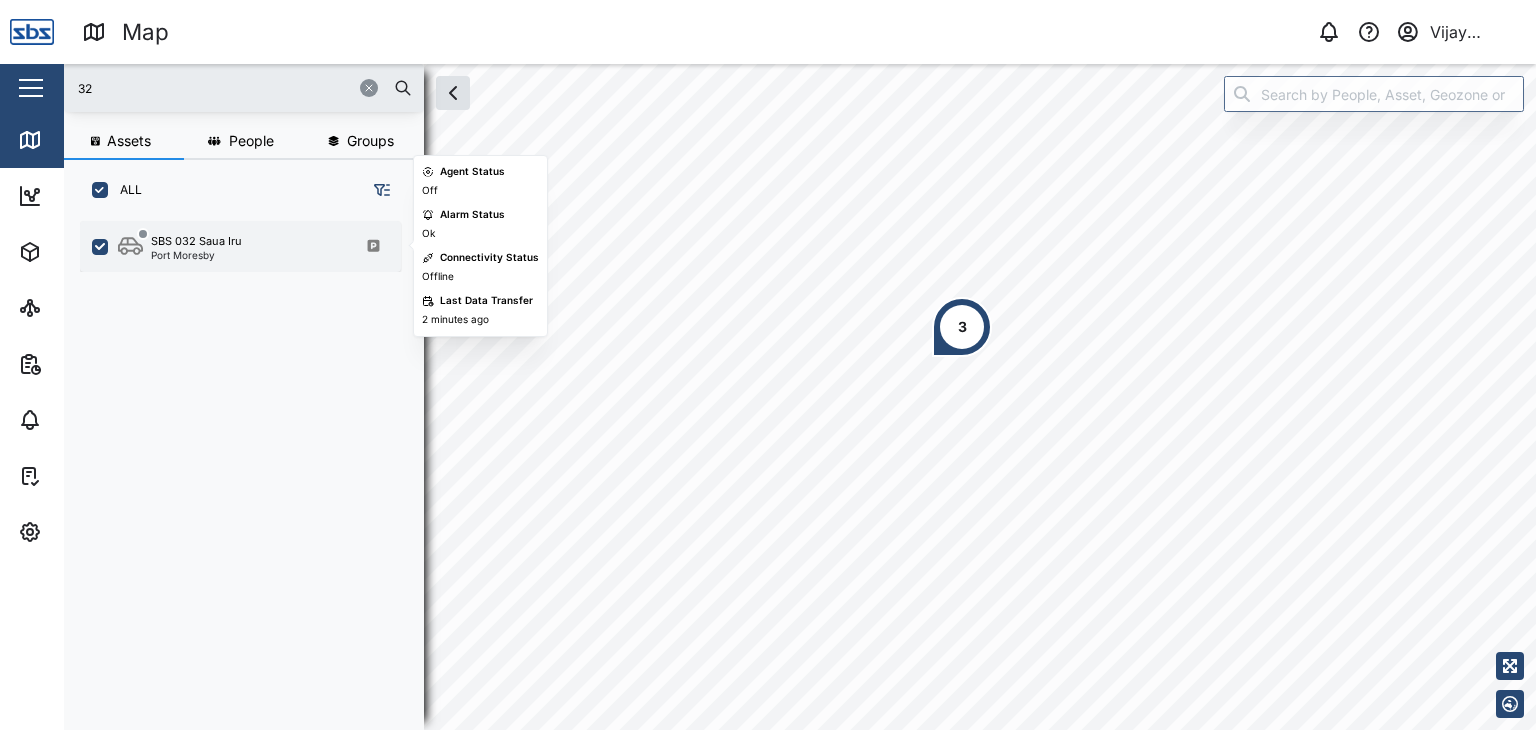 click on "SBS 032 Saua Iru
Port Moresby" at bounding box center (253, 246) 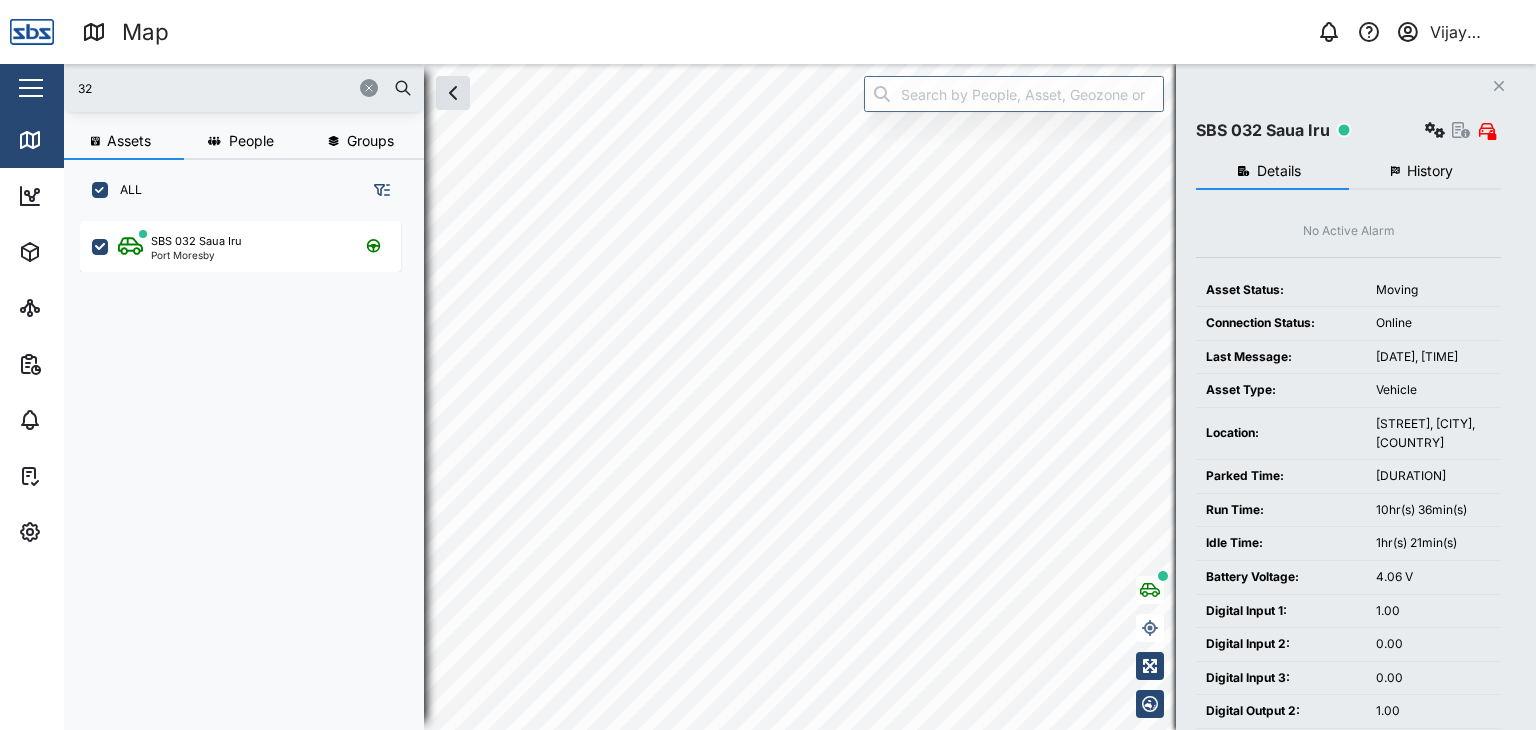 drag, startPoint x: 136, startPoint y: 96, endPoint x: 35, endPoint y: 88, distance: 101.31634 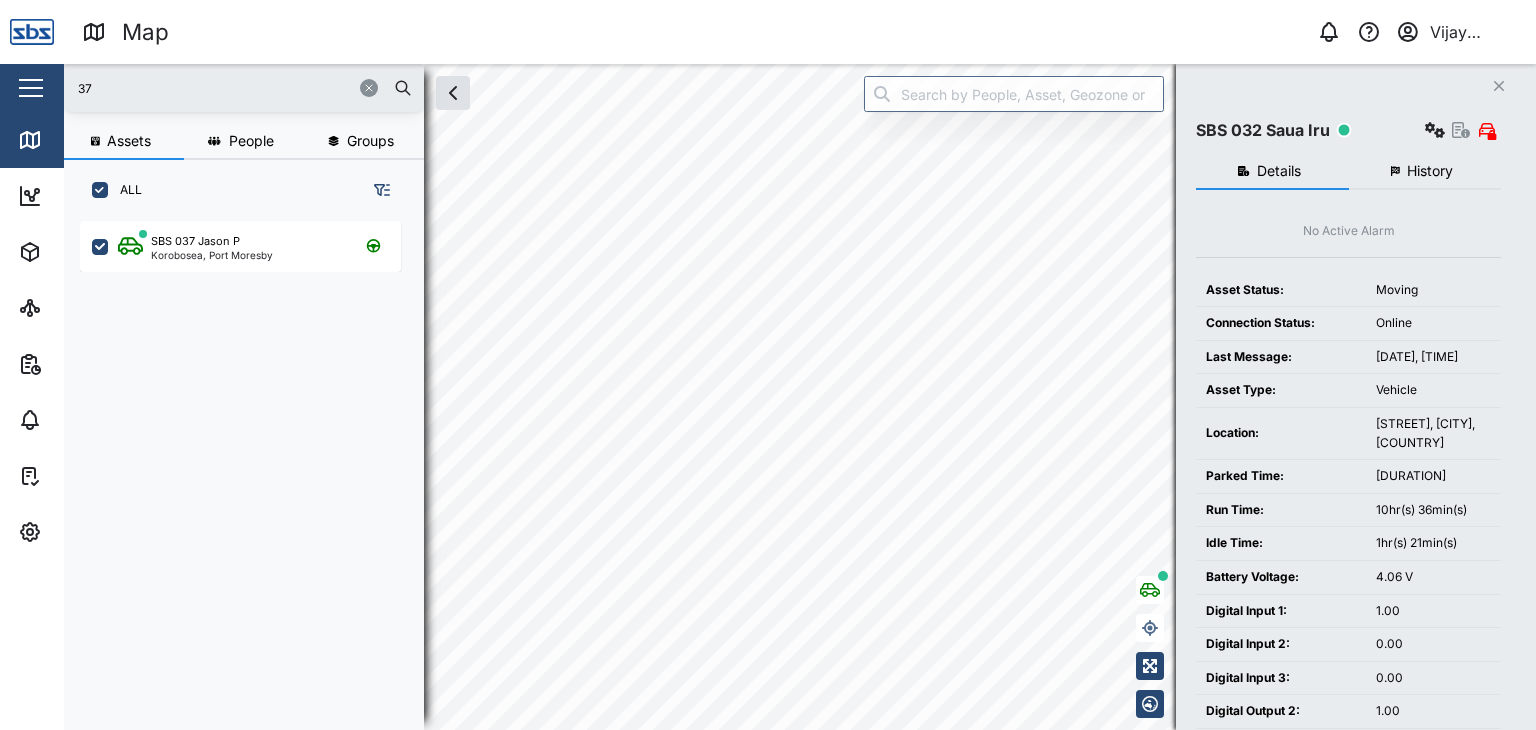 type on "37" 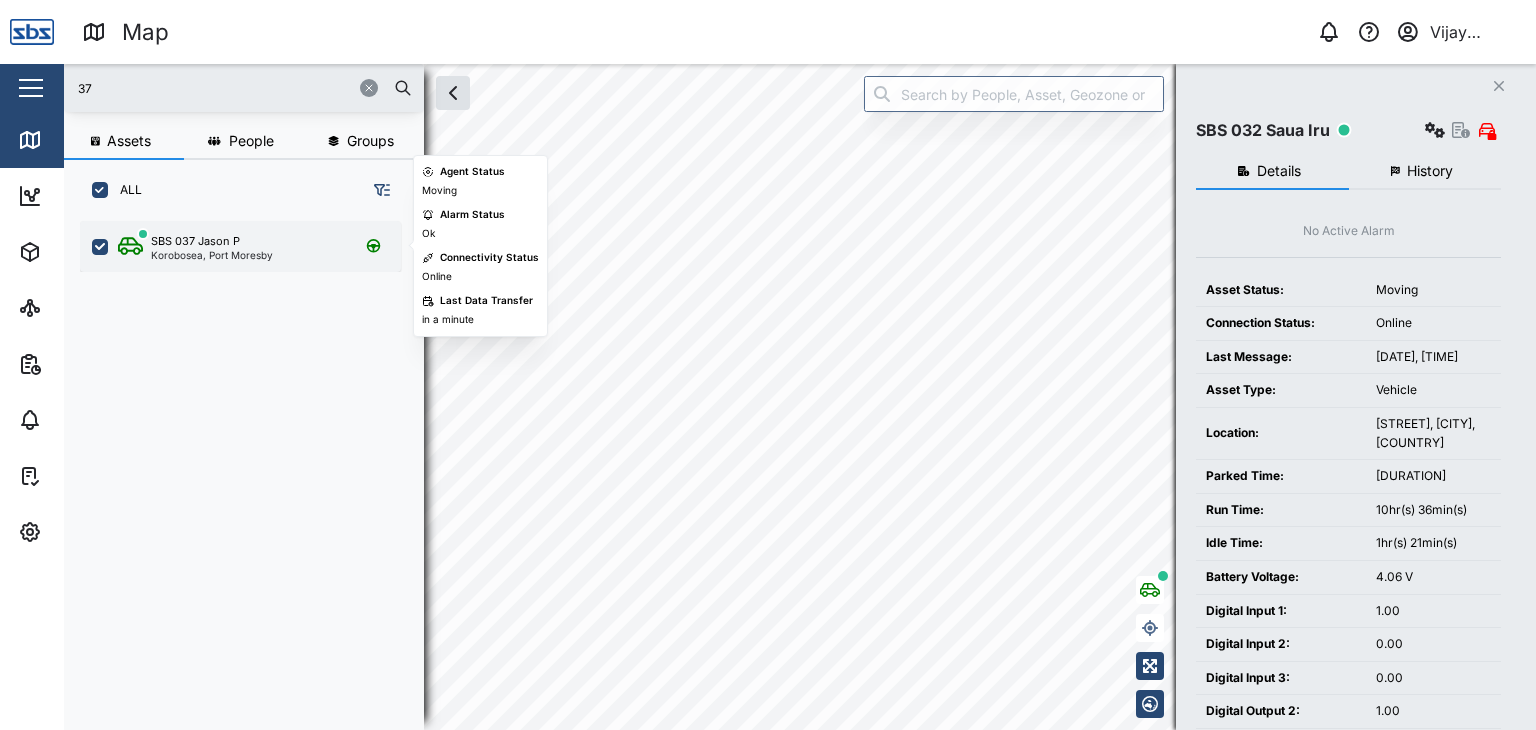 click on "SBS 037 [NAME],
[CITY]" at bounding box center [240, 246] 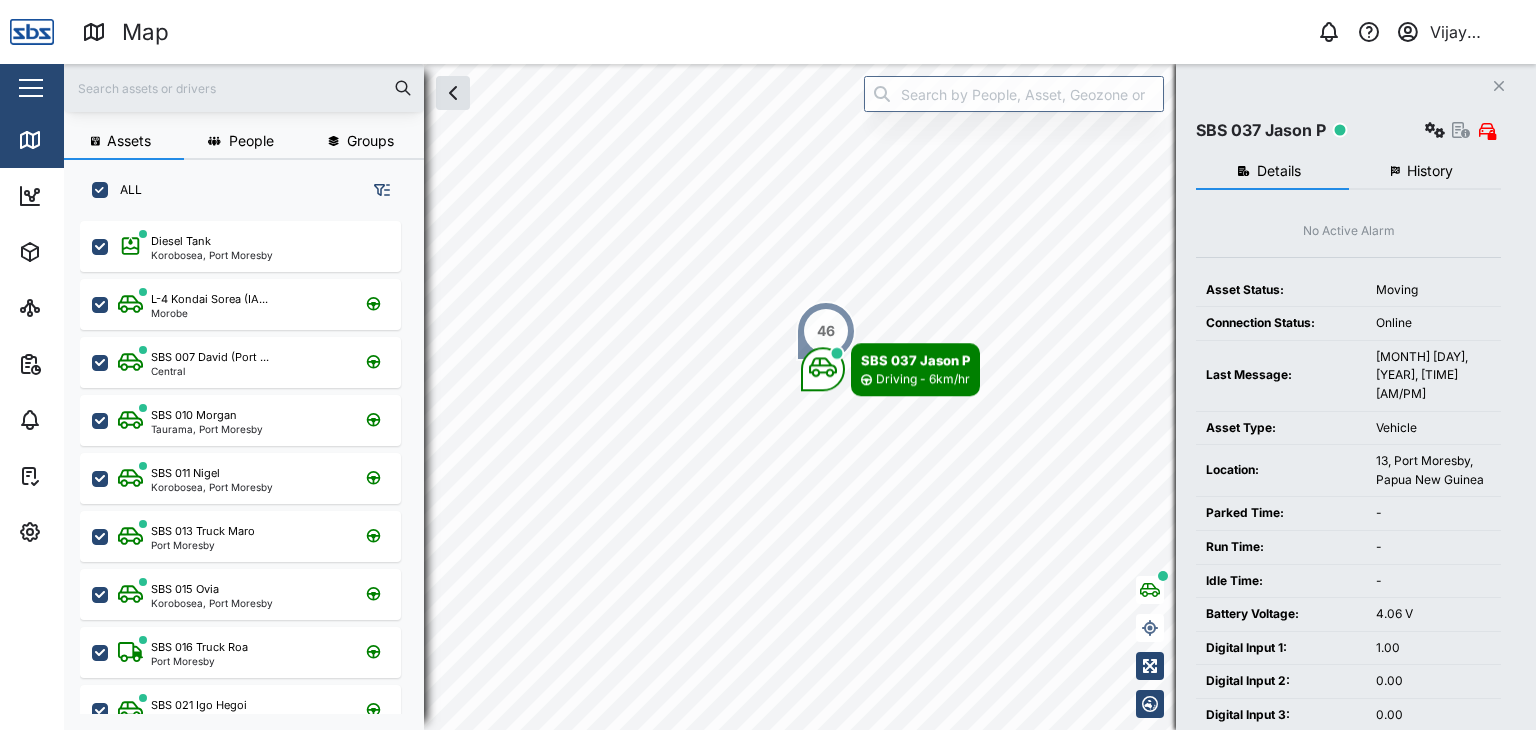 scroll, scrollTop: 0, scrollLeft: 0, axis: both 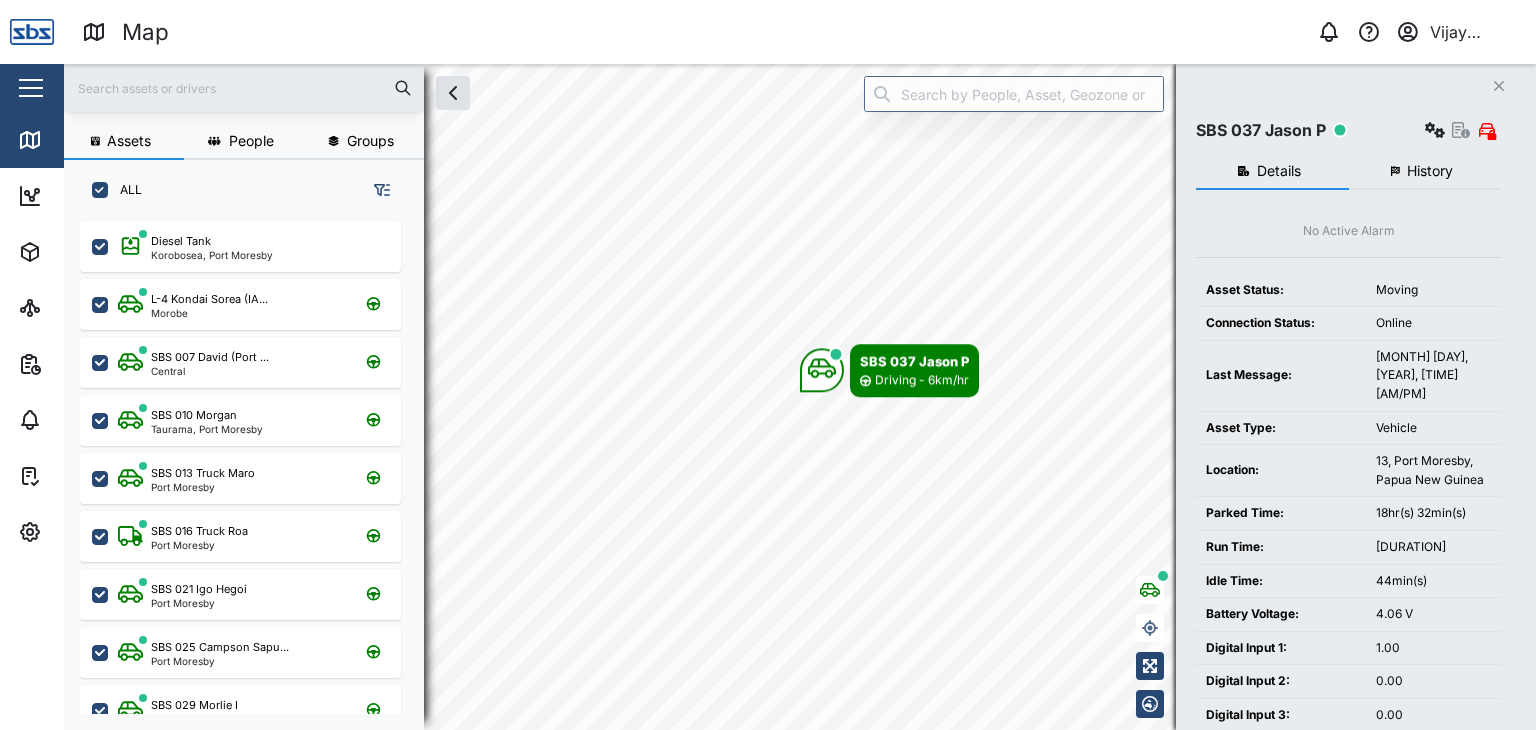 click at bounding box center [244, 88] 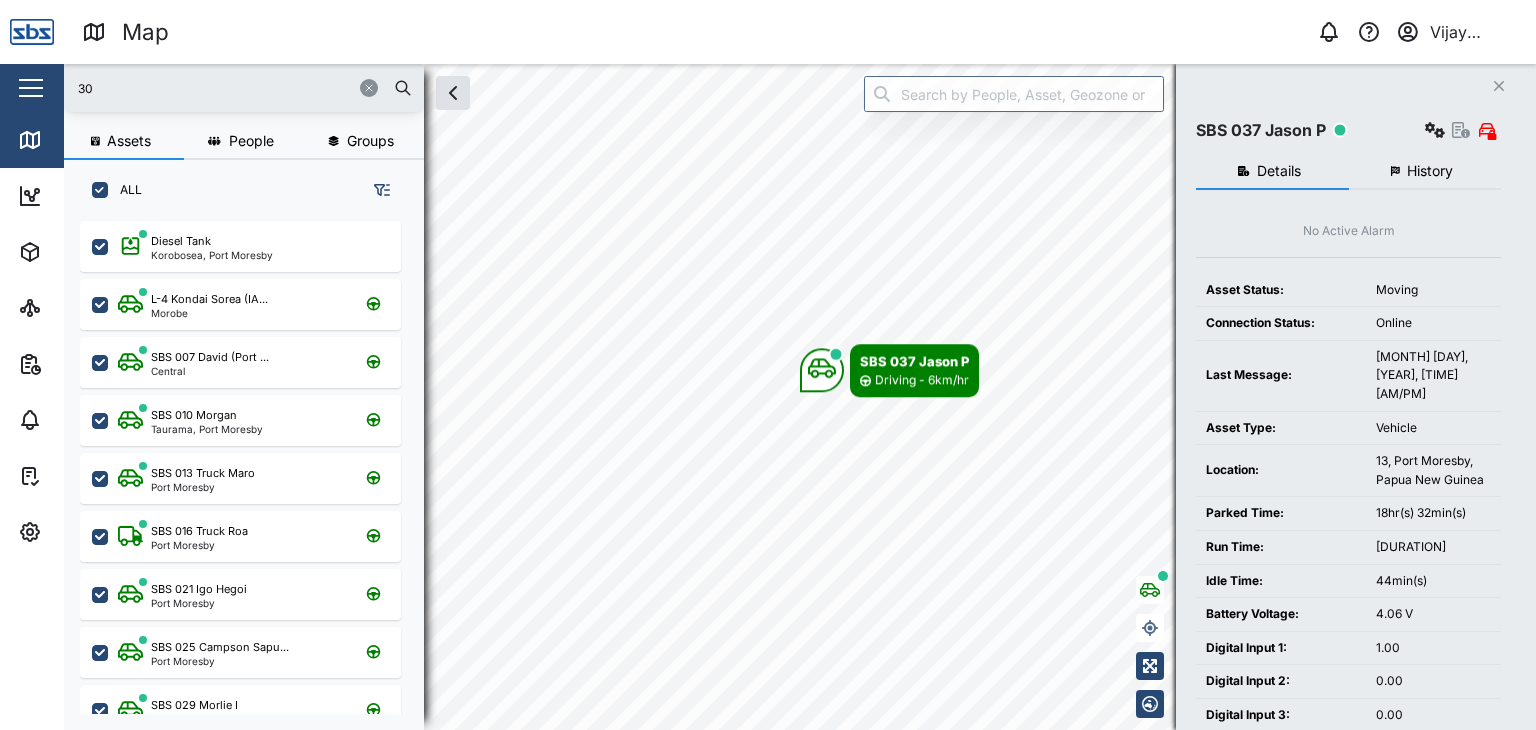 type on "30" 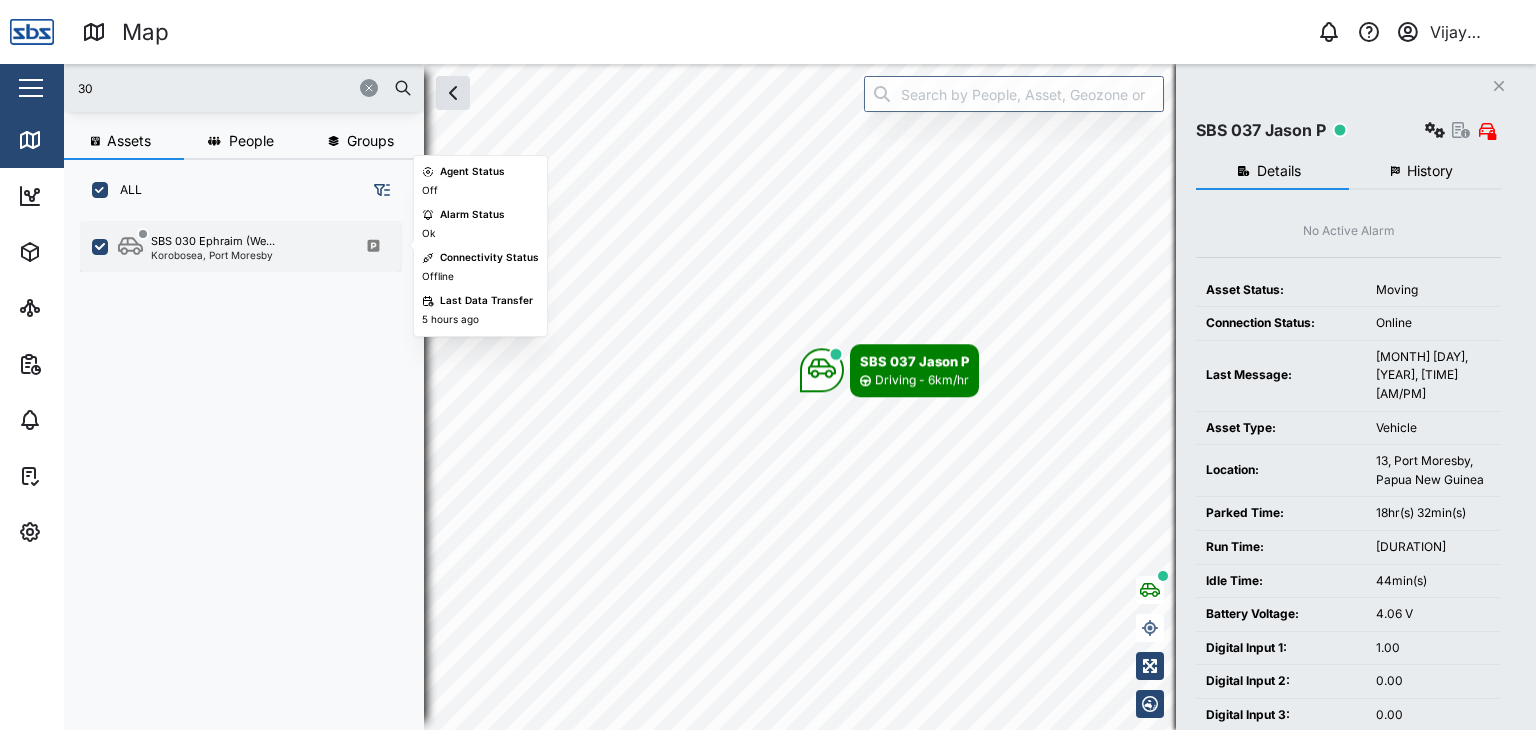 click on "SBS 030  [NAME] ([CODE]) [AREA],
[CITY]" at bounding box center [240, 246] 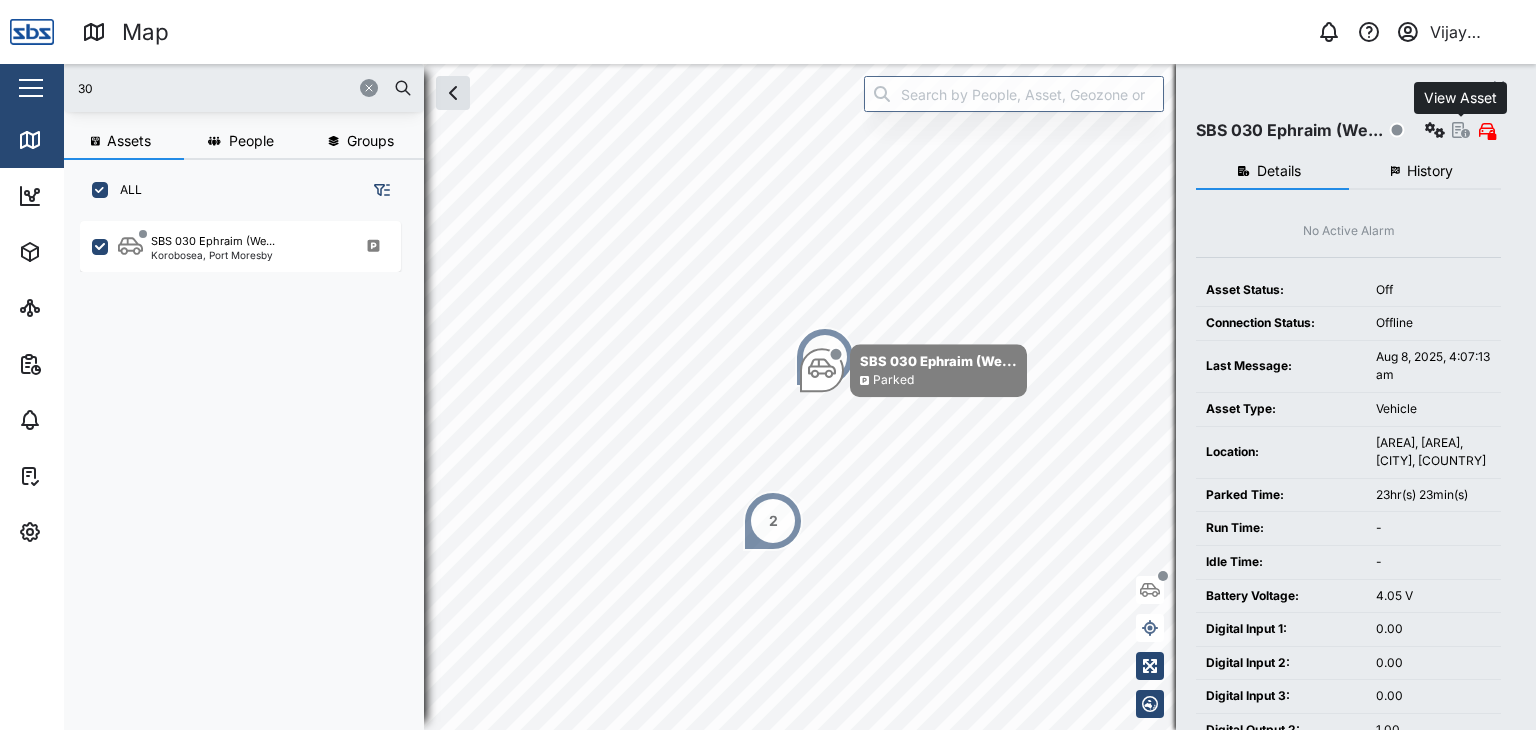 click 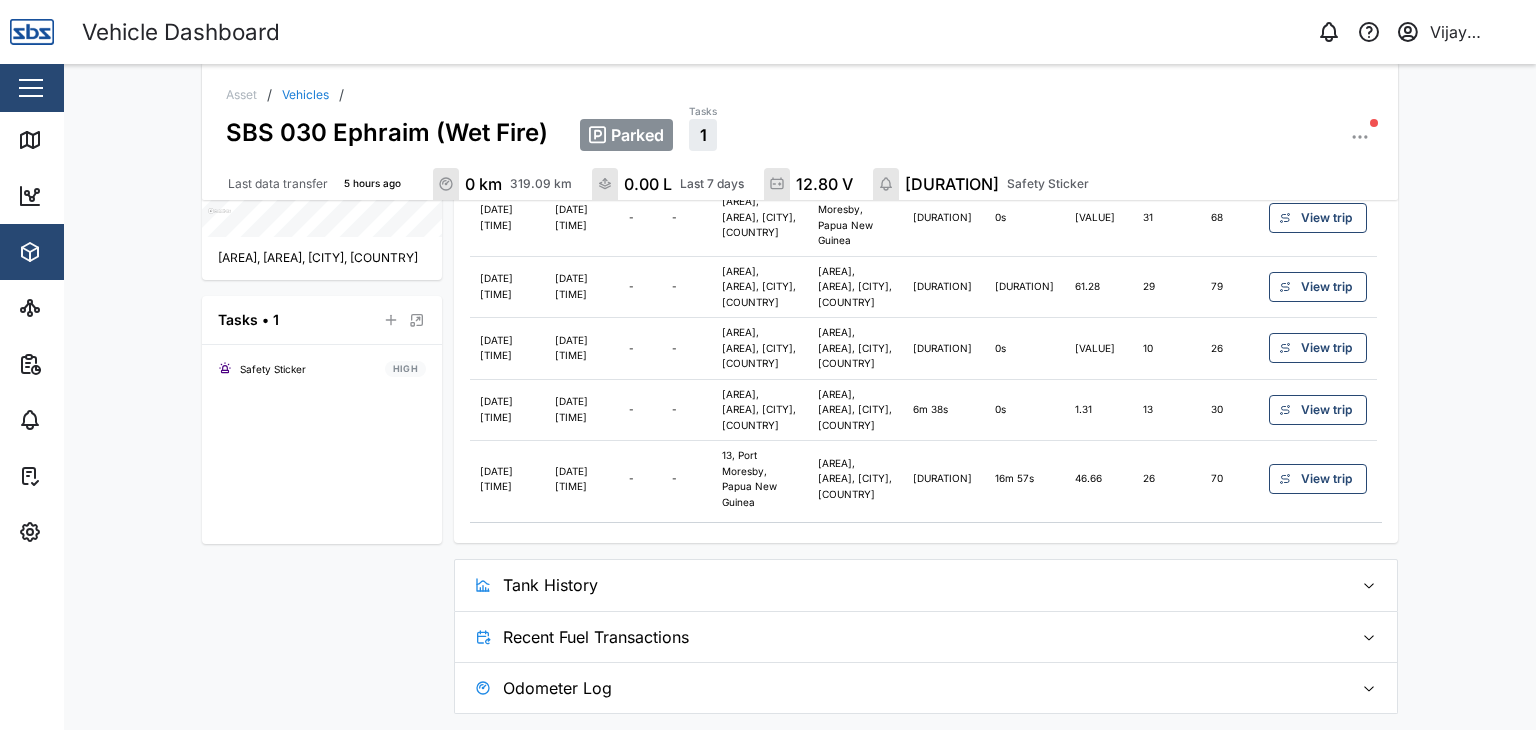 scroll, scrollTop: 777, scrollLeft: 0, axis: vertical 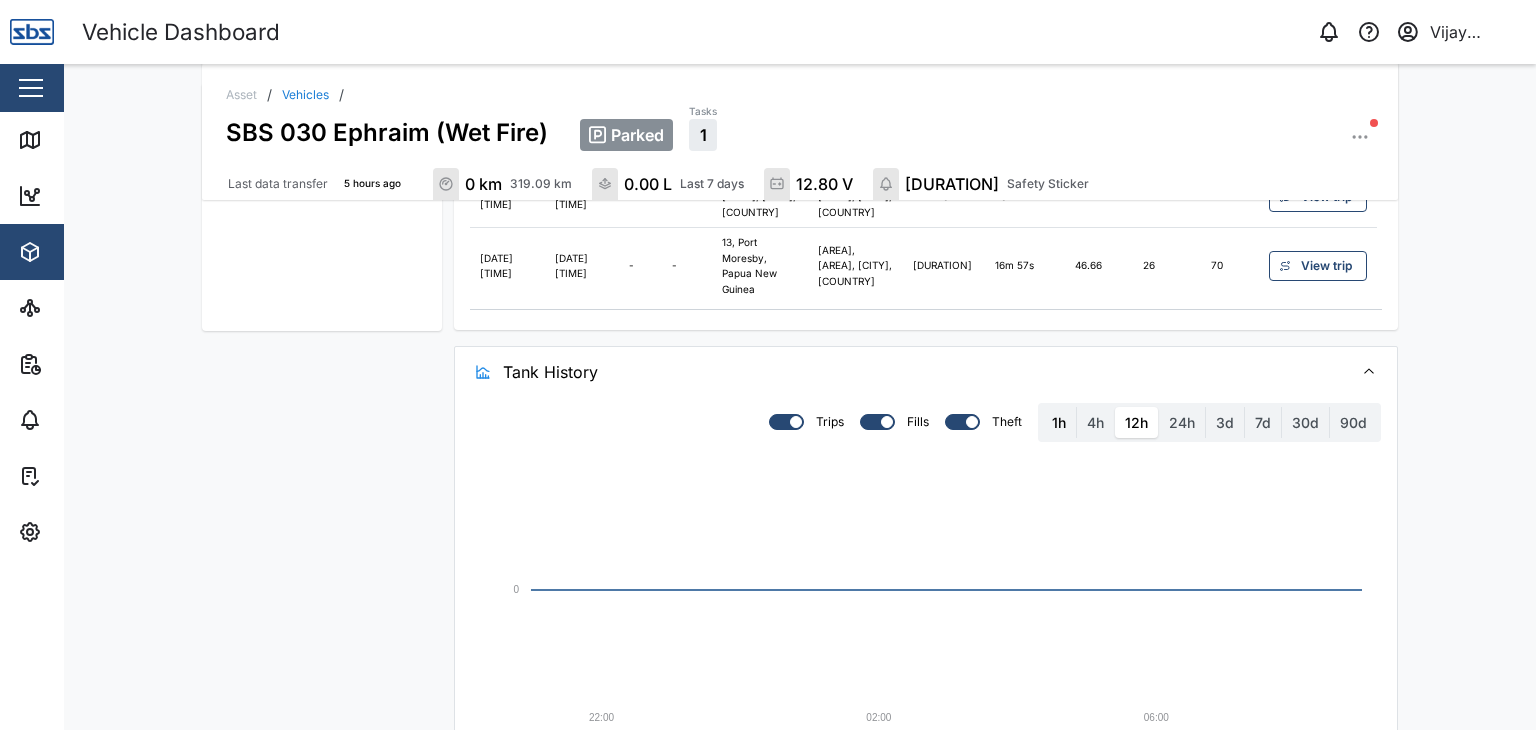 click on "1h" at bounding box center (1059, 423) 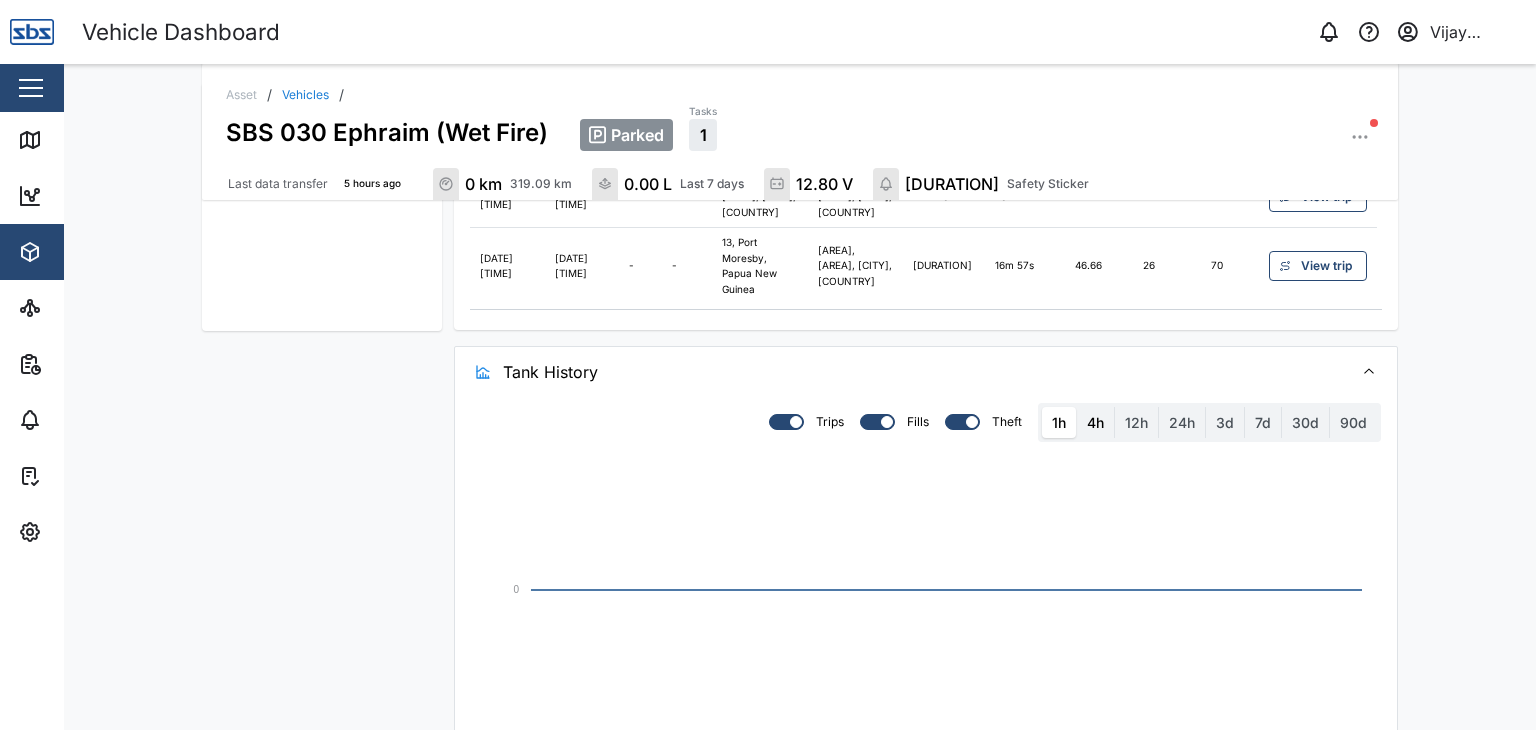 click on "4h" at bounding box center (1095, 423) 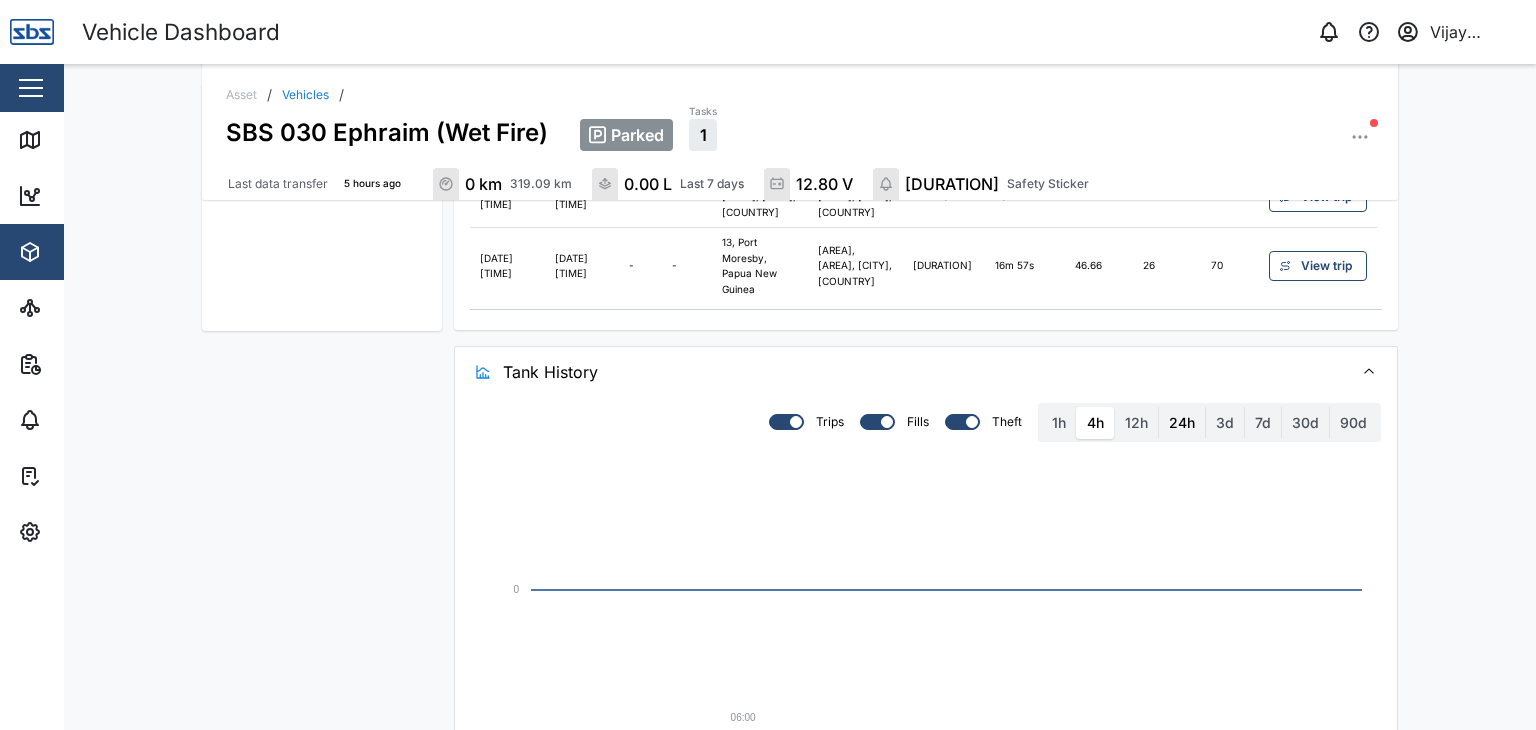 click on "24h" at bounding box center [1182, 423] 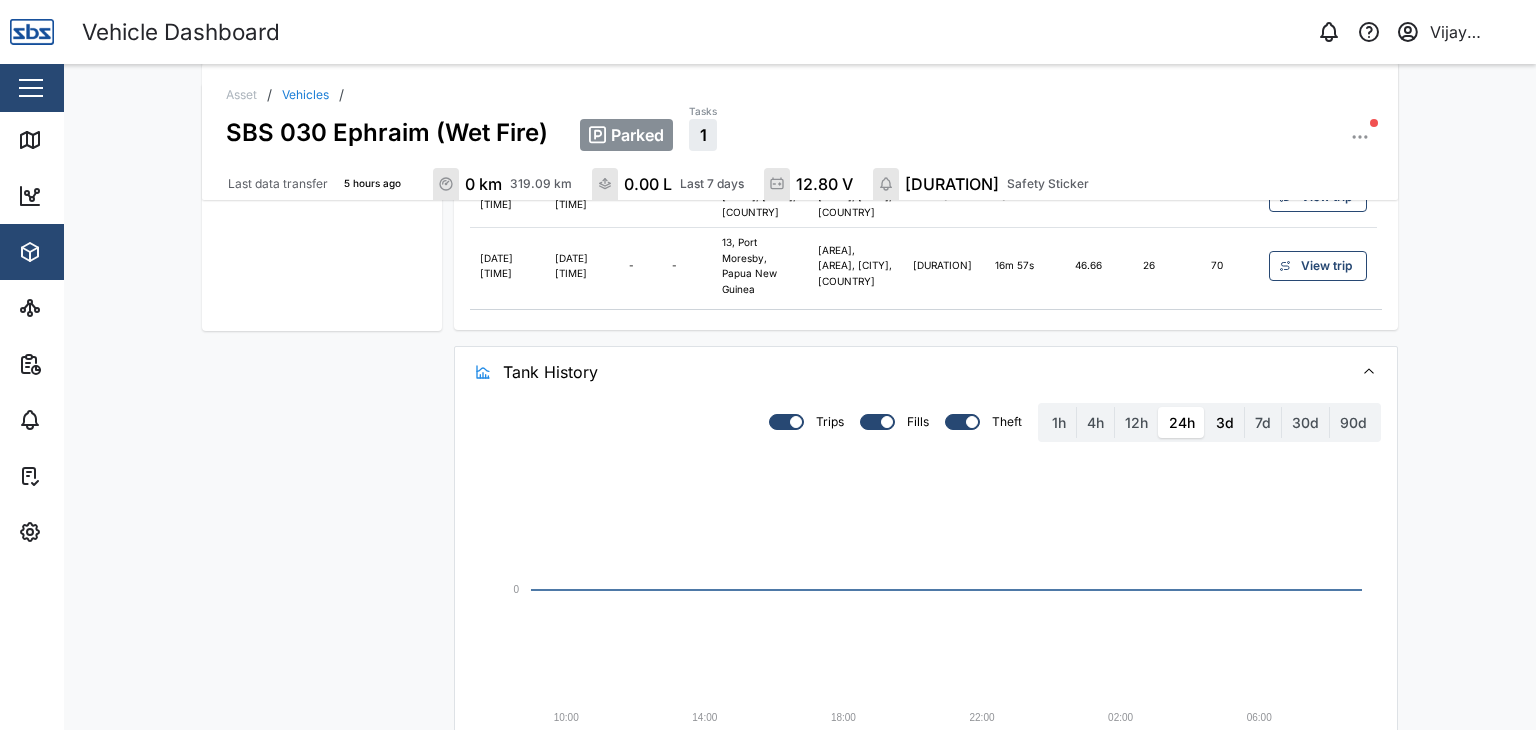 click on "3d" at bounding box center [1225, 423] 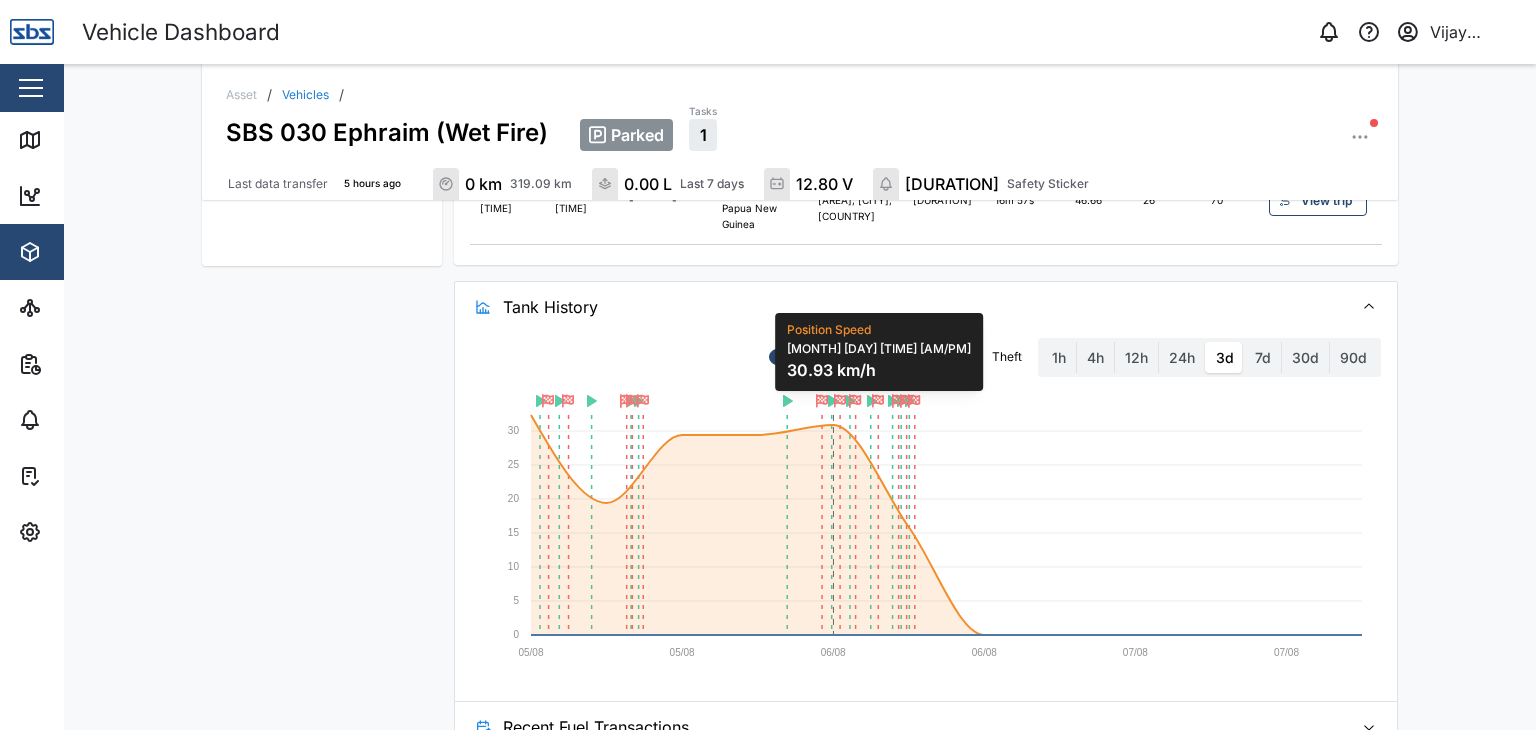 scroll, scrollTop: 1046, scrollLeft: 0, axis: vertical 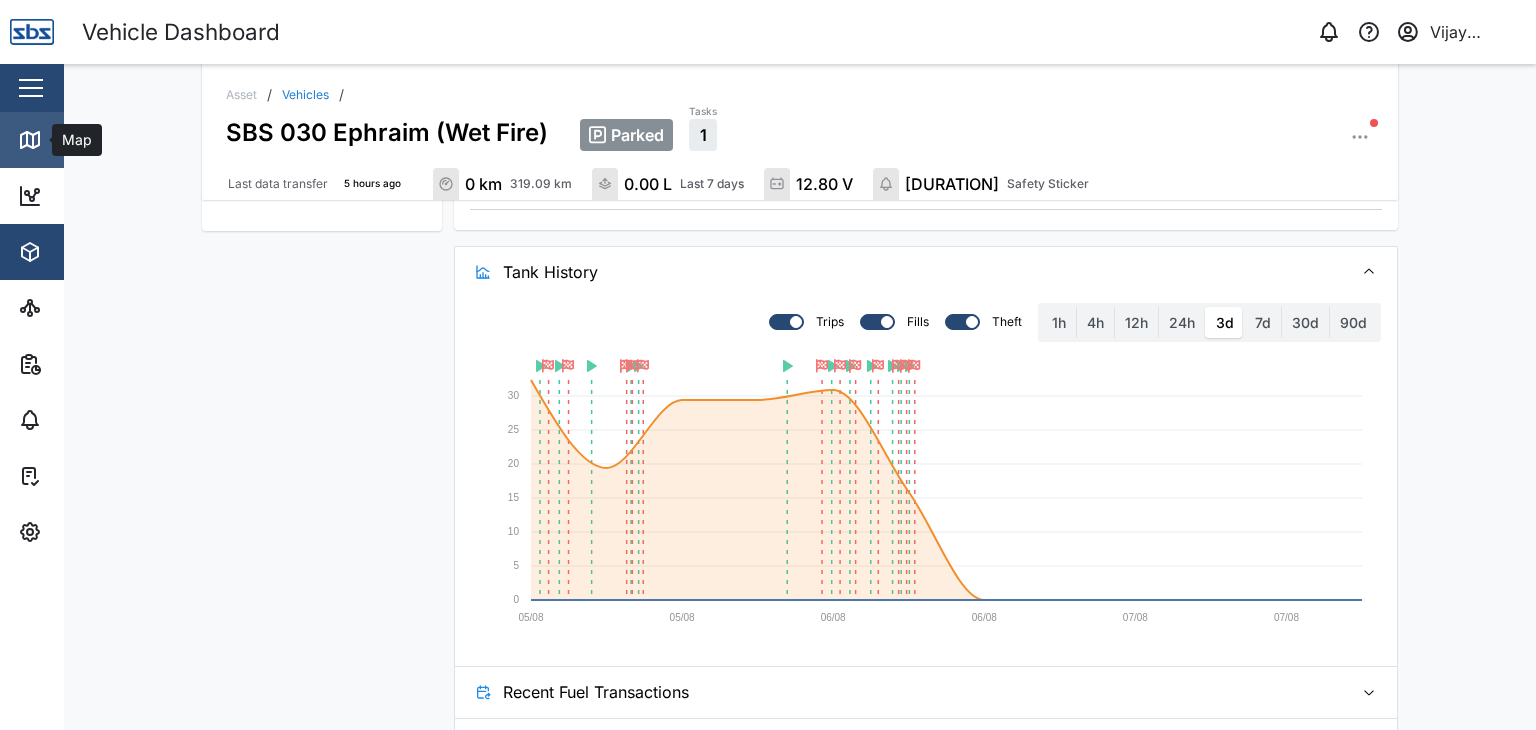 click 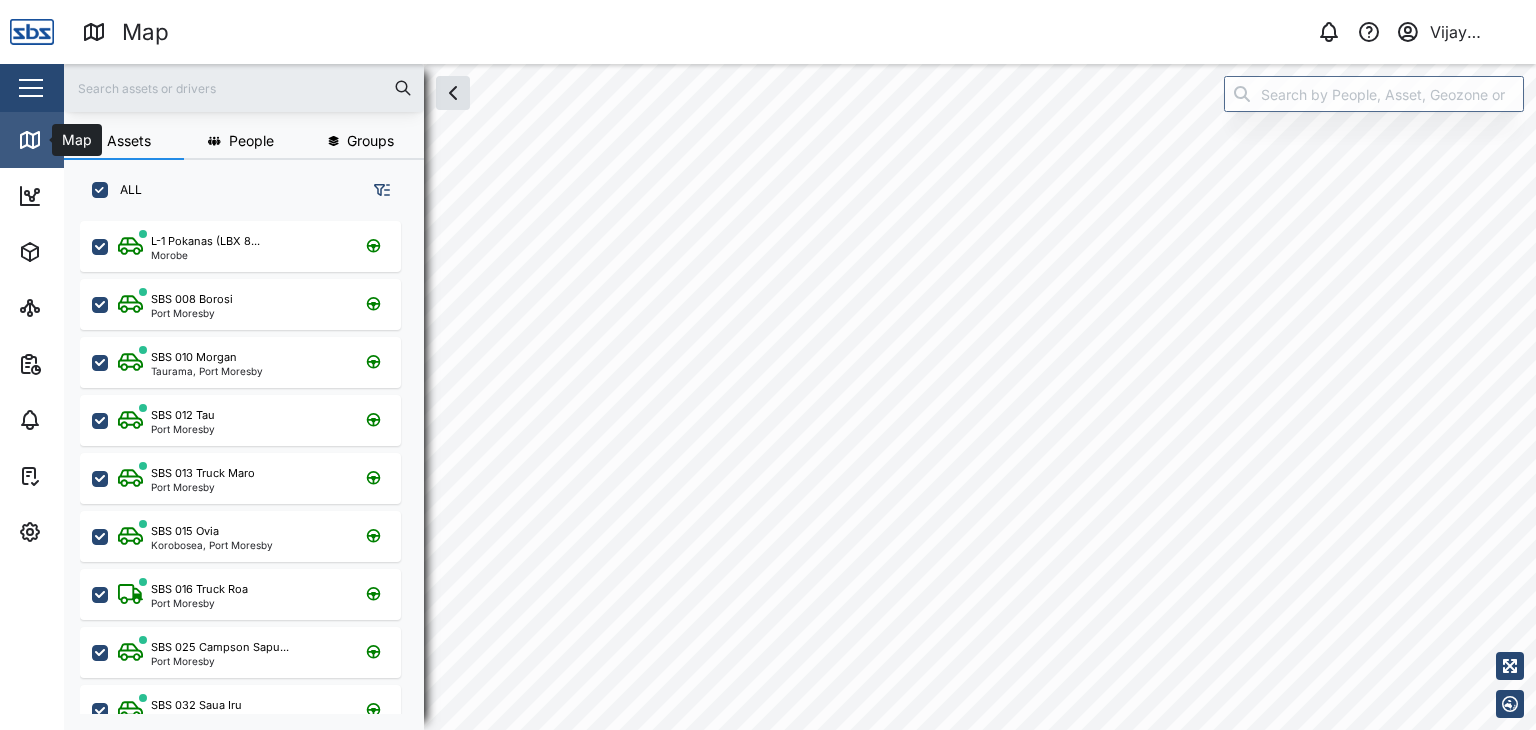 checkbox on "true" 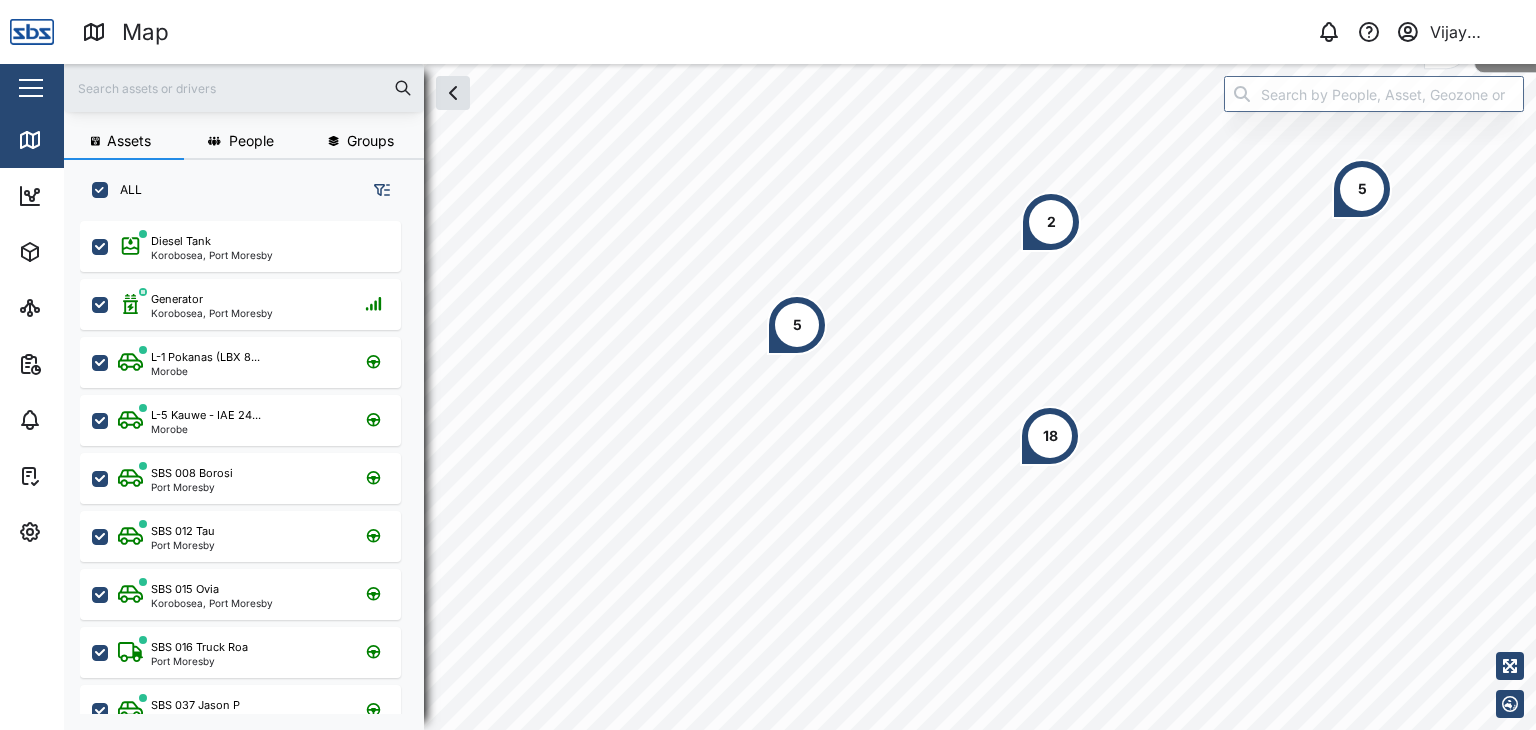 click at bounding box center (244, 88) 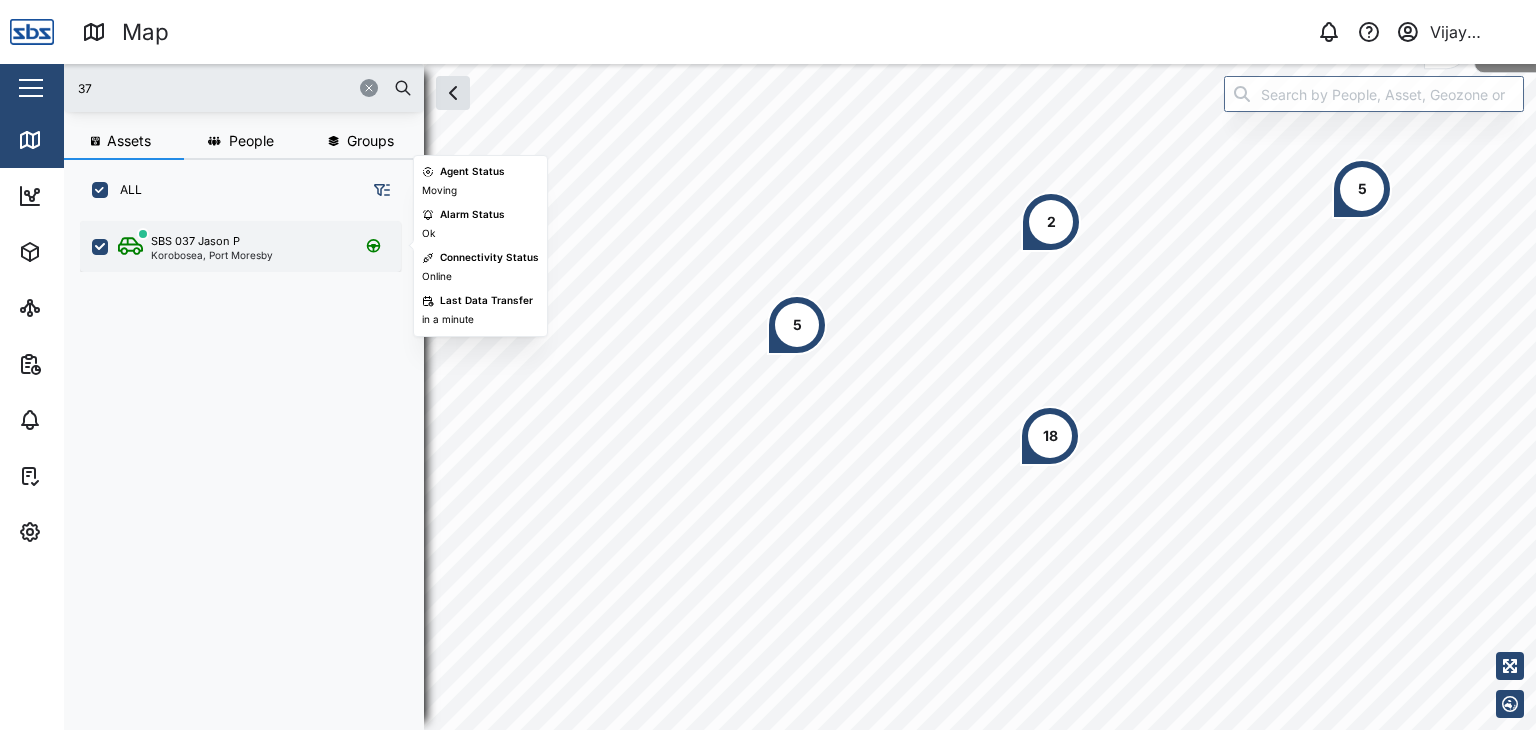 click on "Korobosea,
Port Moresby" at bounding box center [212, 255] 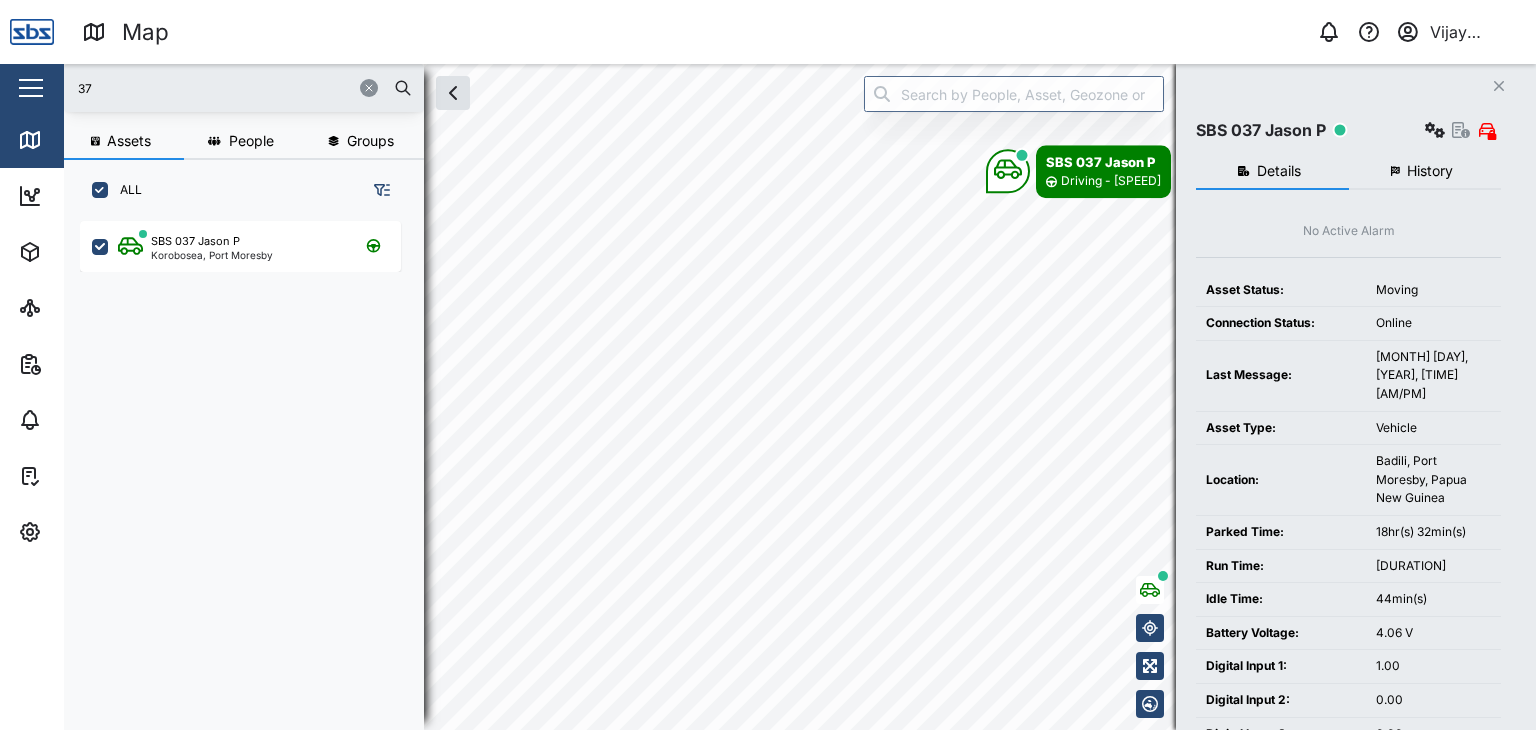 drag, startPoint x: 97, startPoint y: 91, endPoint x: 64, endPoint y: 91, distance: 33 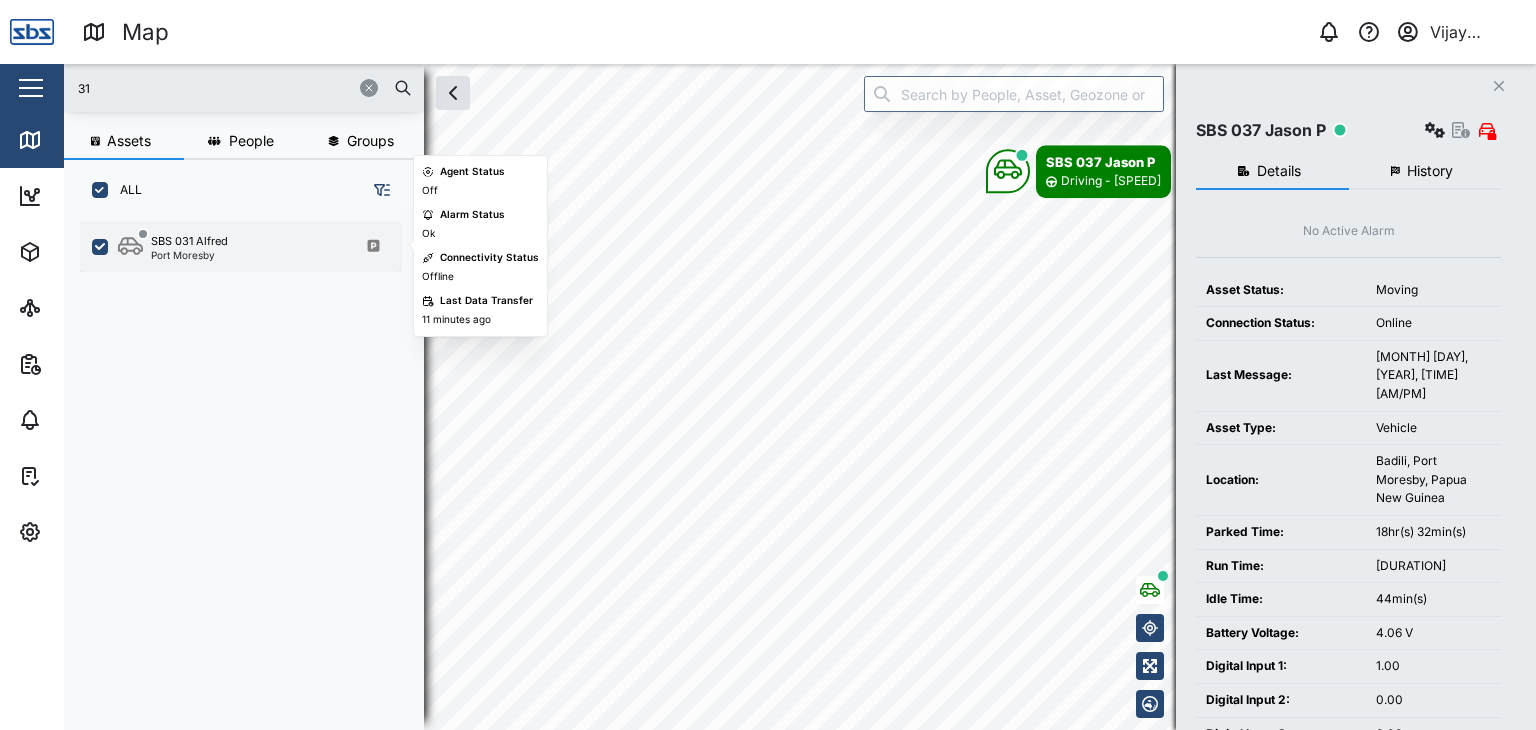 click on "SBS 031 Alfred" at bounding box center (189, 241) 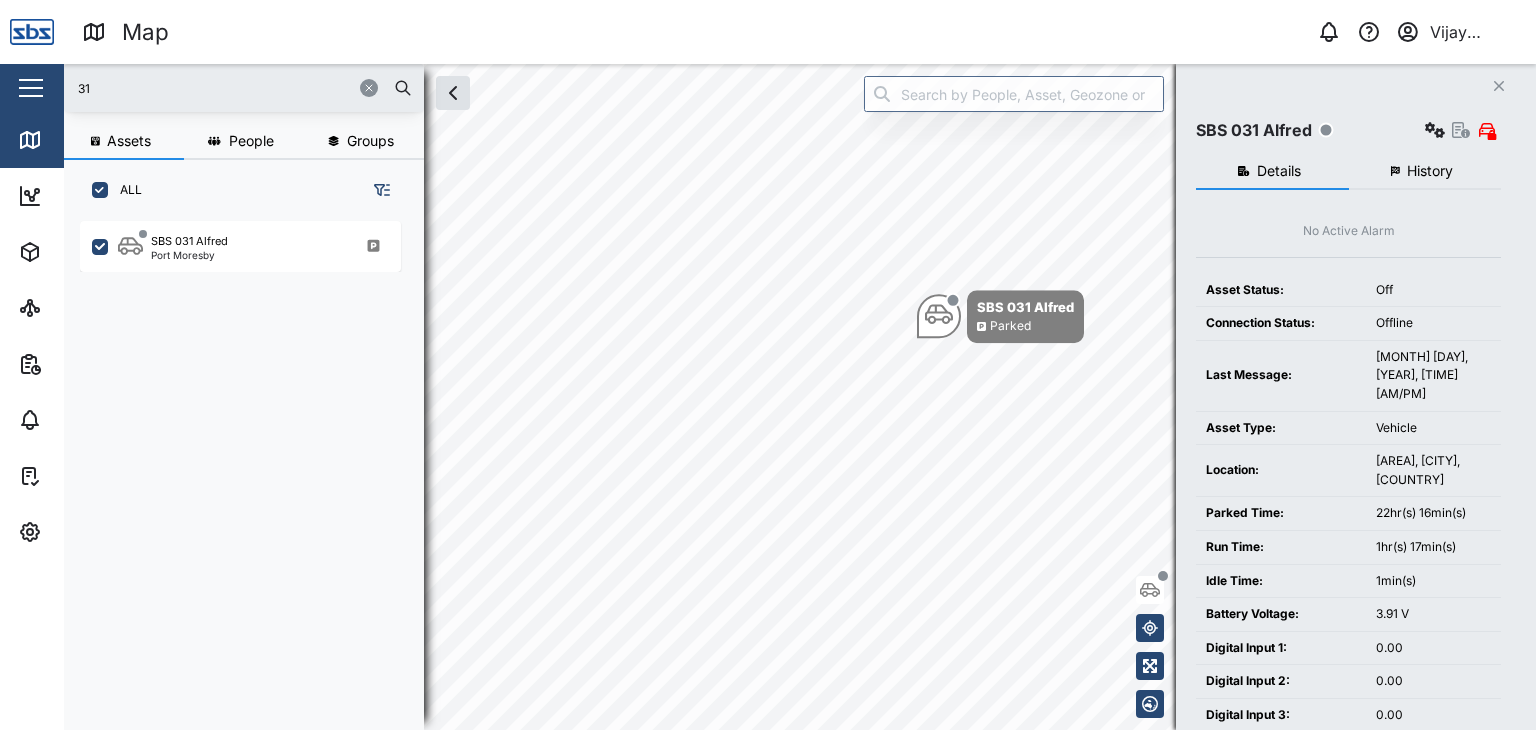 drag, startPoint x: 100, startPoint y: 99, endPoint x: 50, endPoint y: 99, distance: 50 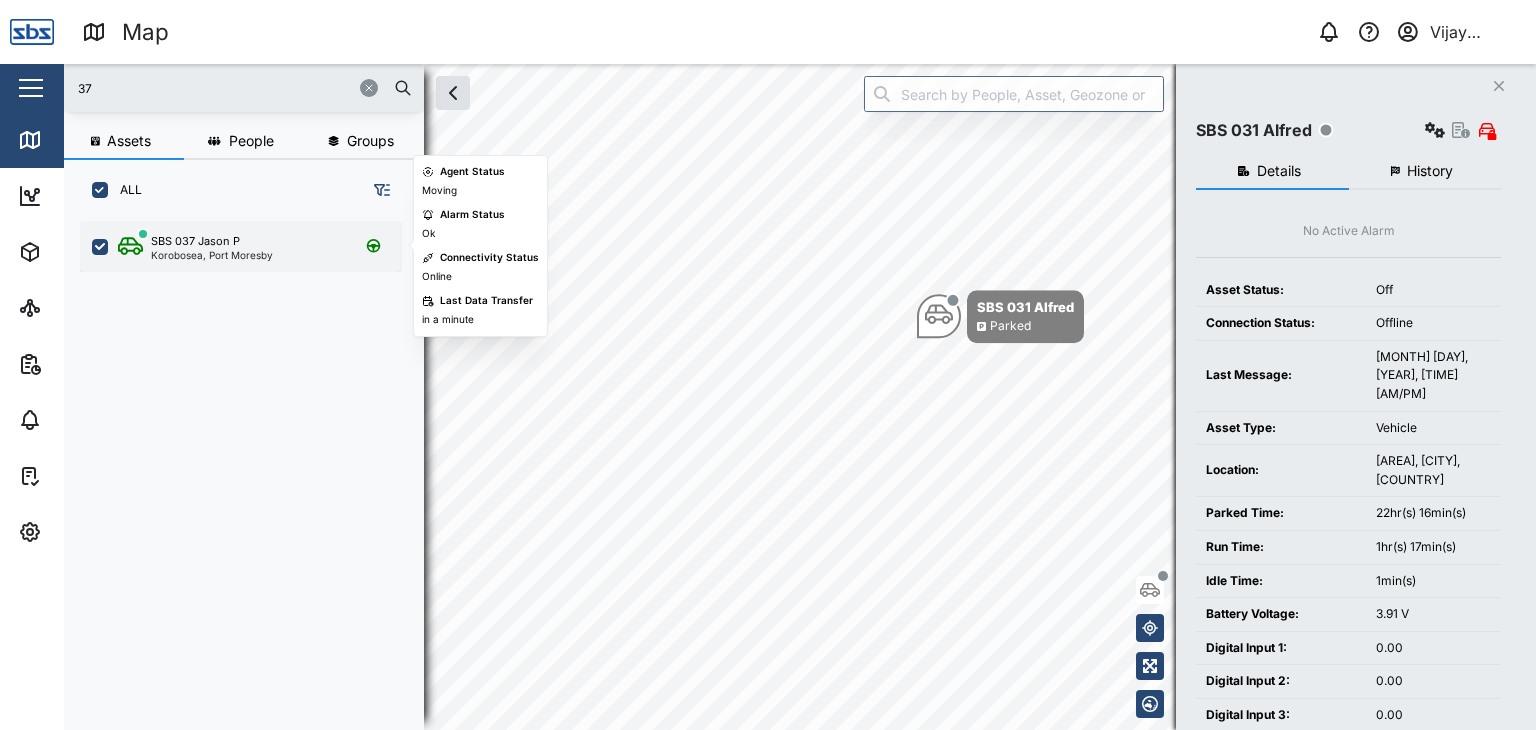 click on "Korobosea,
Port Moresby" at bounding box center (212, 255) 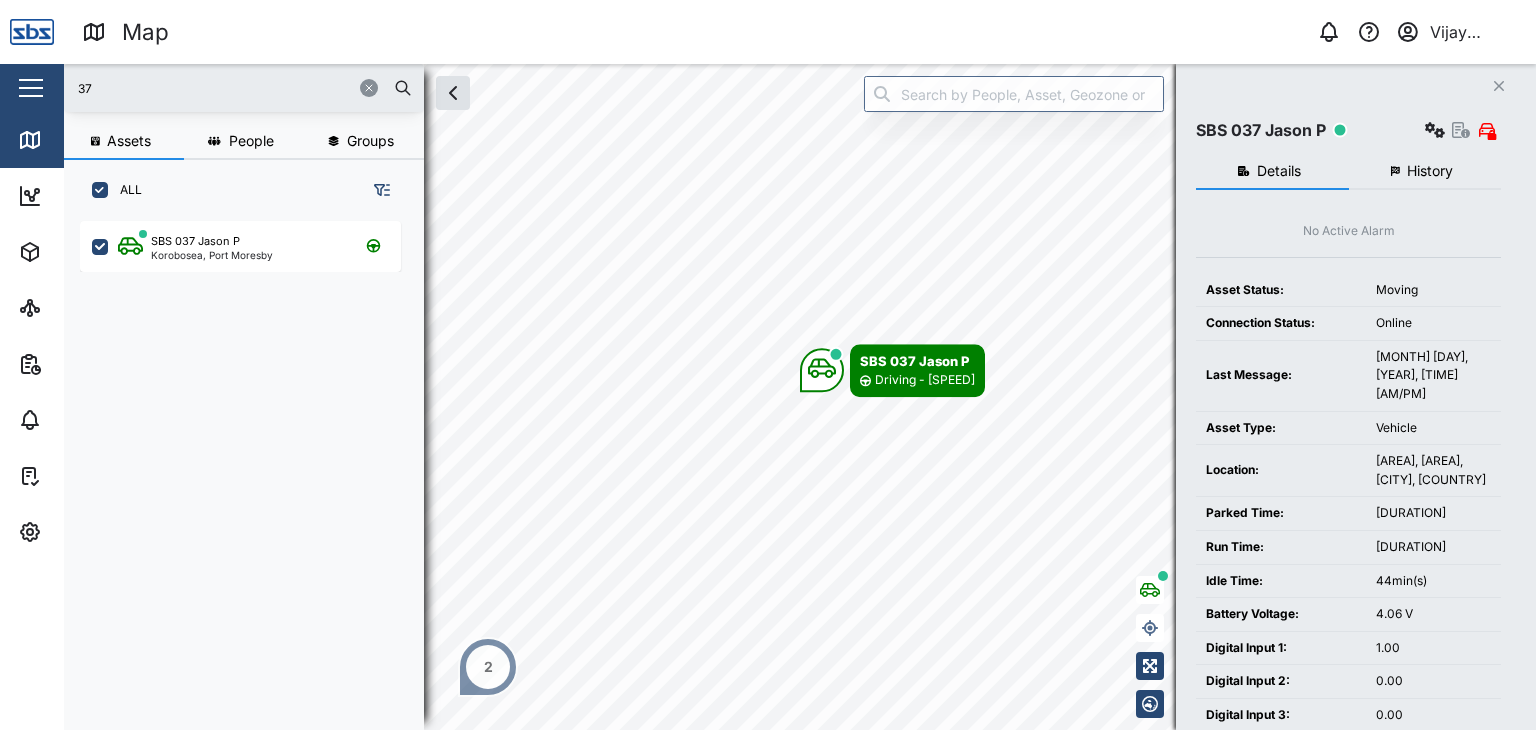 drag, startPoint x: 111, startPoint y: 86, endPoint x: 56, endPoint y: 83, distance: 55.081757 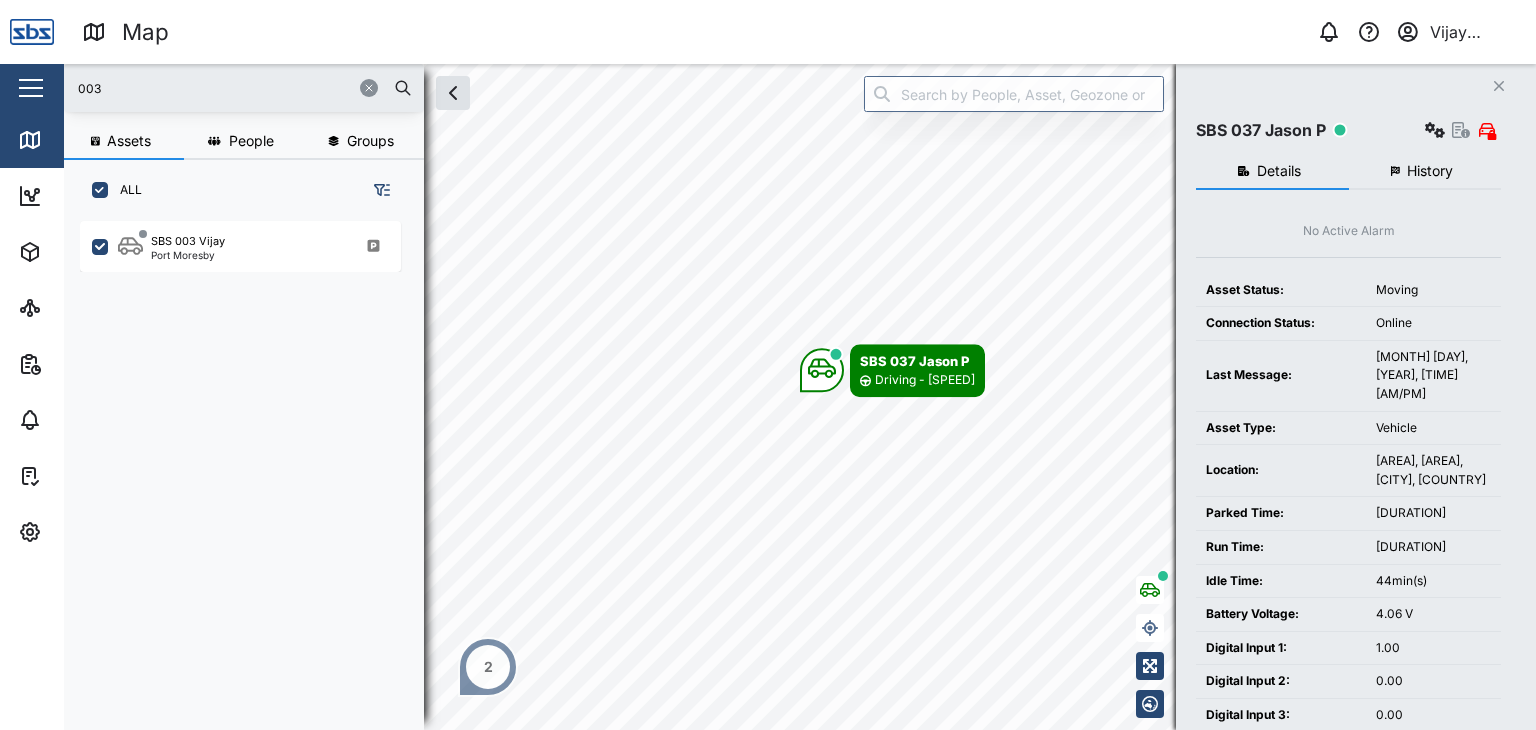 type on "003" 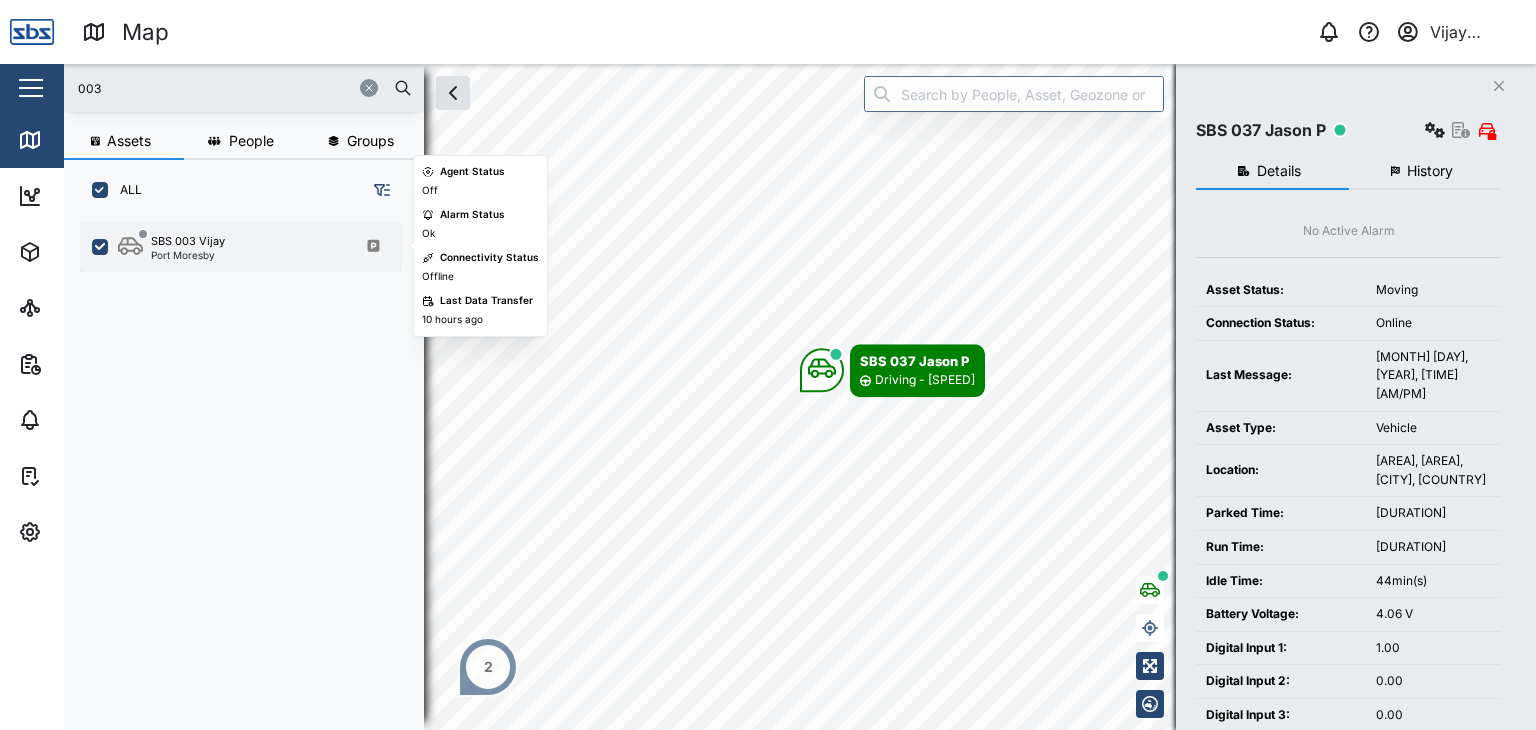 click on "SBS 003 Vijay
Port Moresby" at bounding box center [240, 246] 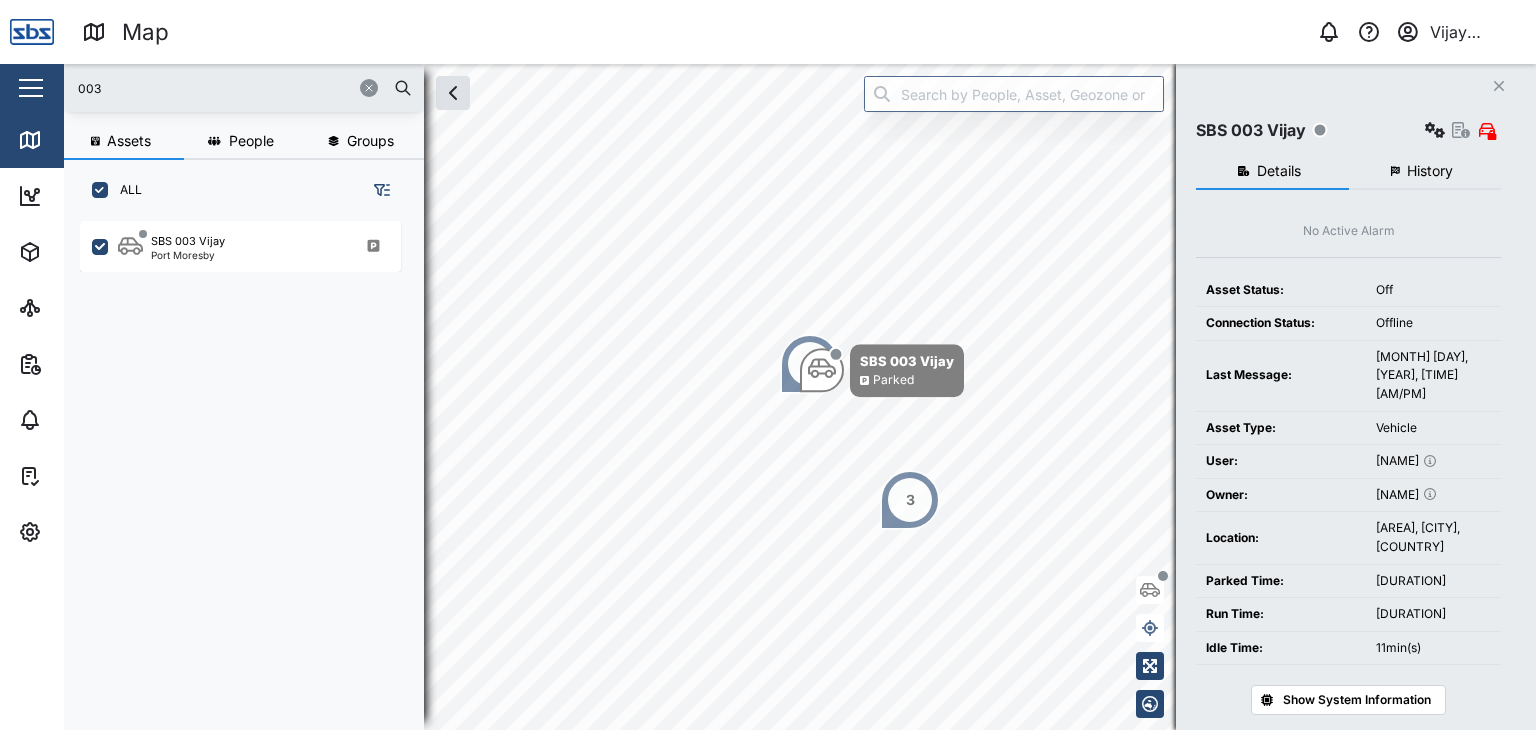 click on "003" at bounding box center [244, 88] 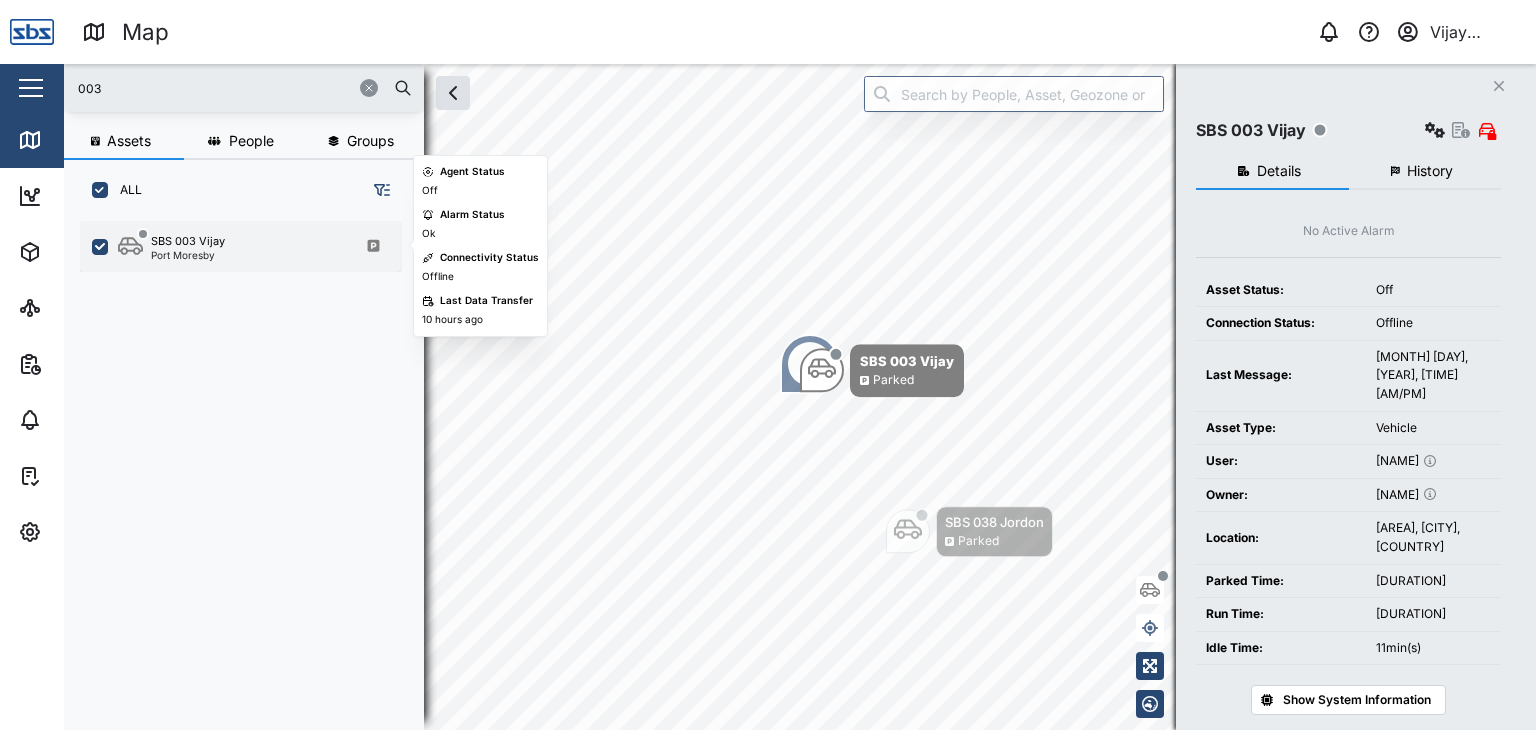click on "Port Moresby" at bounding box center [188, 255] 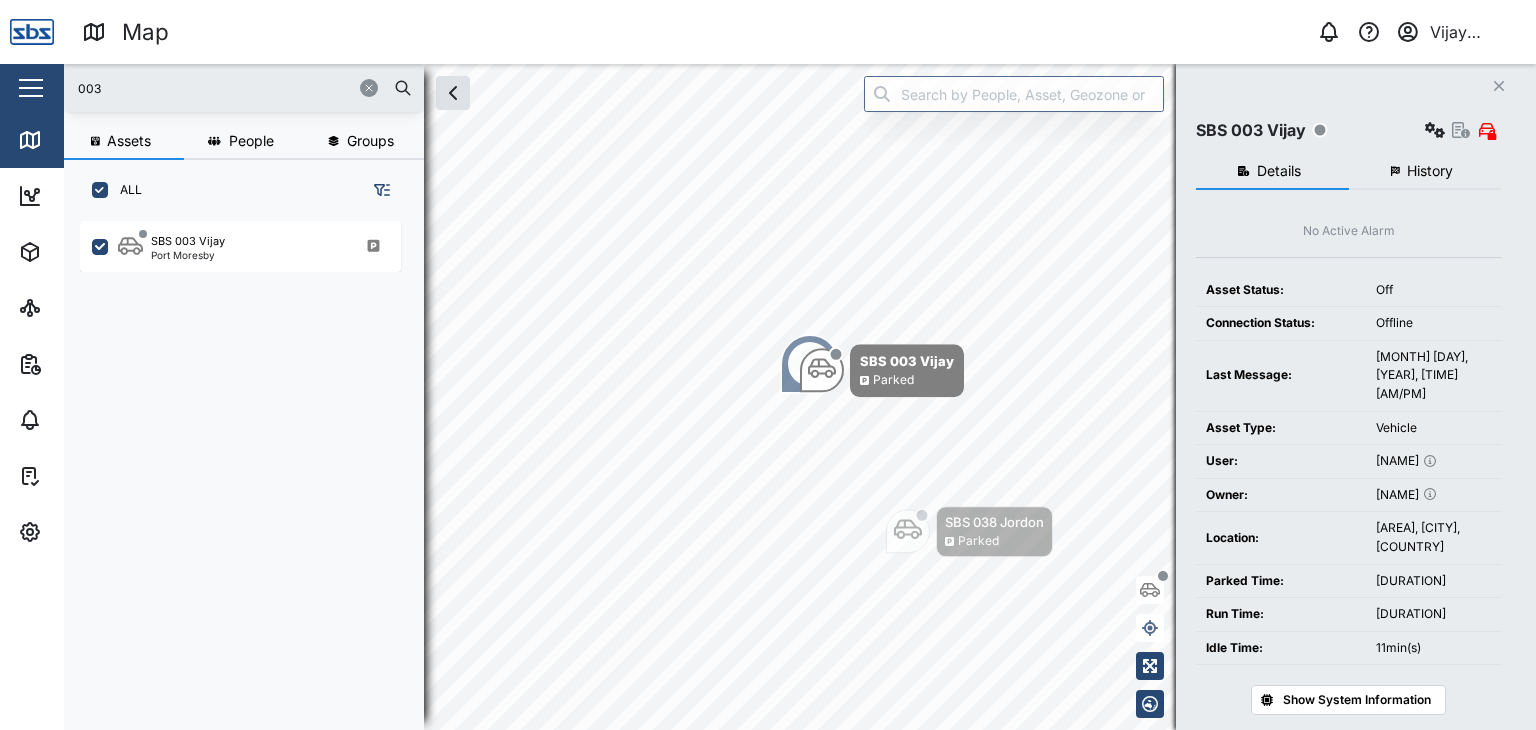 drag, startPoint x: 106, startPoint y: 81, endPoint x: 69, endPoint y: 82, distance: 37.01351 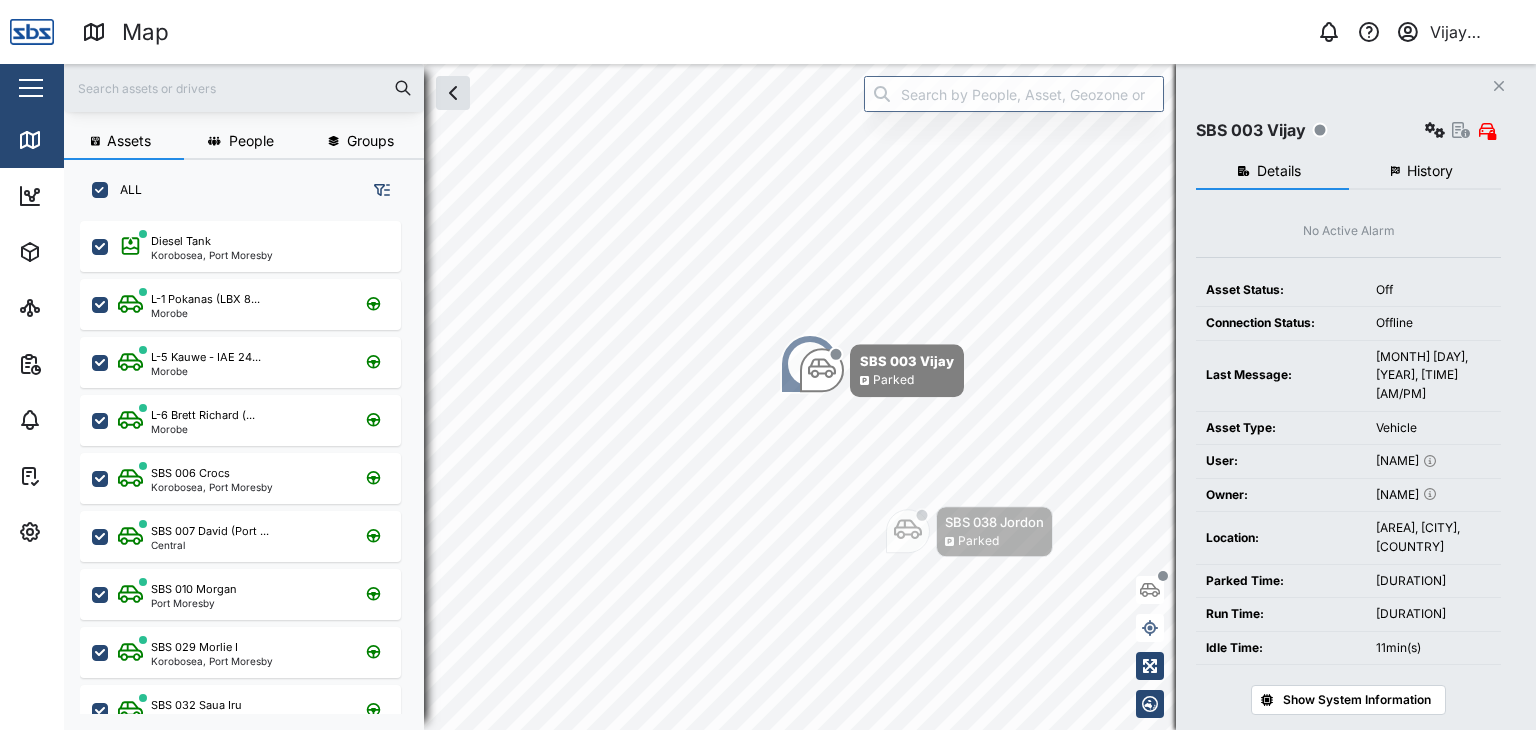 click at bounding box center (244, 88) 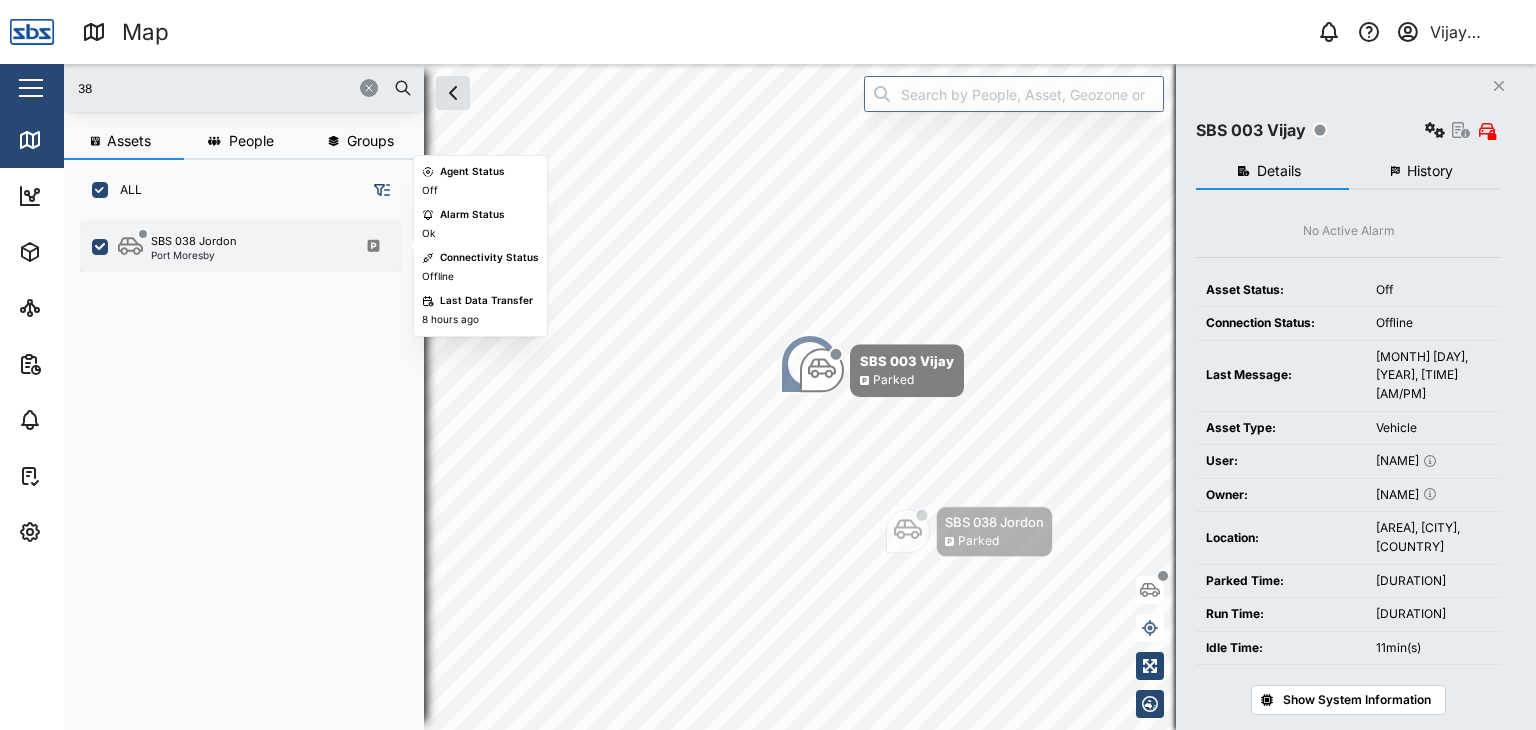 type on "38" 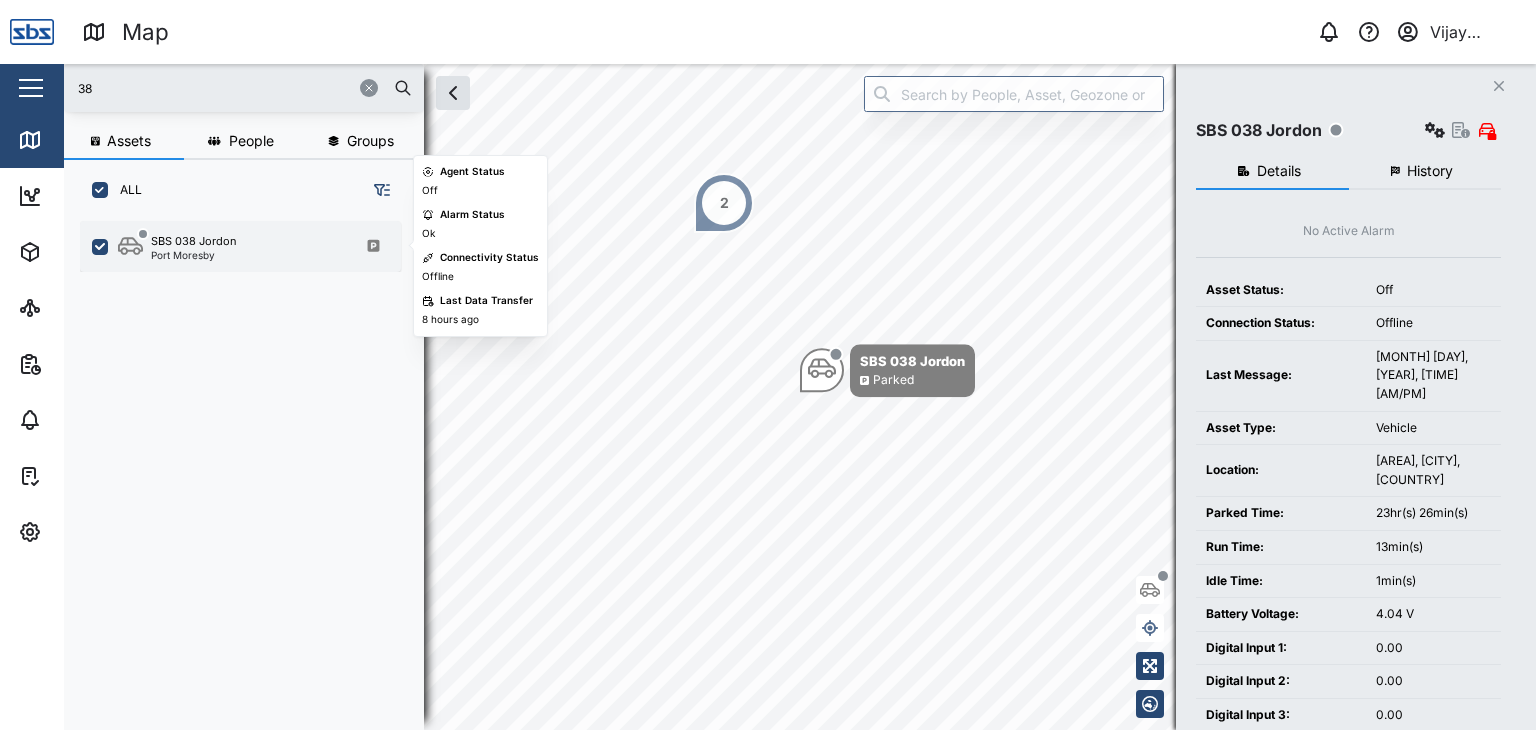 click on "SBS 038 Jordon" at bounding box center (194, 241) 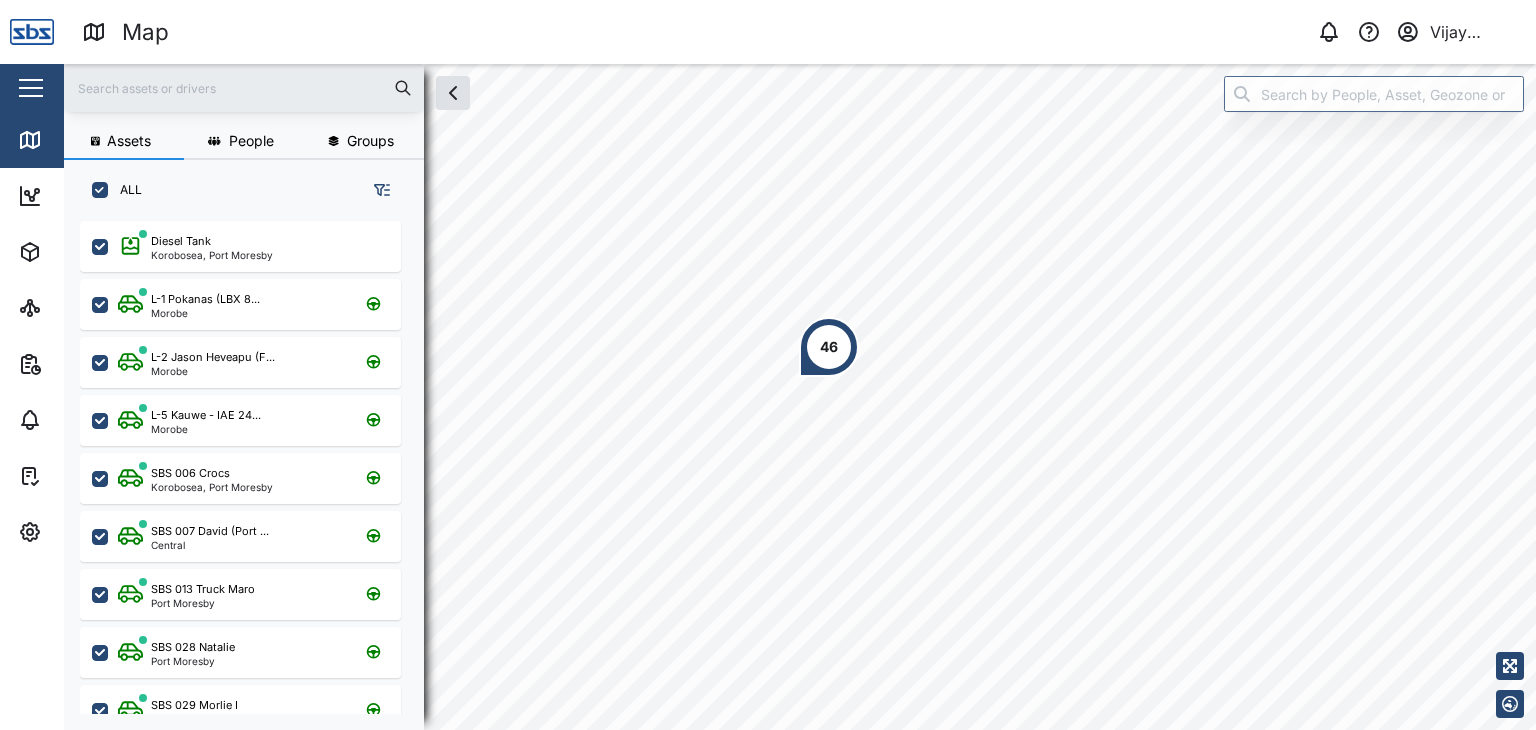 scroll, scrollTop: 0, scrollLeft: 0, axis: both 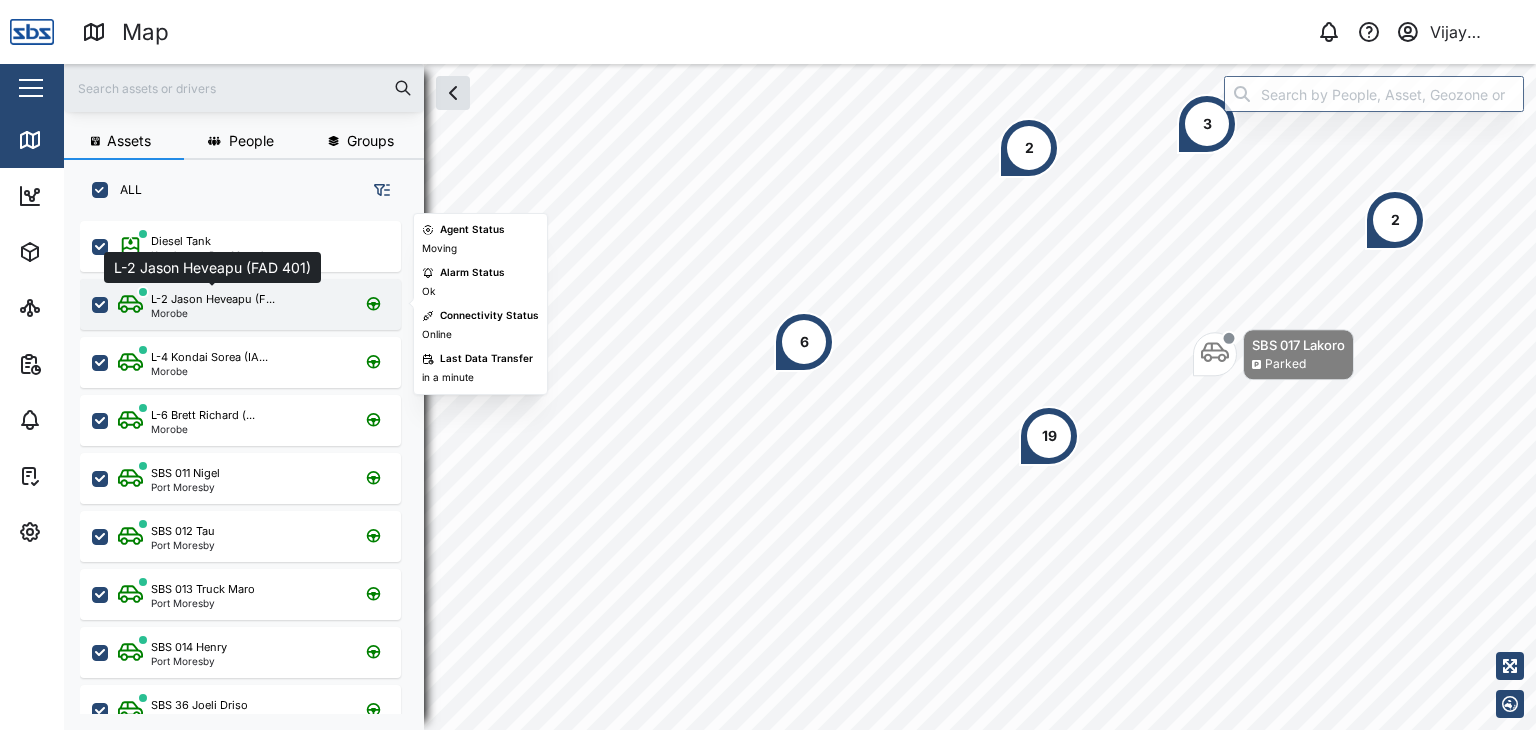 click on "L-2 Jason Heveapu (F..." at bounding box center [213, 299] 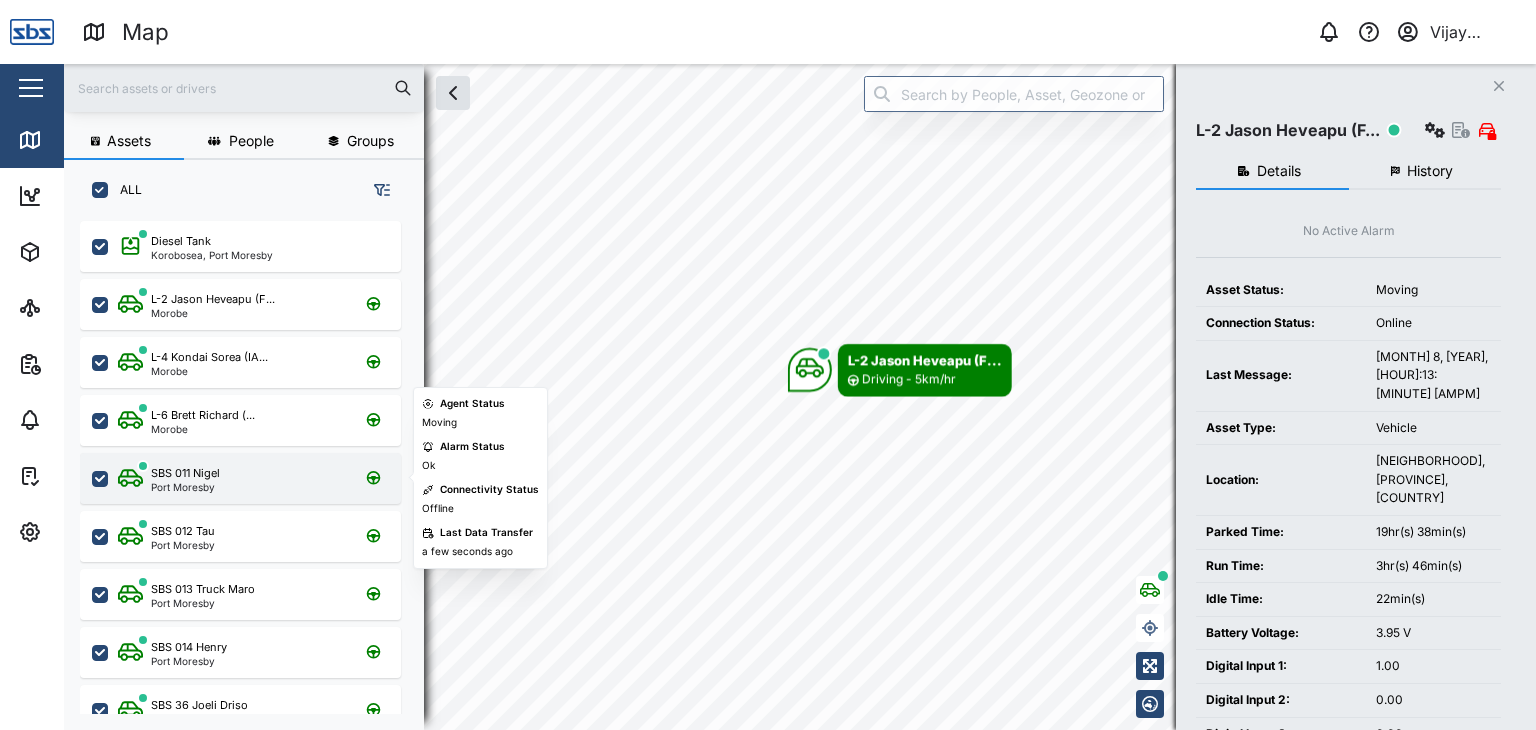click on "Port Moresby" at bounding box center (185, 487) 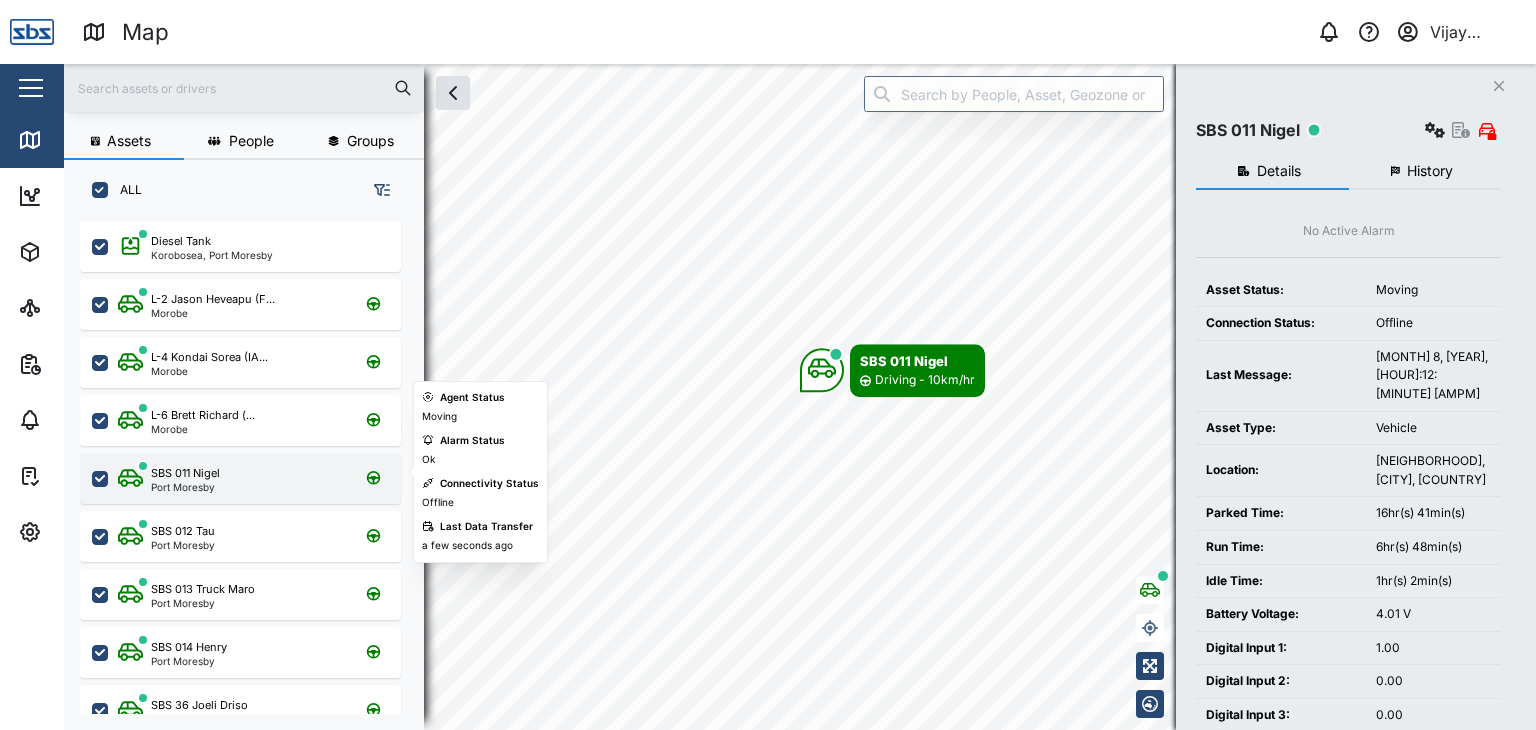 scroll, scrollTop: 100, scrollLeft: 0, axis: vertical 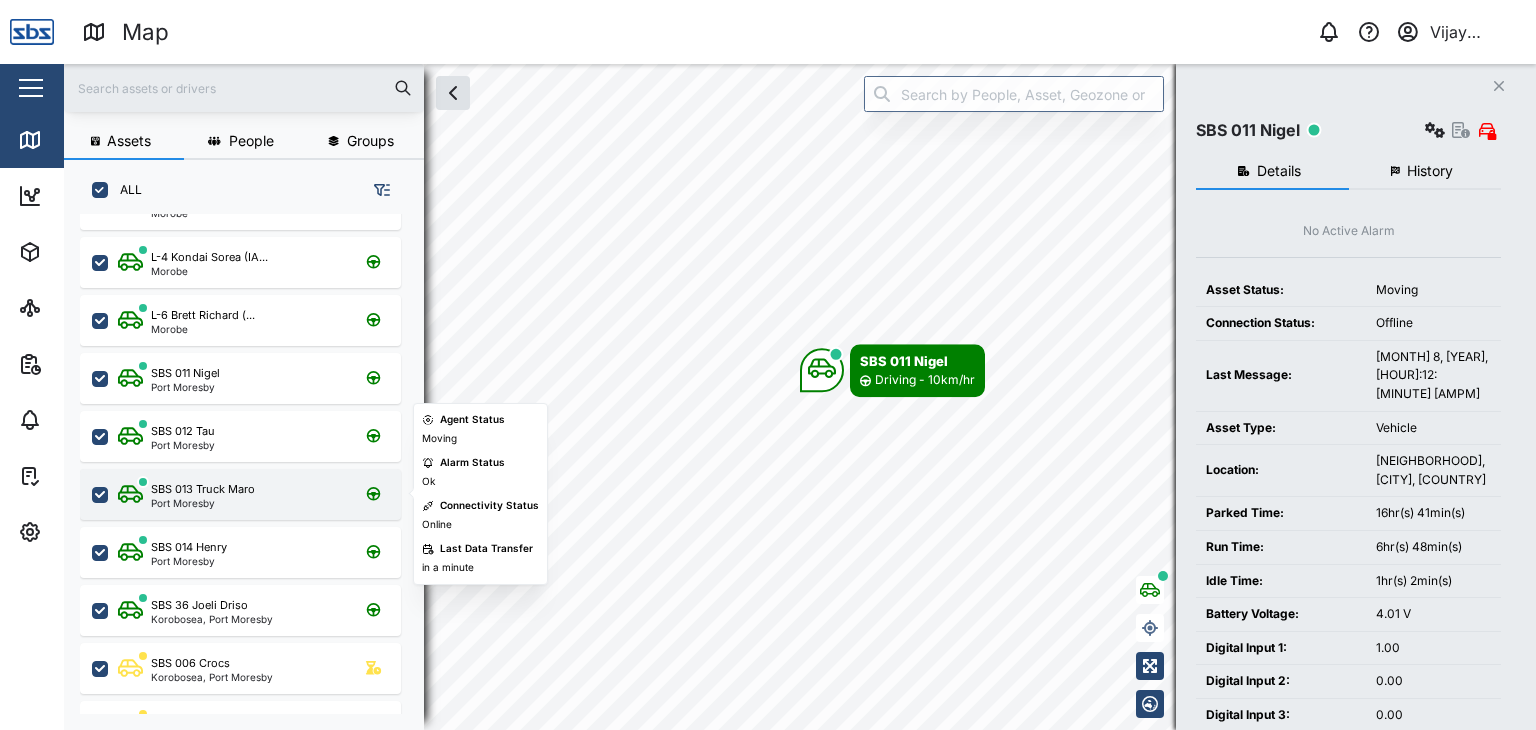 click on "SBS 013 Truck Maro
Port Moresby" at bounding box center [240, 494] 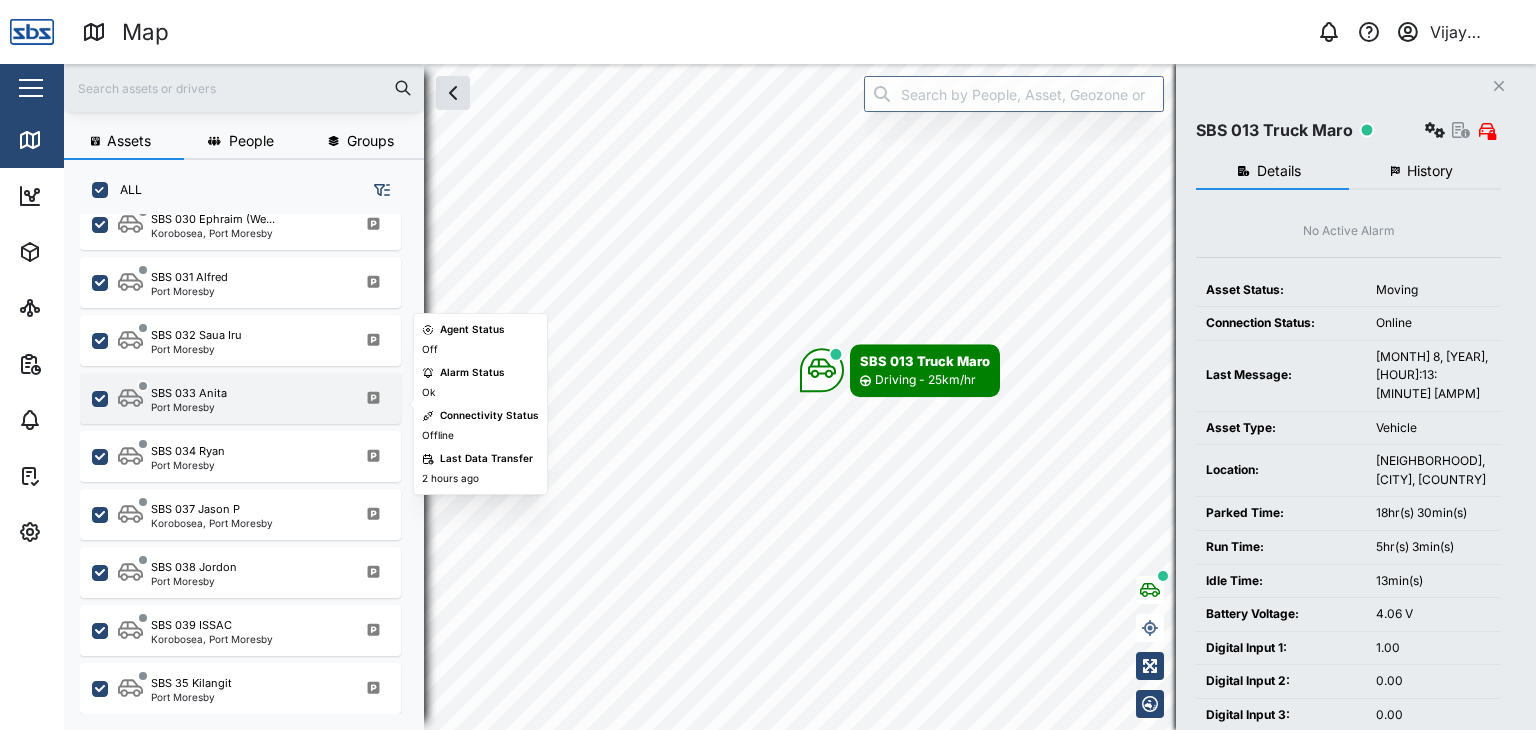 scroll, scrollTop: 2068, scrollLeft: 0, axis: vertical 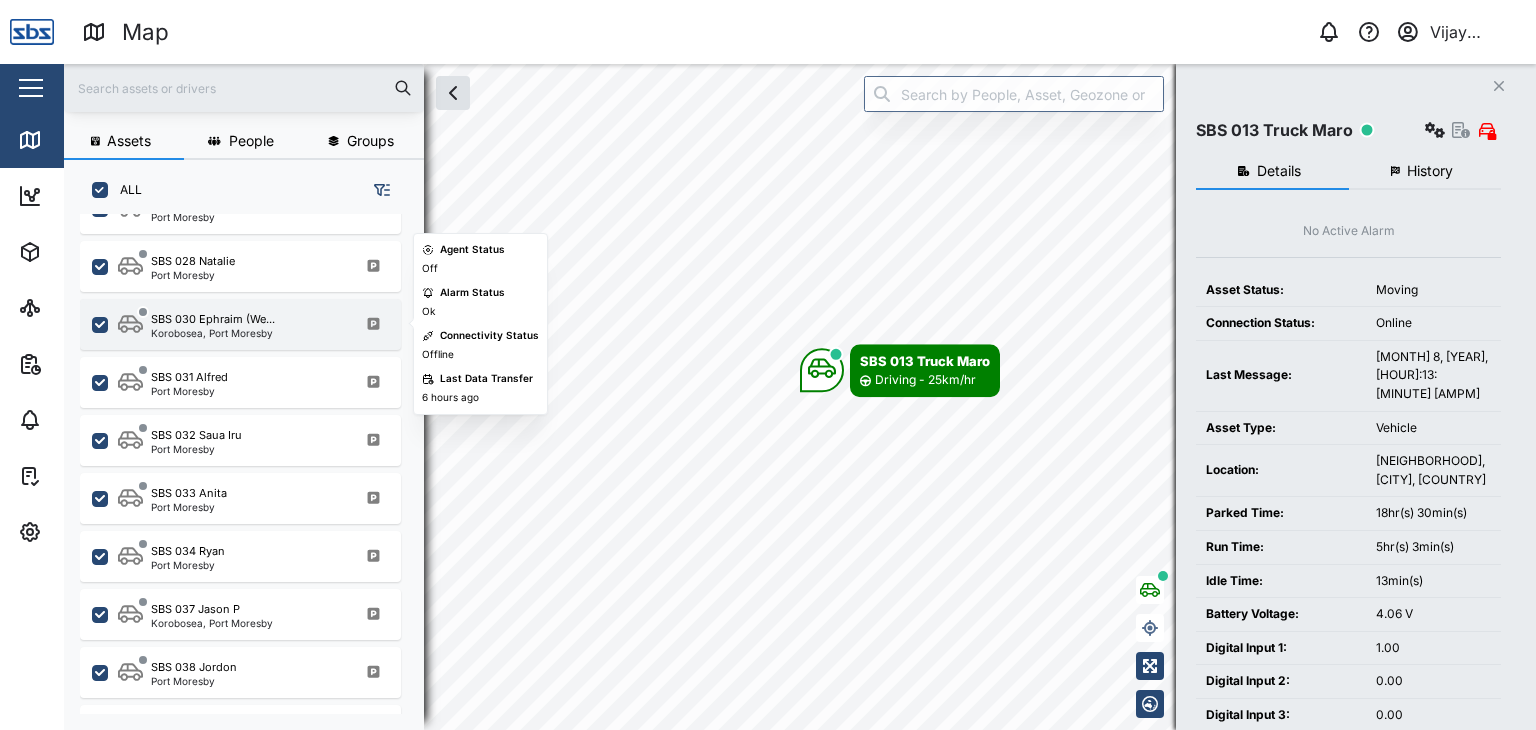 click on "Korobosea,
Port Moresby" at bounding box center [213, 333] 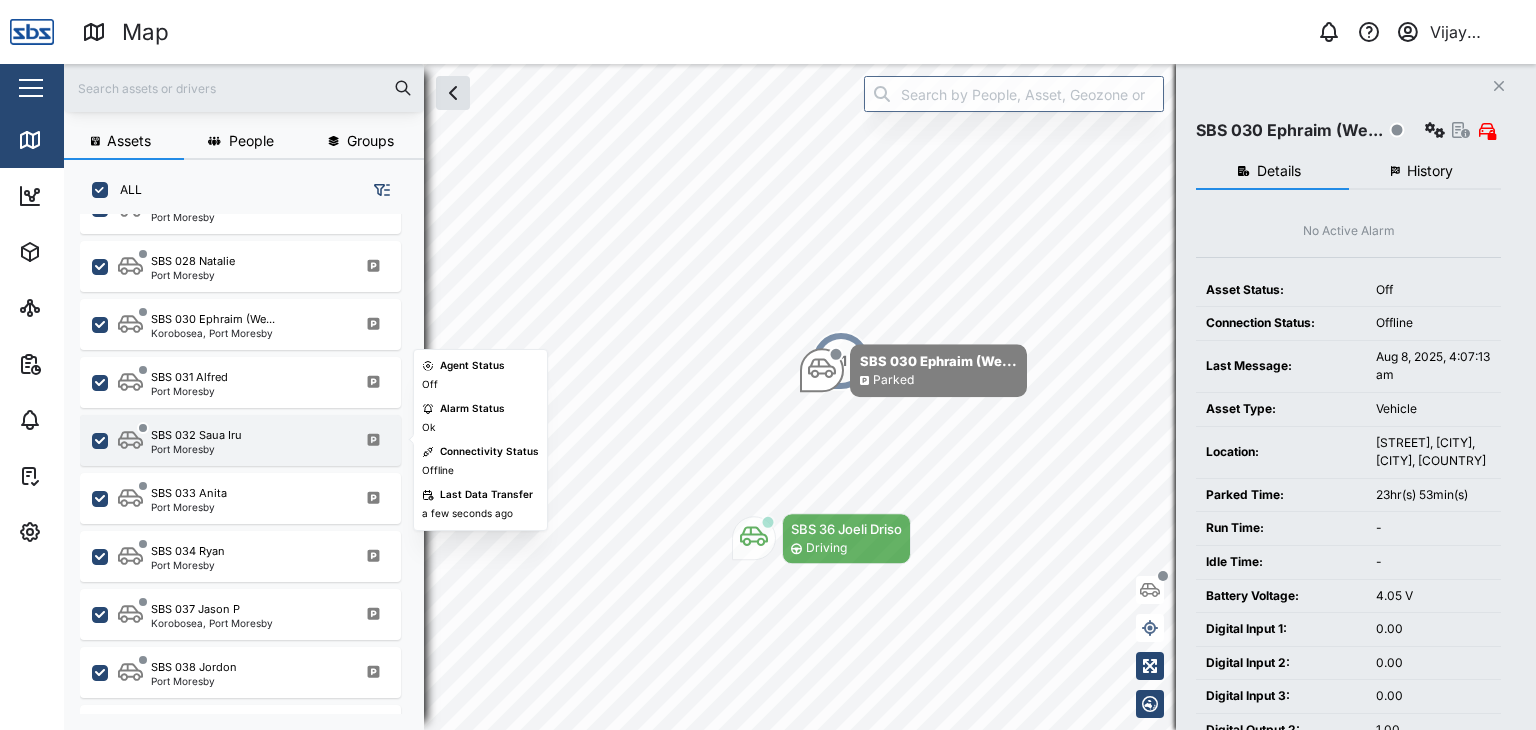 click on "Port Moresby" at bounding box center [196, 449] 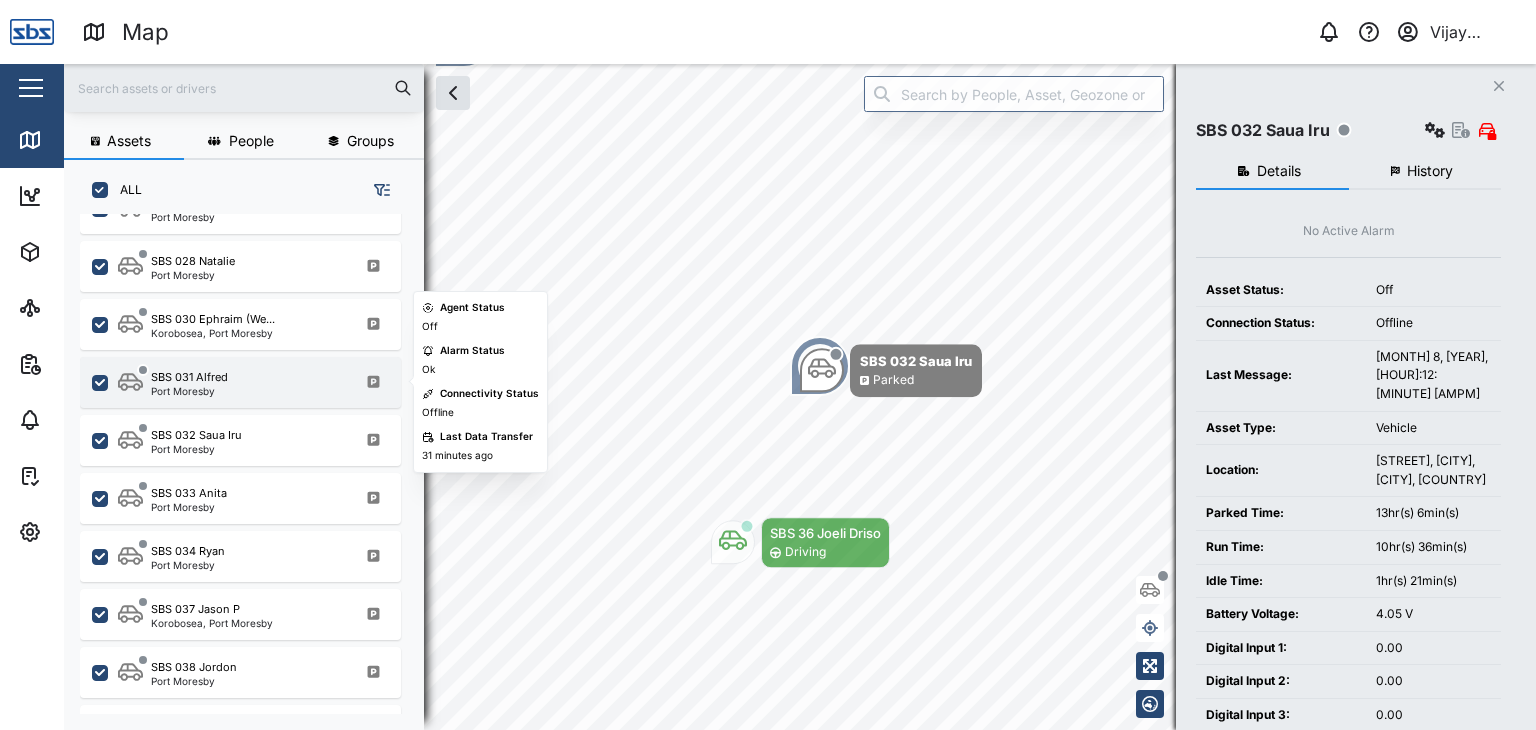 click on "Port Moresby" at bounding box center [189, 391] 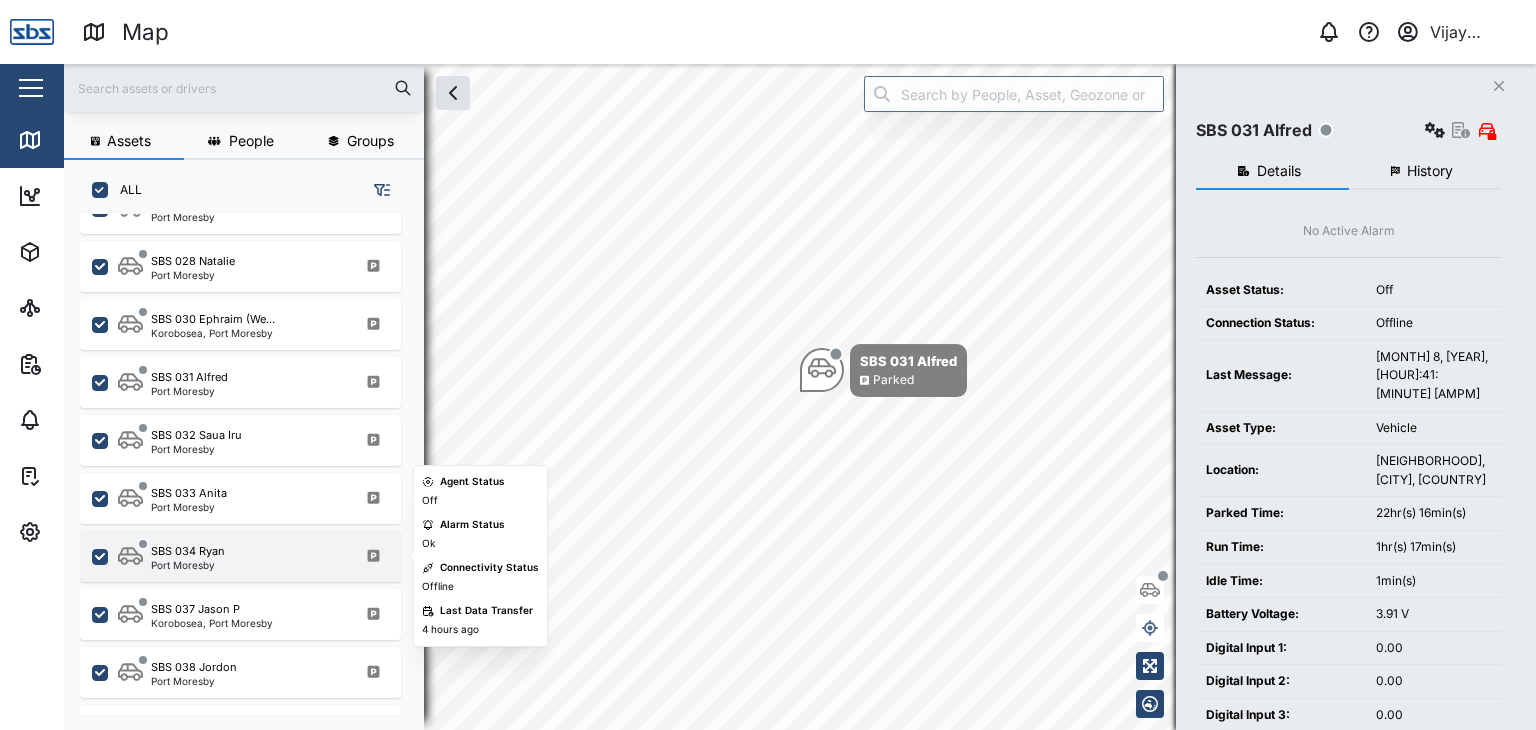 click on "SBS 034  [PERSON]
Port Moresby" at bounding box center (240, 556) 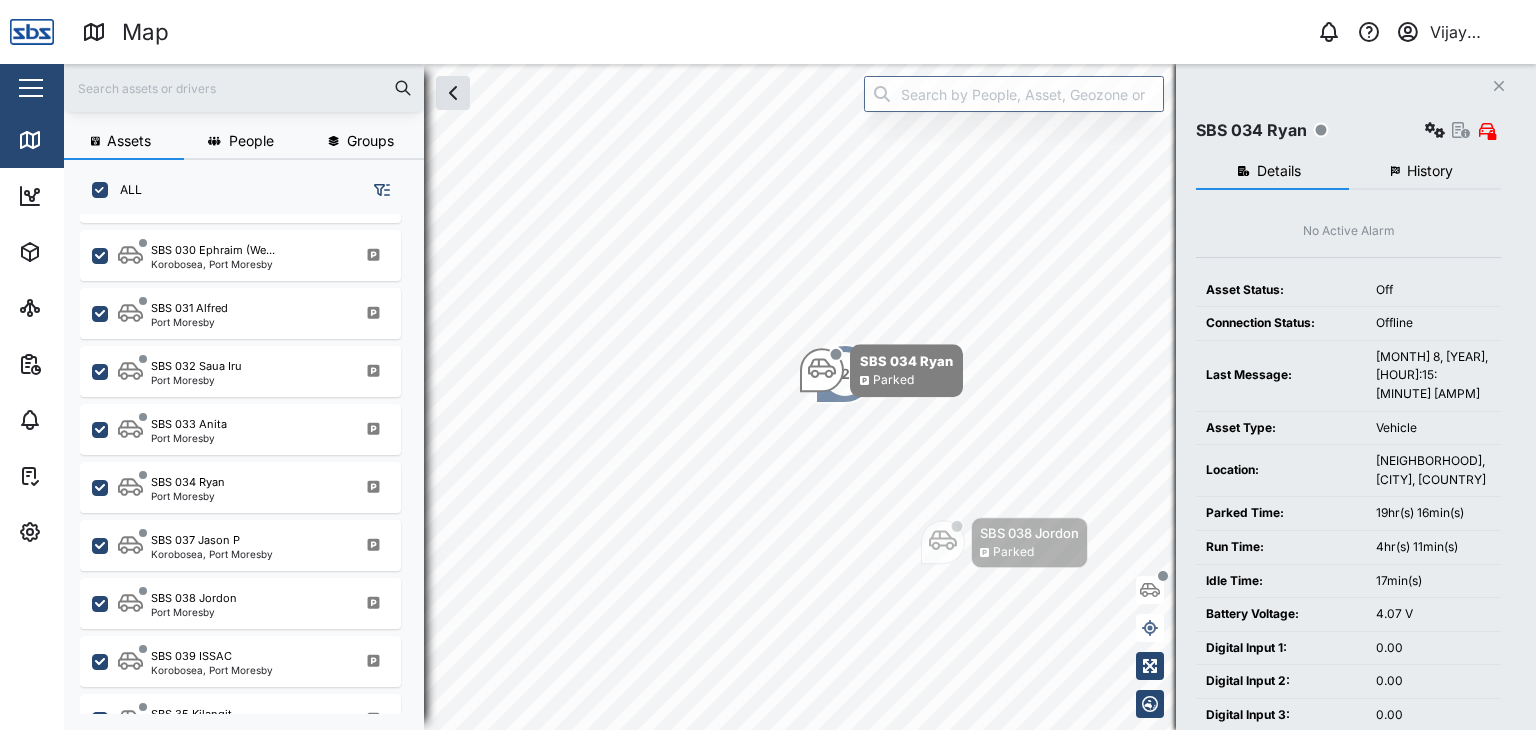 scroll, scrollTop: 2168, scrollLeft: 0, axis: vertical 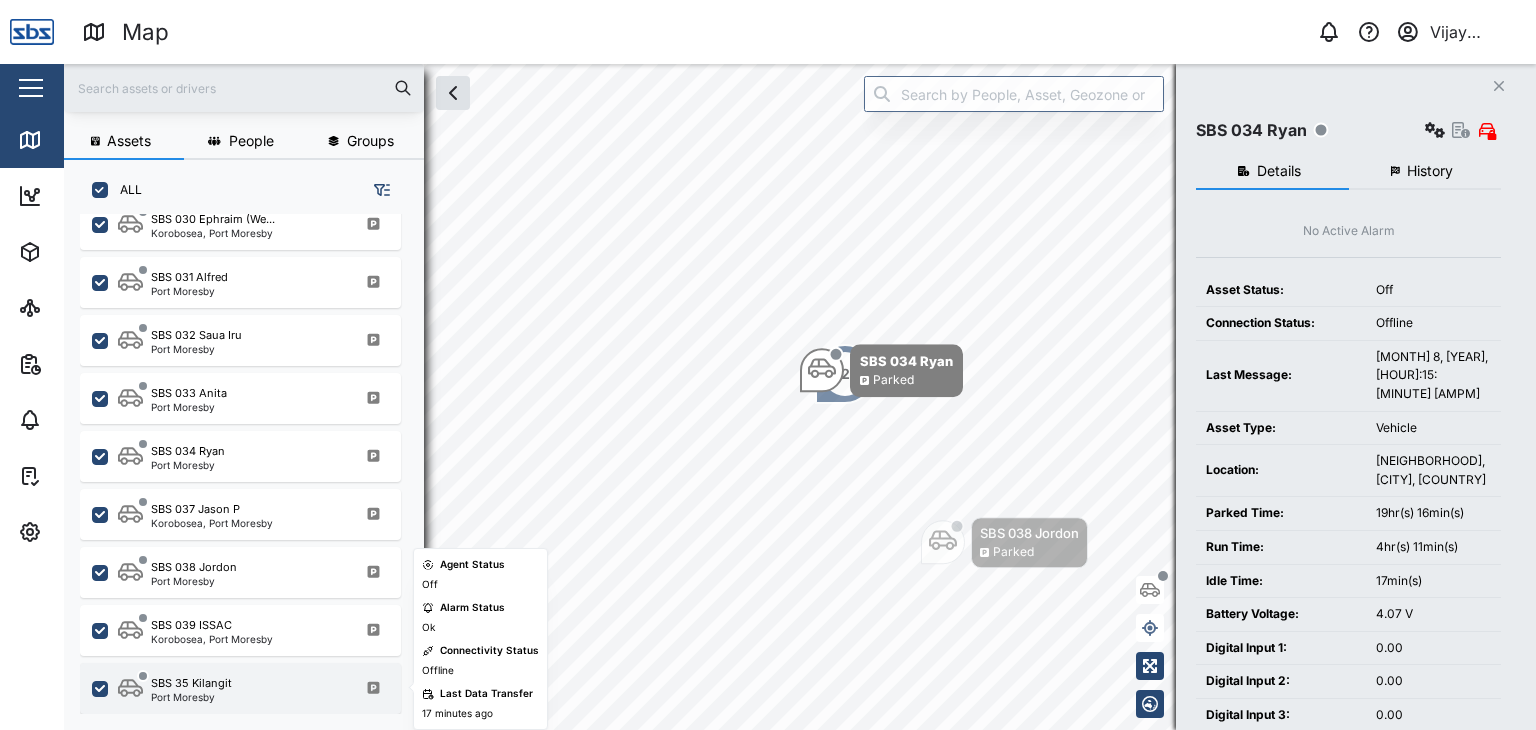 click on "SBS 35 Kilangit" at bounding box center (191, 683) 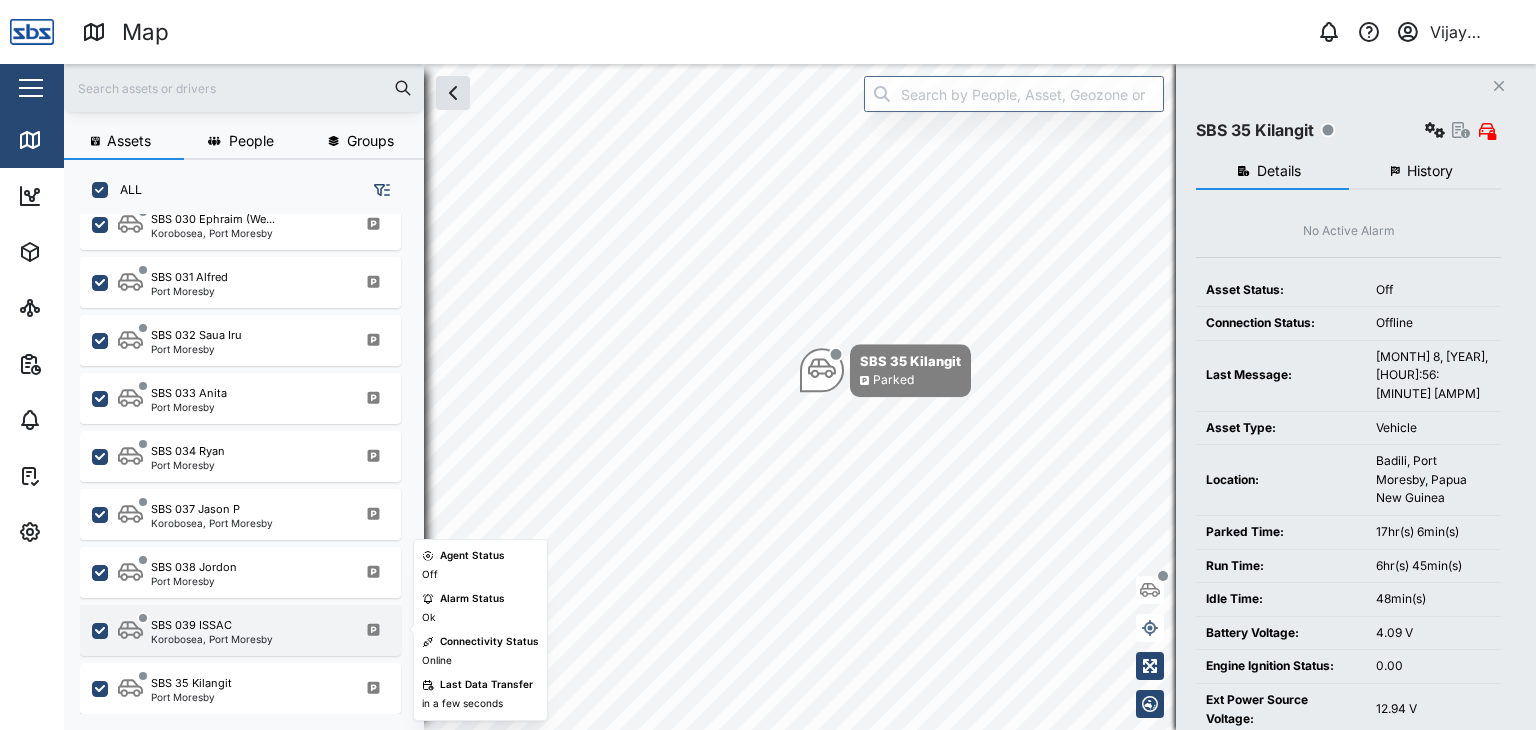 click on "SBS 039 ISSAC" at bounding box center [212, 625] 